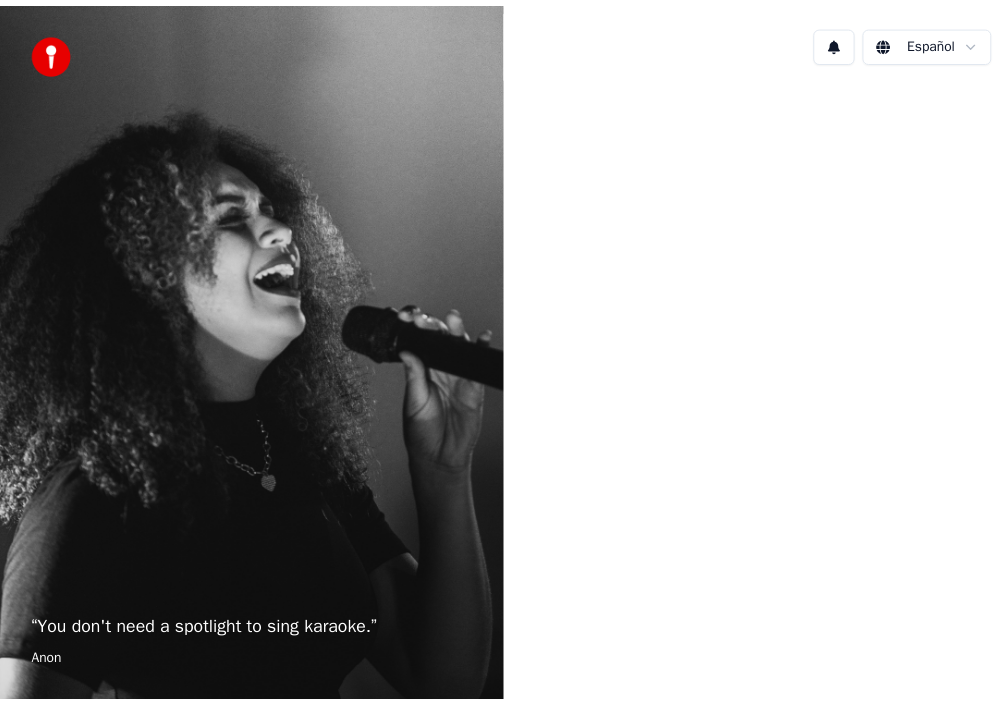 scroll, scrollTop: 0, scrollLeft: 0, axis: both 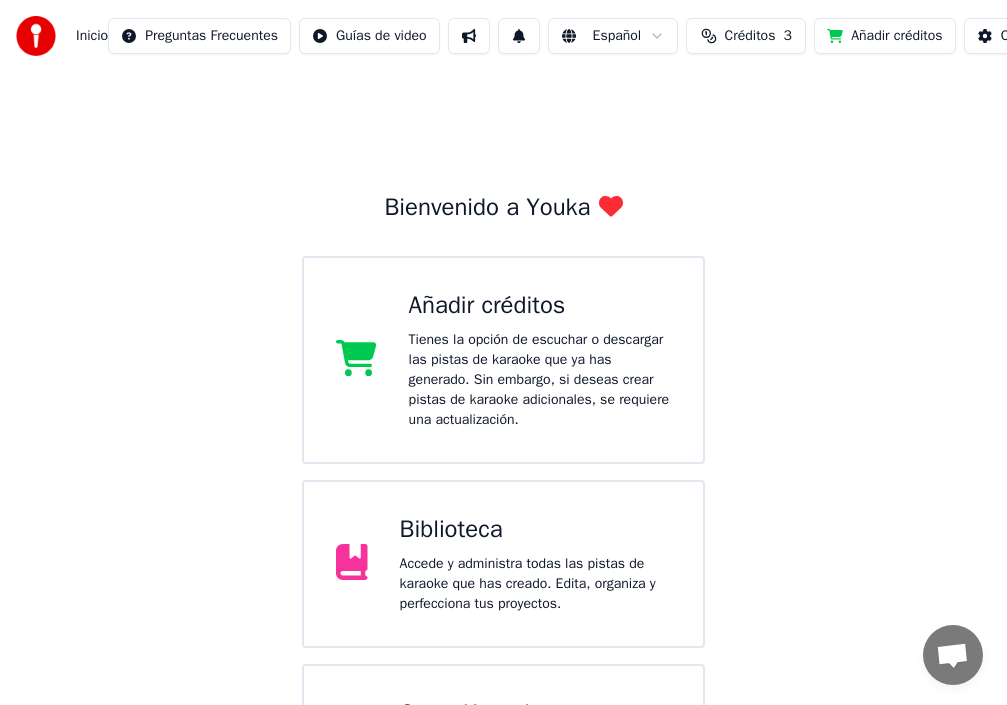 click on "Añadir créditos" at bounding box center [884, 36] 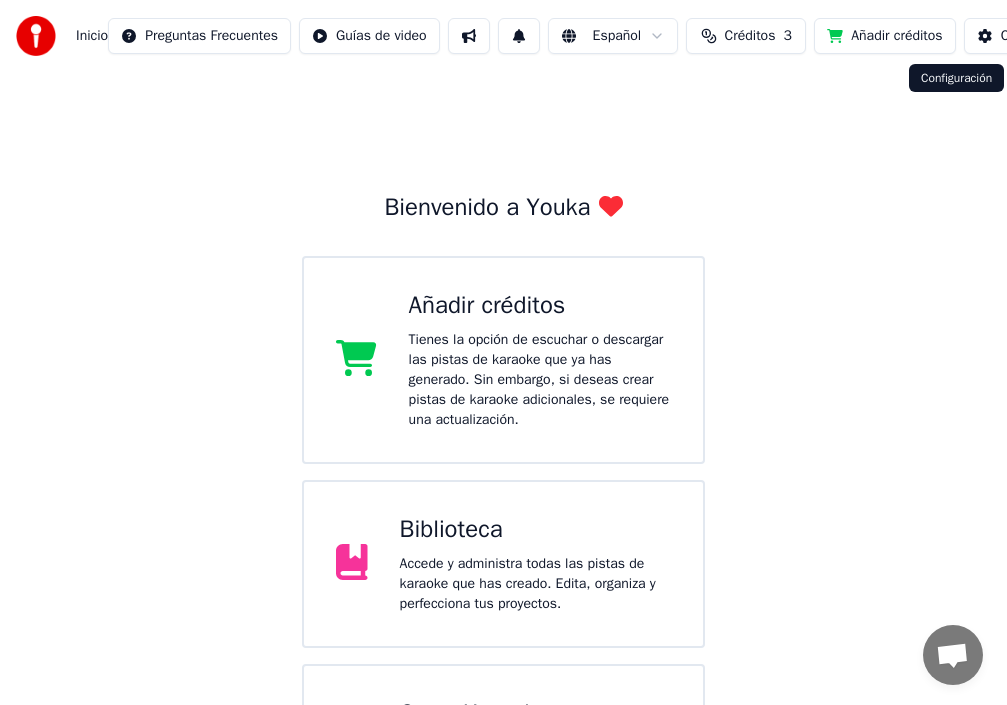 click on "Configuración" at bounding box center [1030, 36] 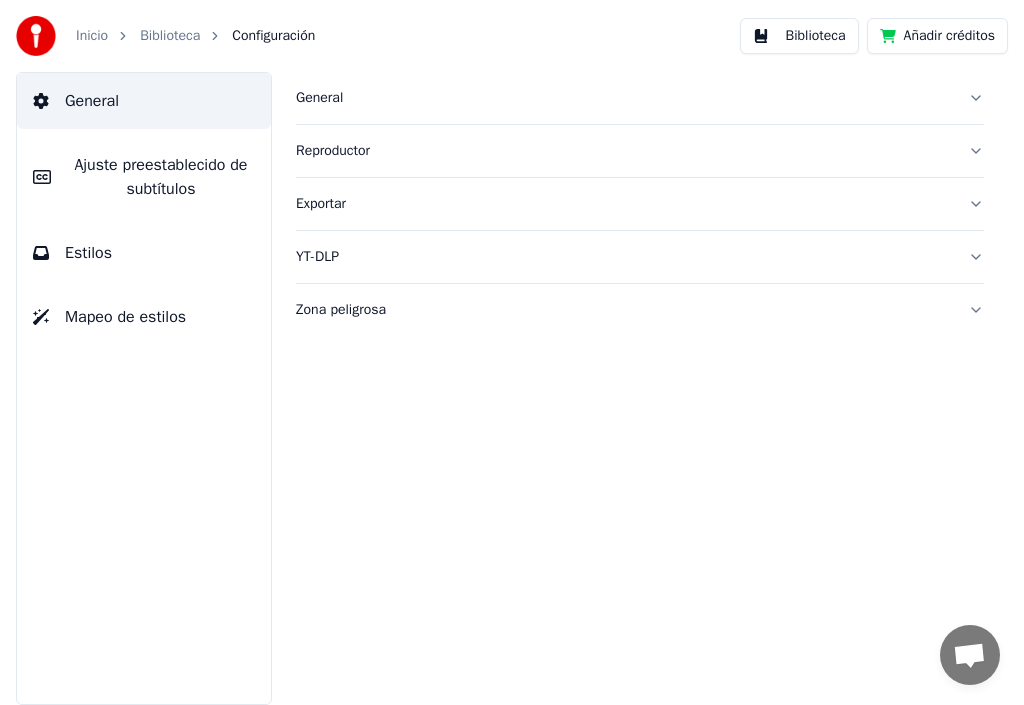click on "General" at bounding box center [92, 101] 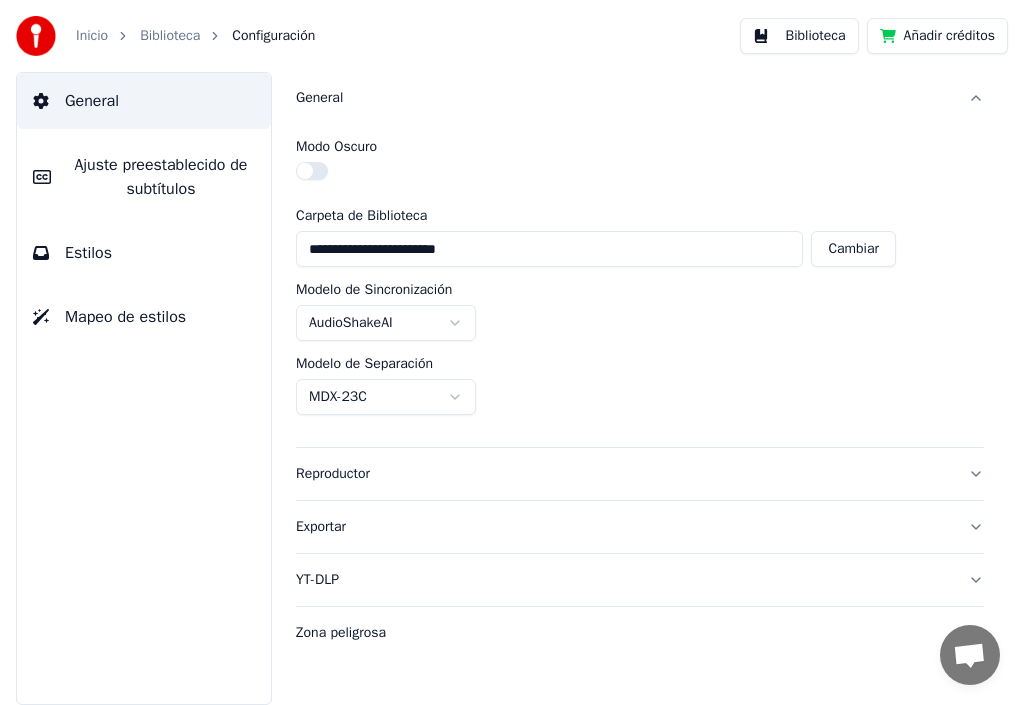 click at bounding box center [312, 171] 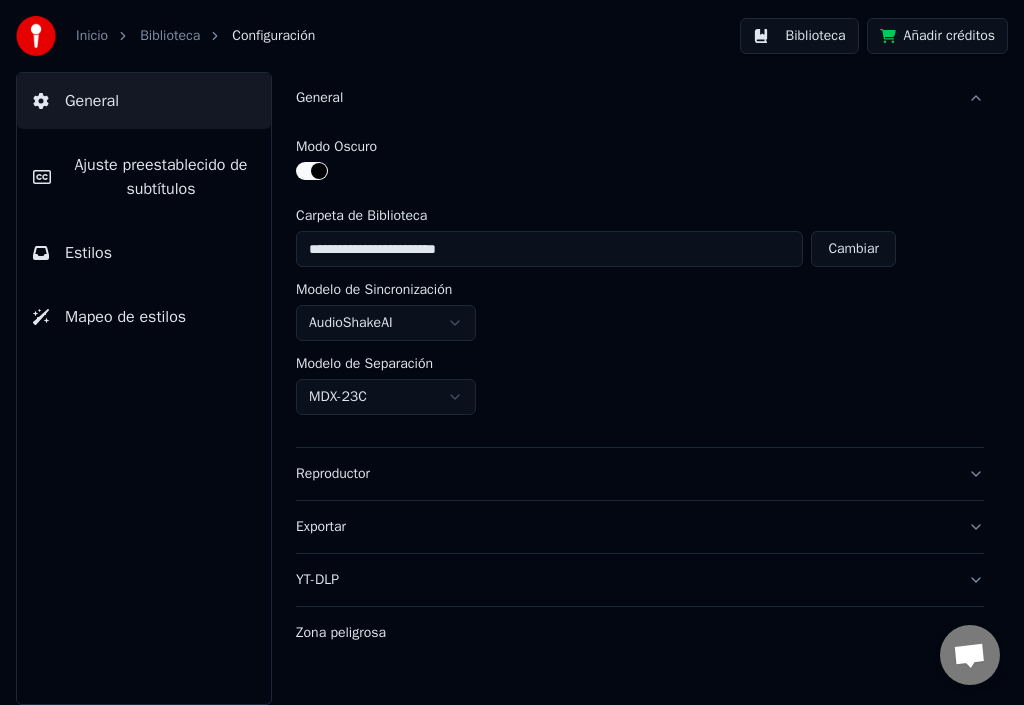 click at bounding box center (312, 171) 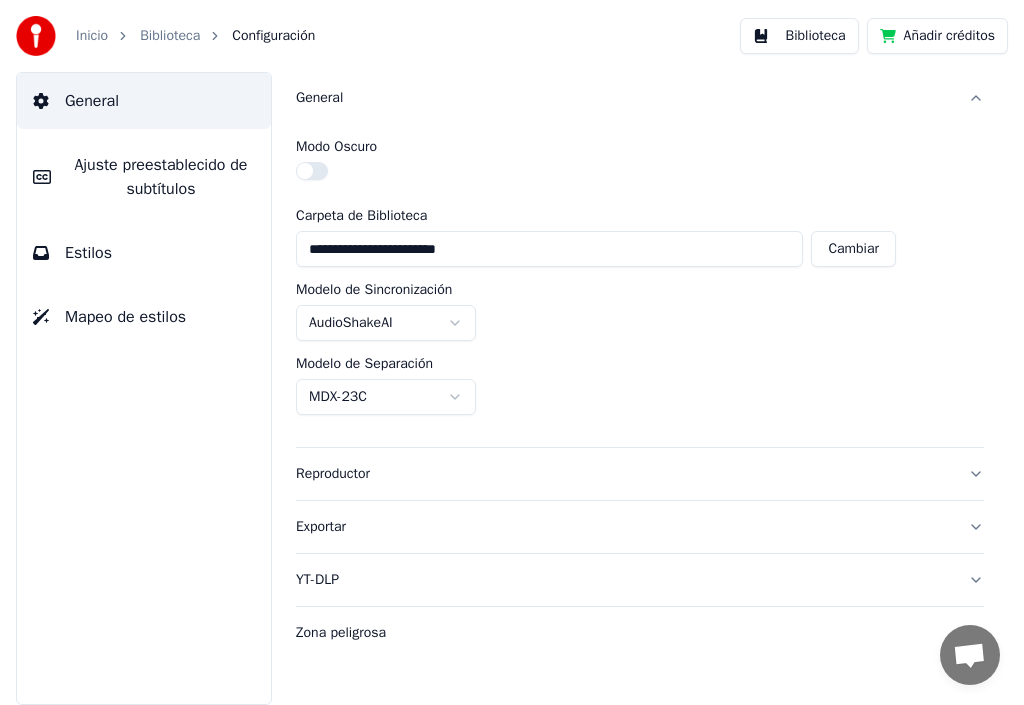 click on "General" at bounding box center (640, 98) 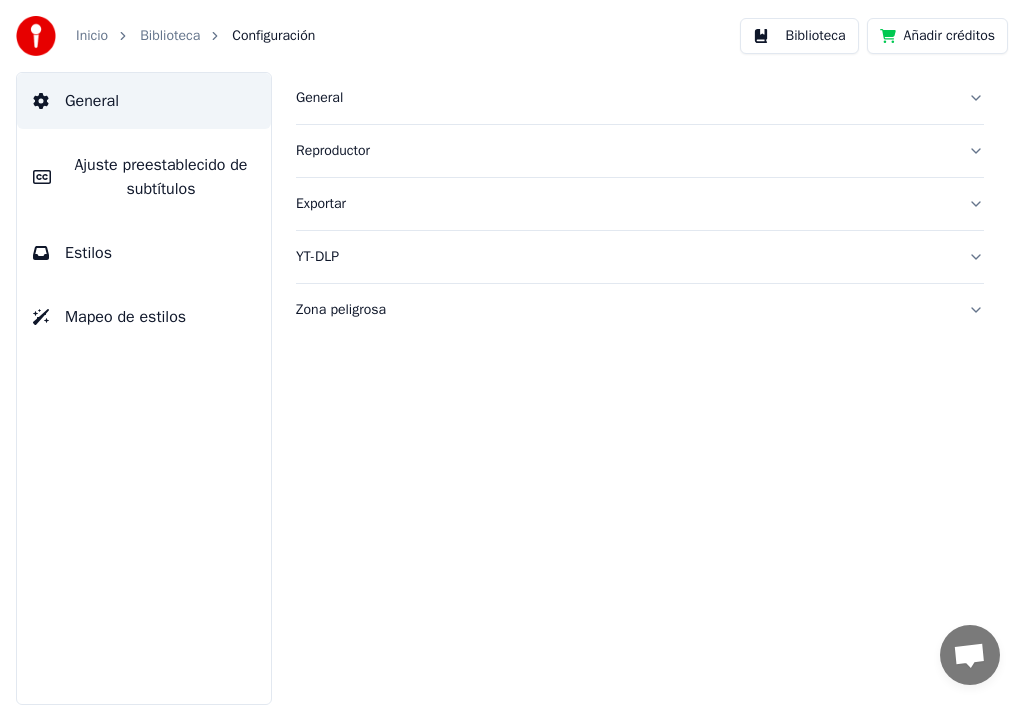 click on "Ajuste preestablecido de subtítulos" at bounding box center [161, 177] 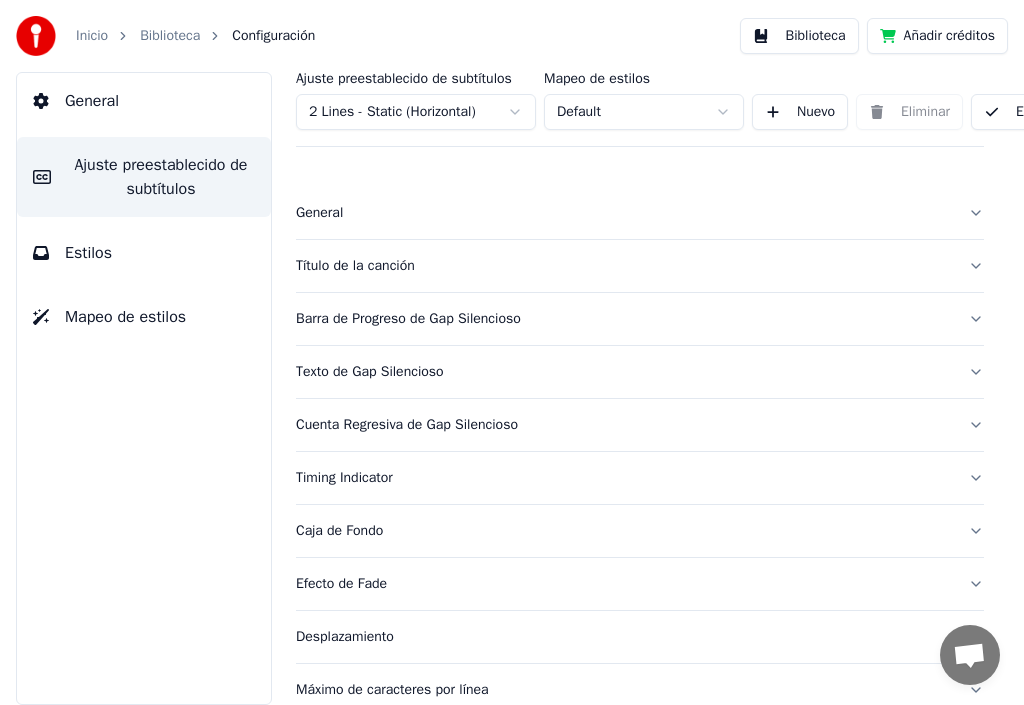 click on "Configuración" at bounding box center [273, 36] 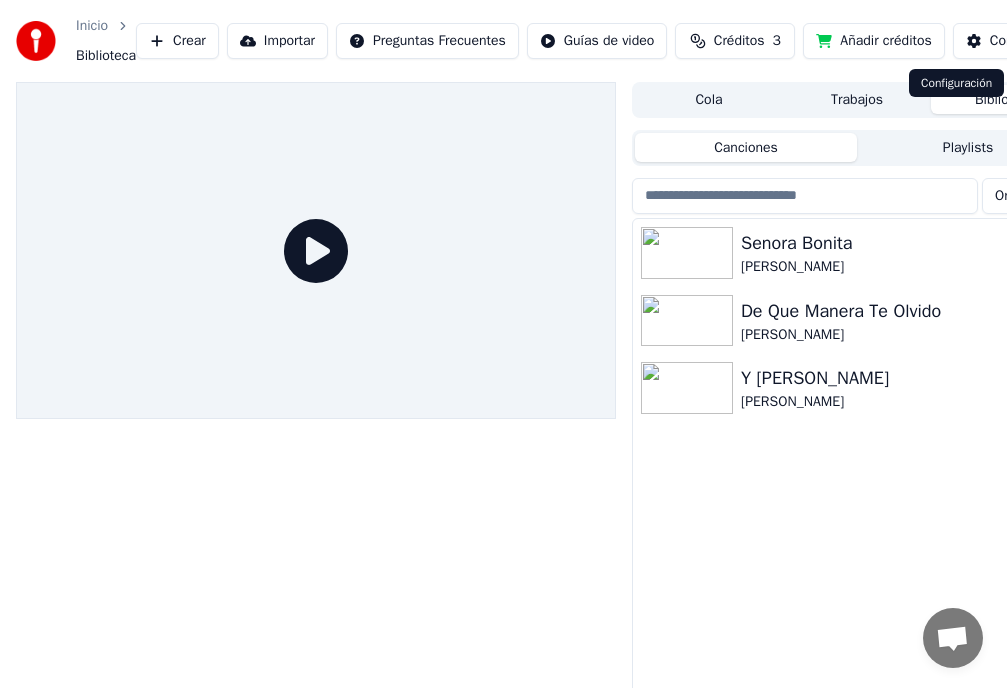 click on "Configuración" at bounding box center (1019, 41) 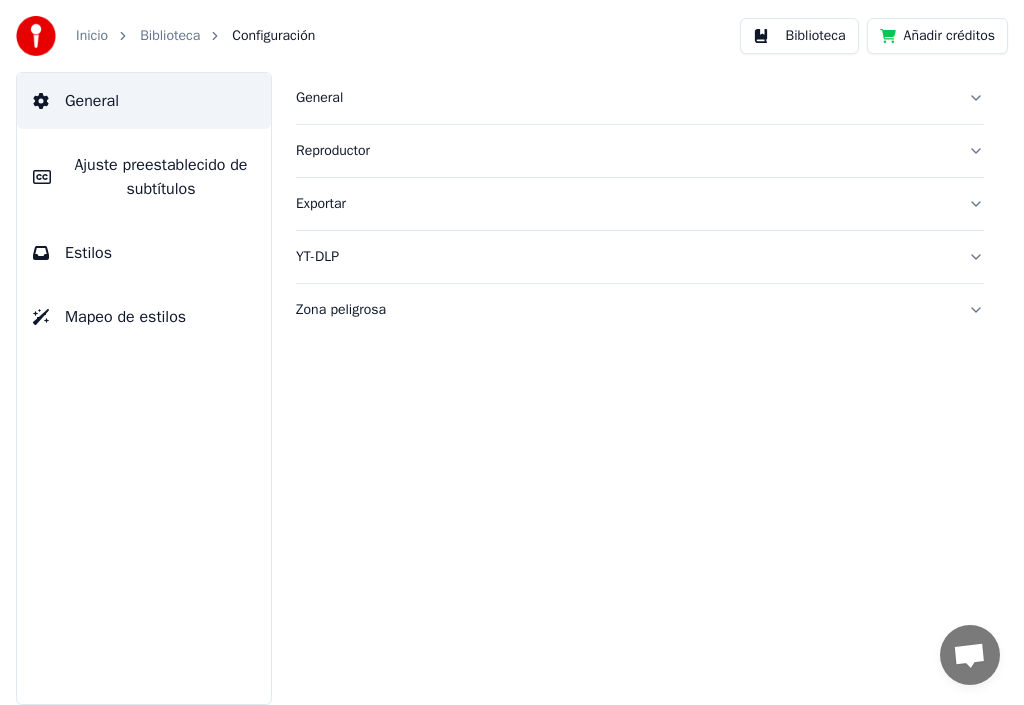 click on "Añadir créditos" at bounding box center [937, 36] 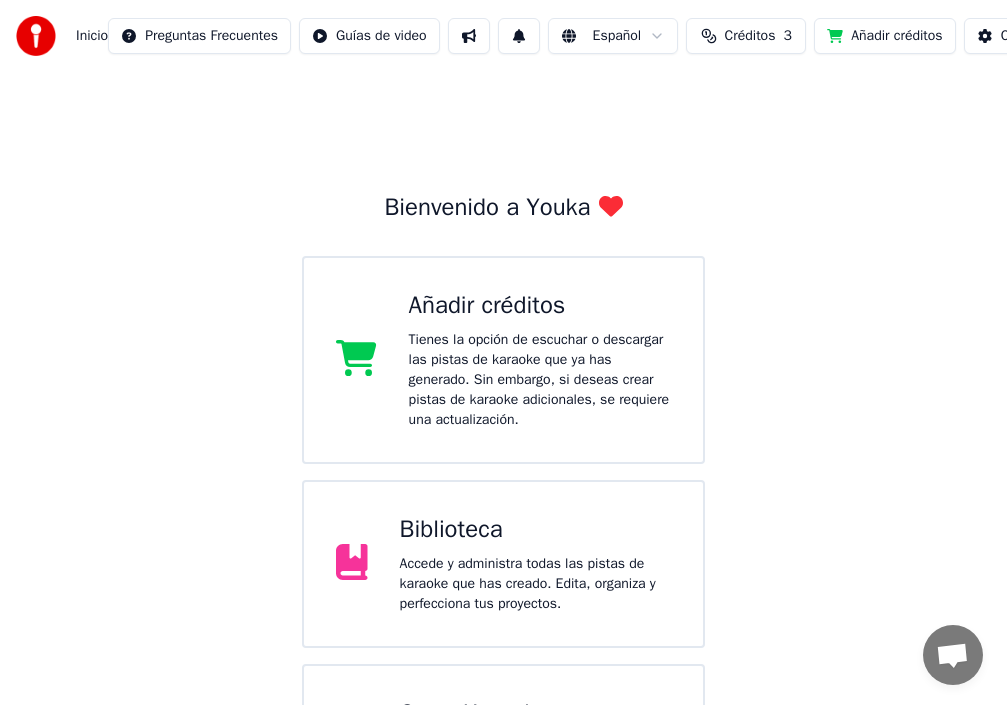 click on "Tienes la opción de escuchar o descargar las pistas de karaoke que ya has generado. Sin embargo, si deseas crear pistas de karaoke adicionales, se requiere una actualización." at bounding box center [540, 380] 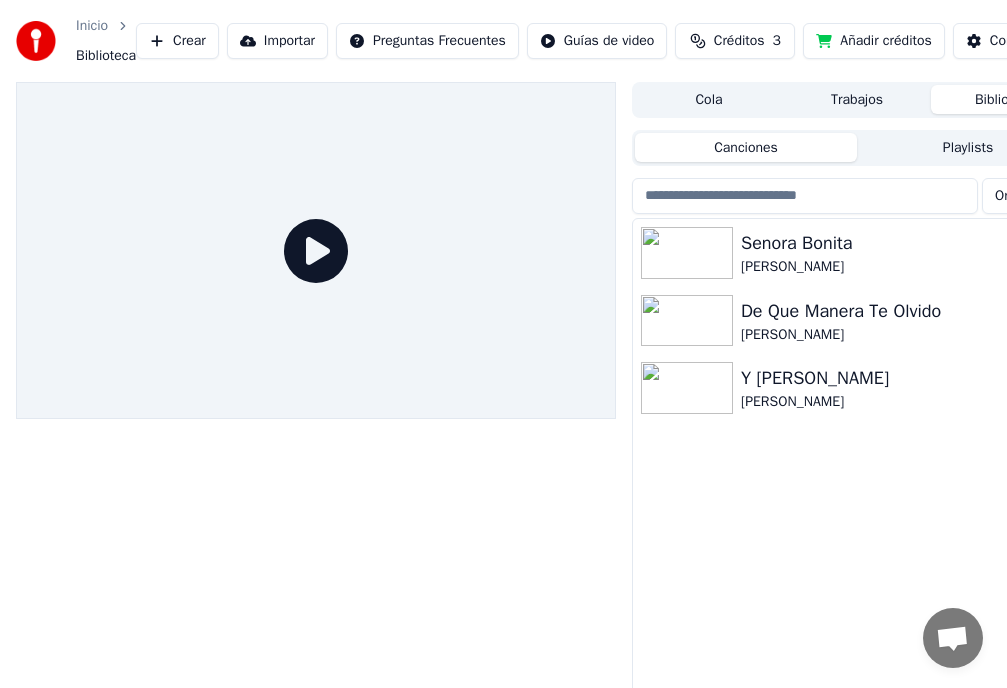 click on "Créditos 3" at bounding box center (735, 41) 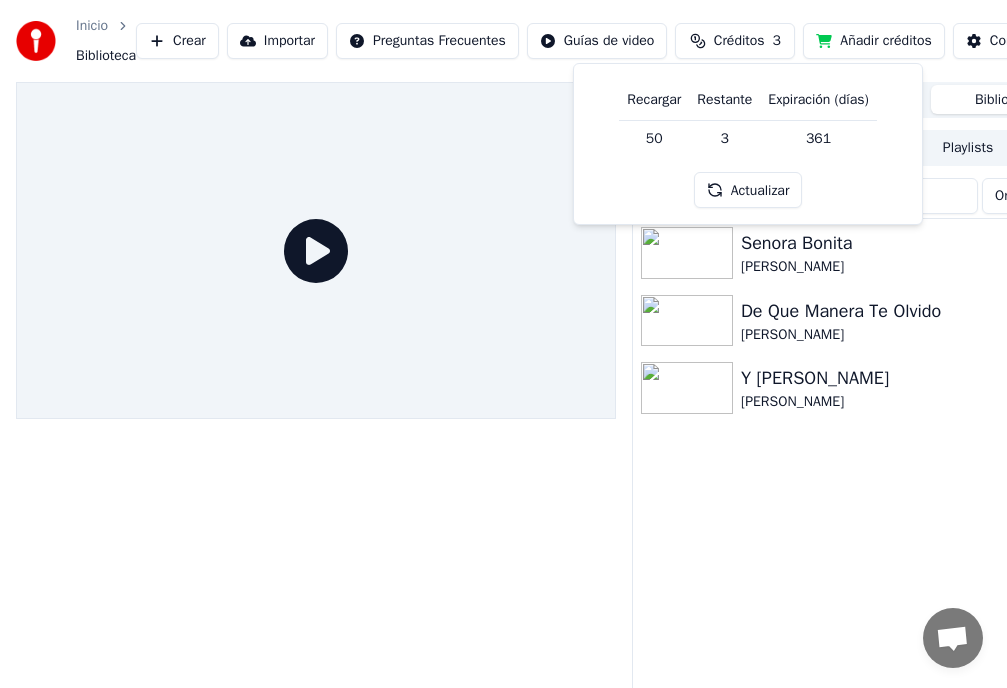 click on "Actualizar" at bounding box center [748, 190] 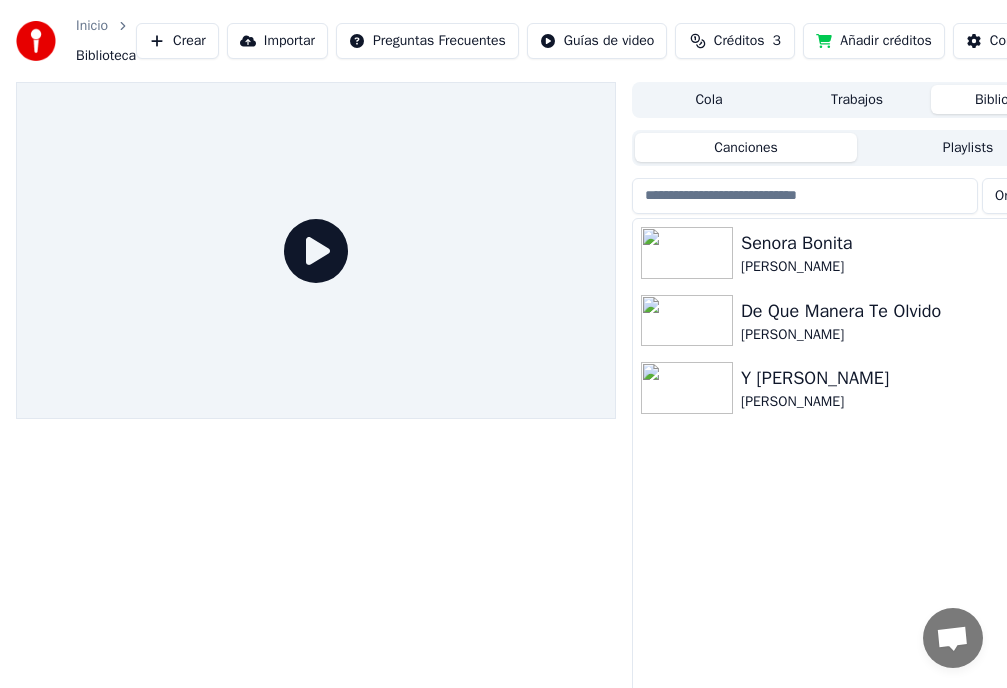 click on "Créditos" at bounding box center (739, 41) 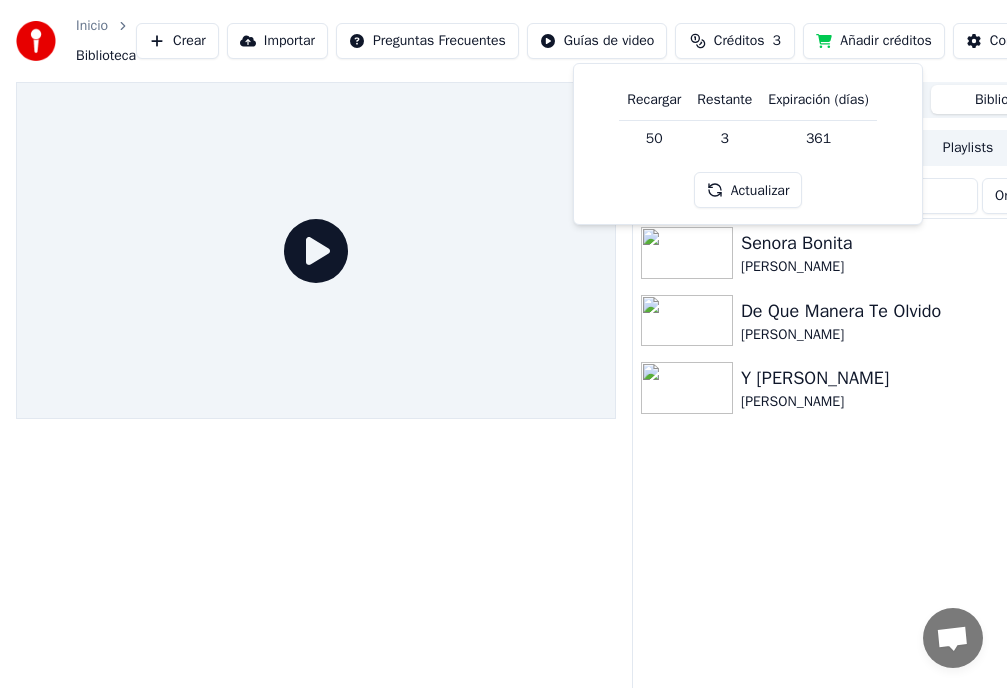 click on "Créditos" at bounding box center (739, 41) 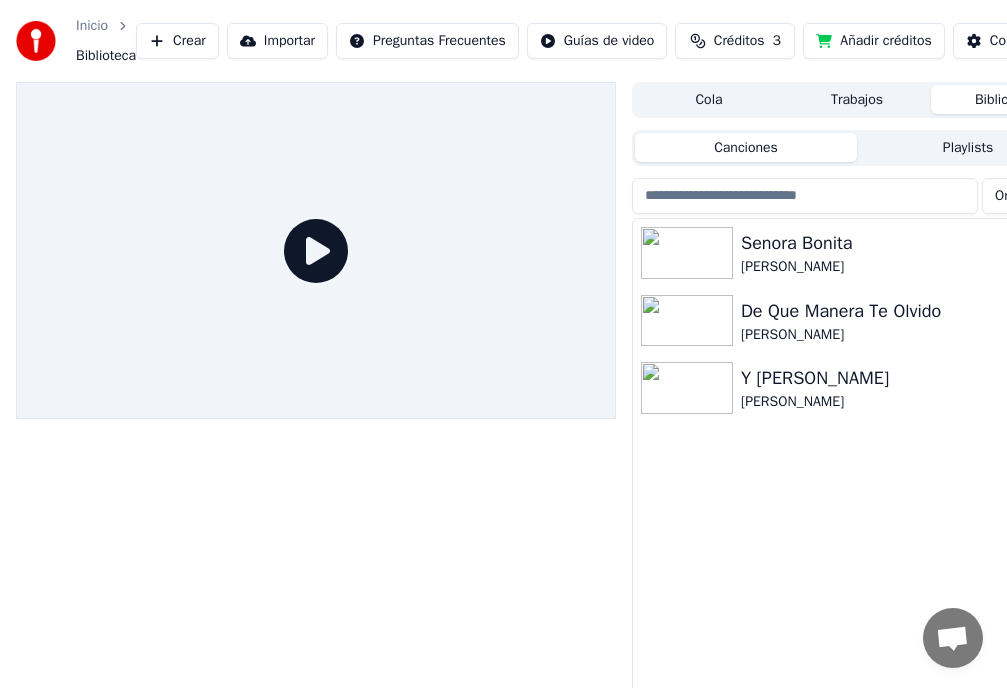 click on "Créditos" at bounding box center [739, 41] 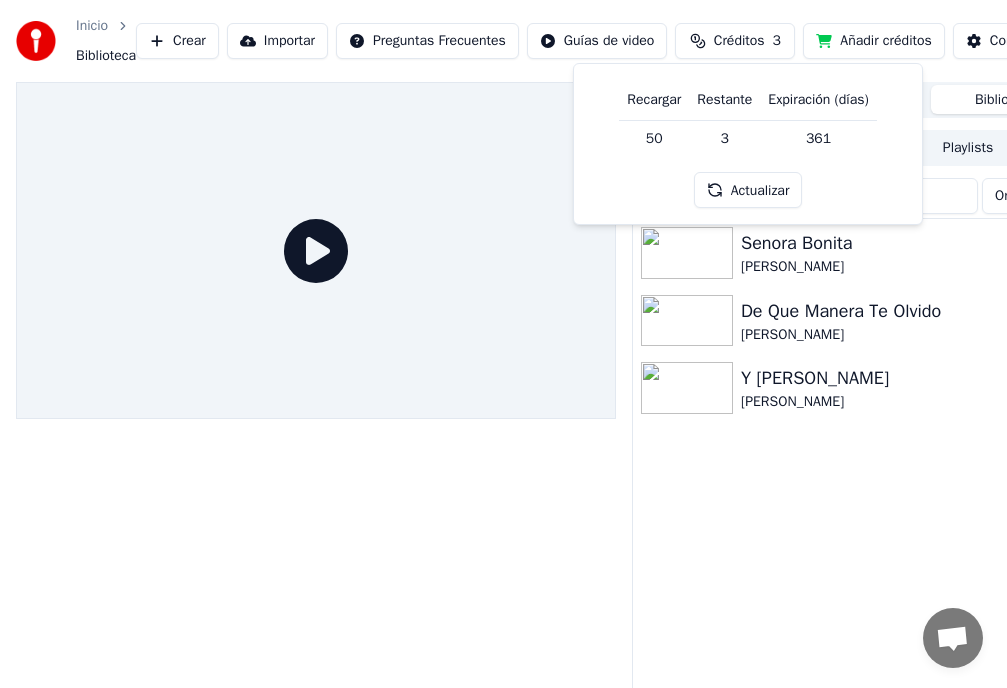 click on "Actualizar" at bounding box center [748, 190] 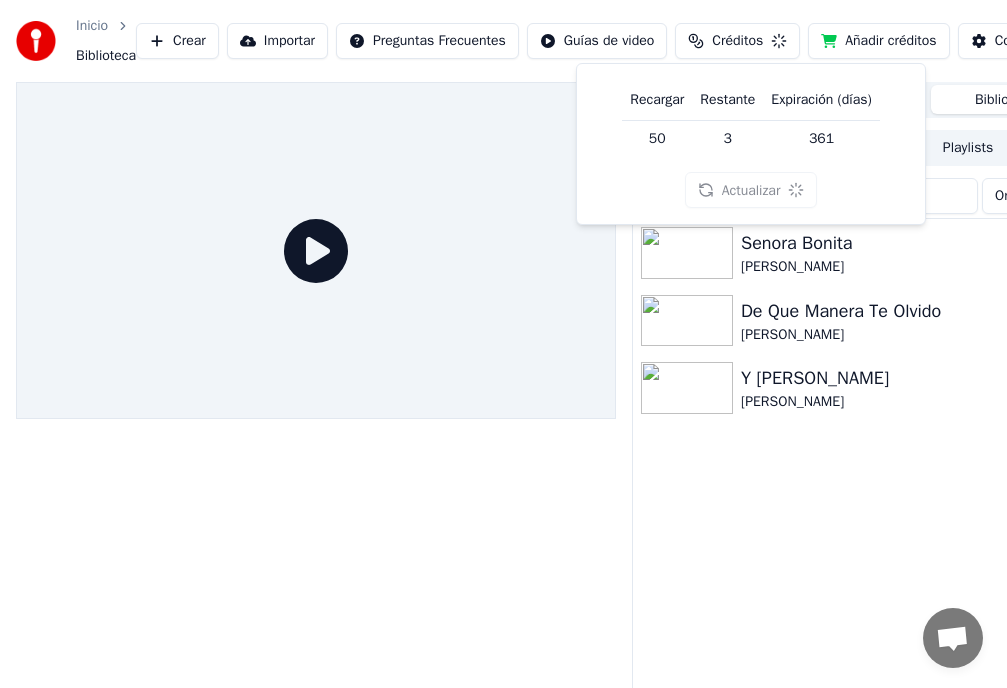 click on "Actualizar" at bounding box center (751, 190) 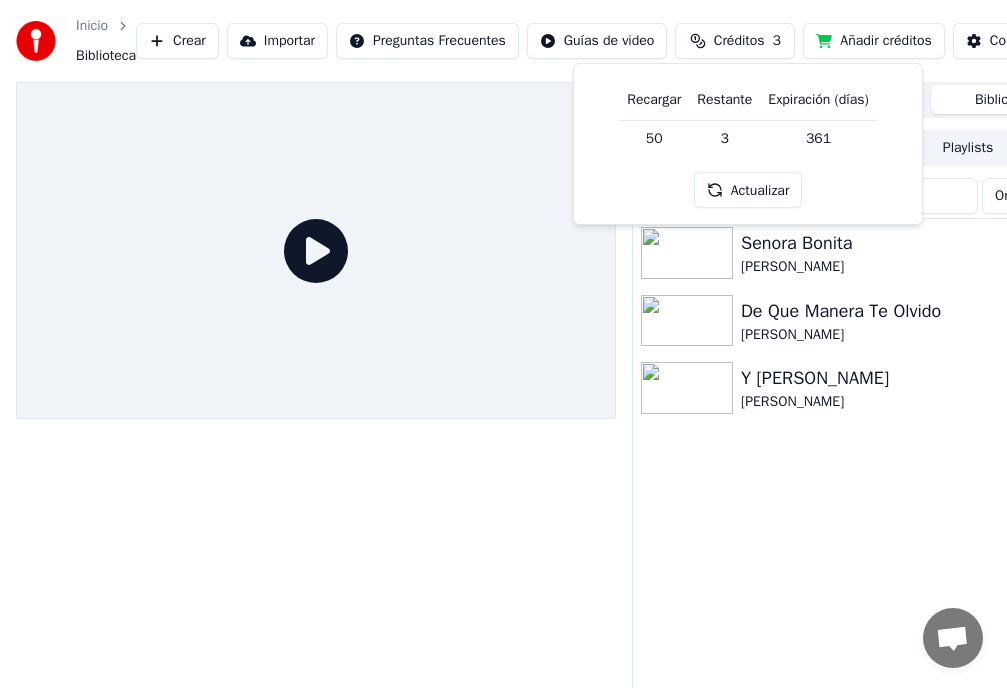 click on "Actualizar" at bounding box center [748, 190] 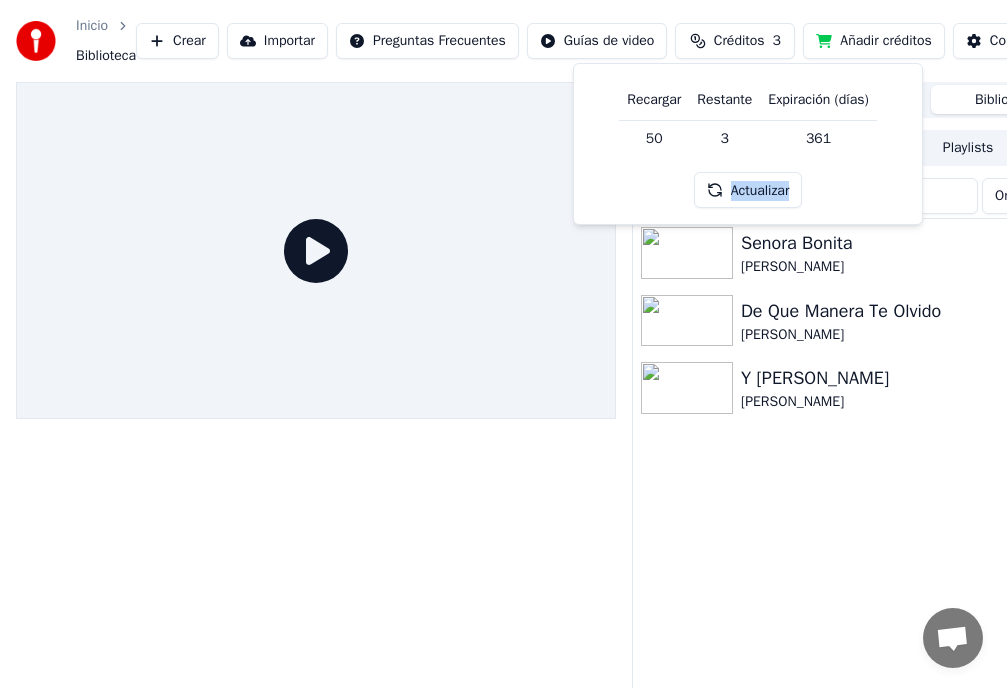 click on "Actualizar" at bounding box center (748, 190) 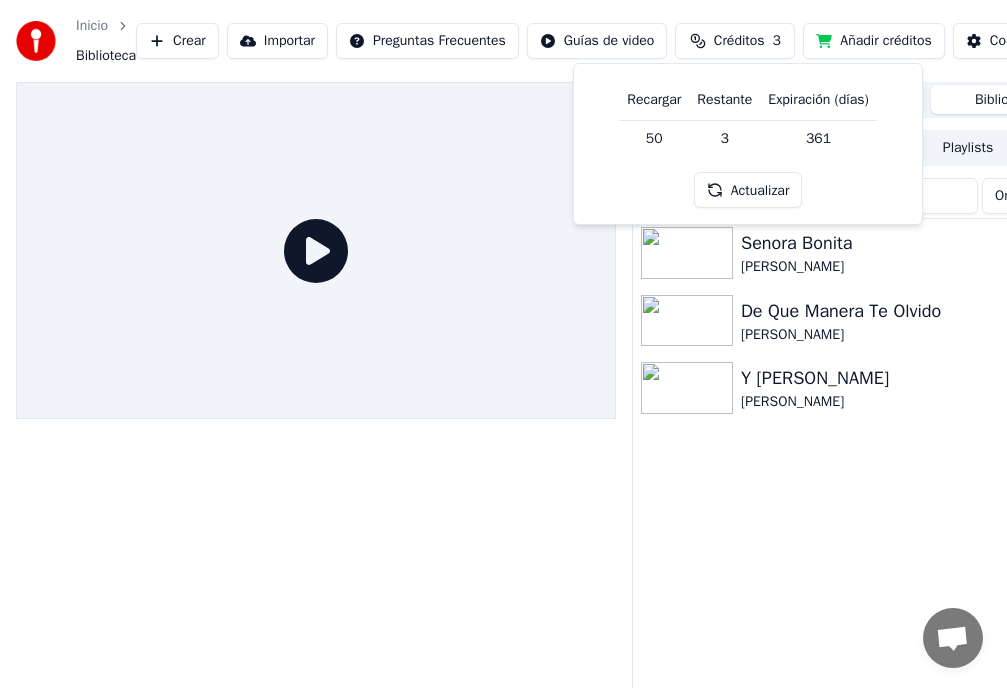 click 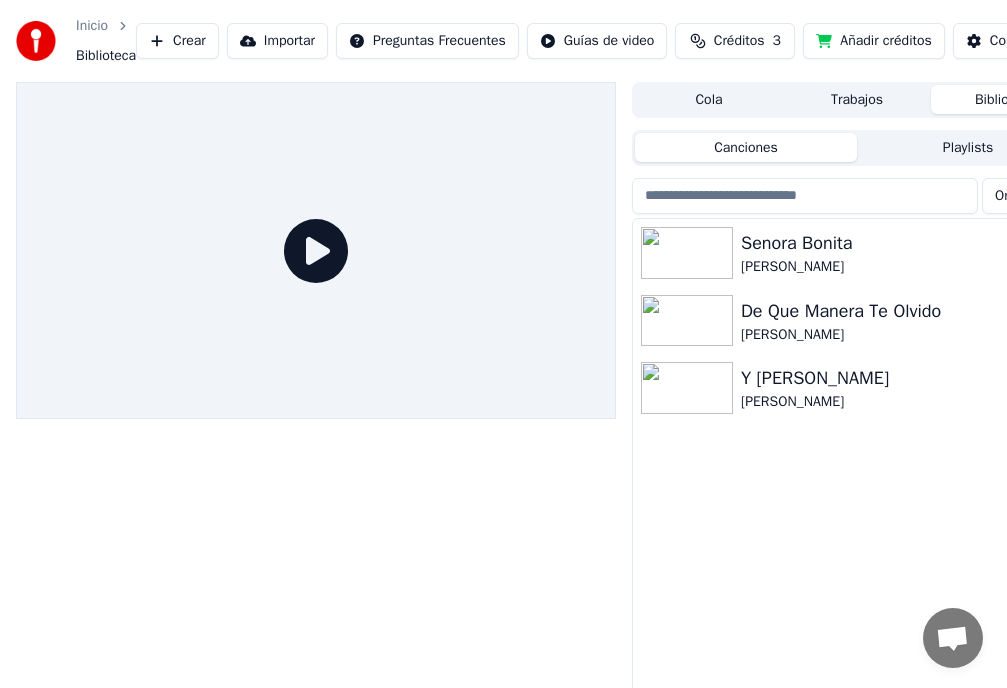 click 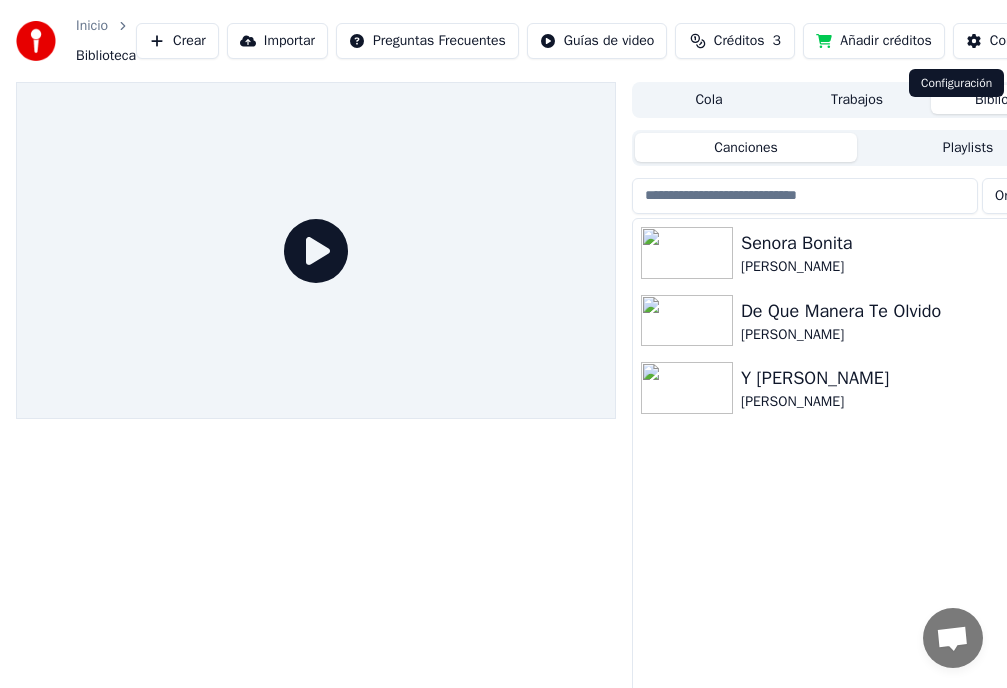 click on "Configuración" at bounding box center [1019, 41] 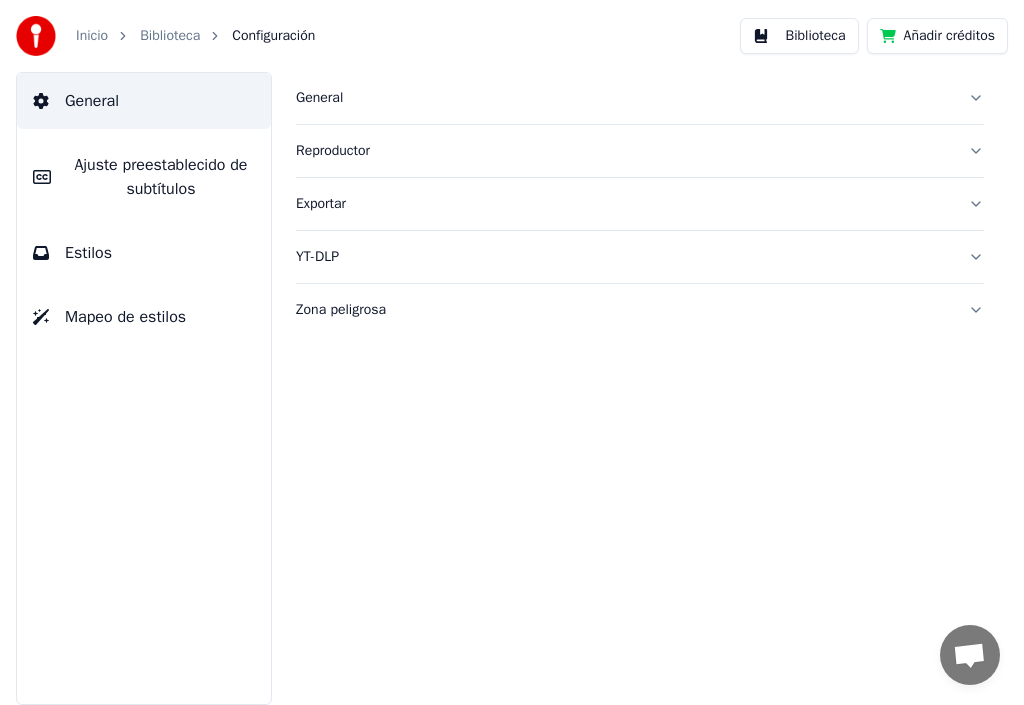 click on "General" at bounding box center [624, 98] 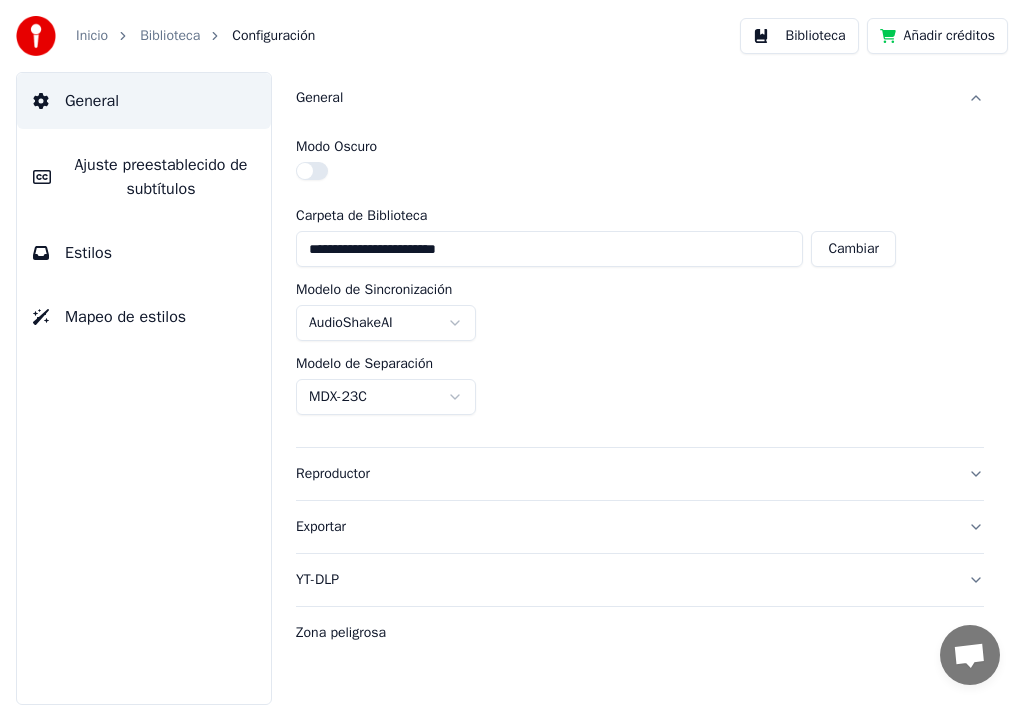 click on "Reproductor" at bounding box center [640, 474] 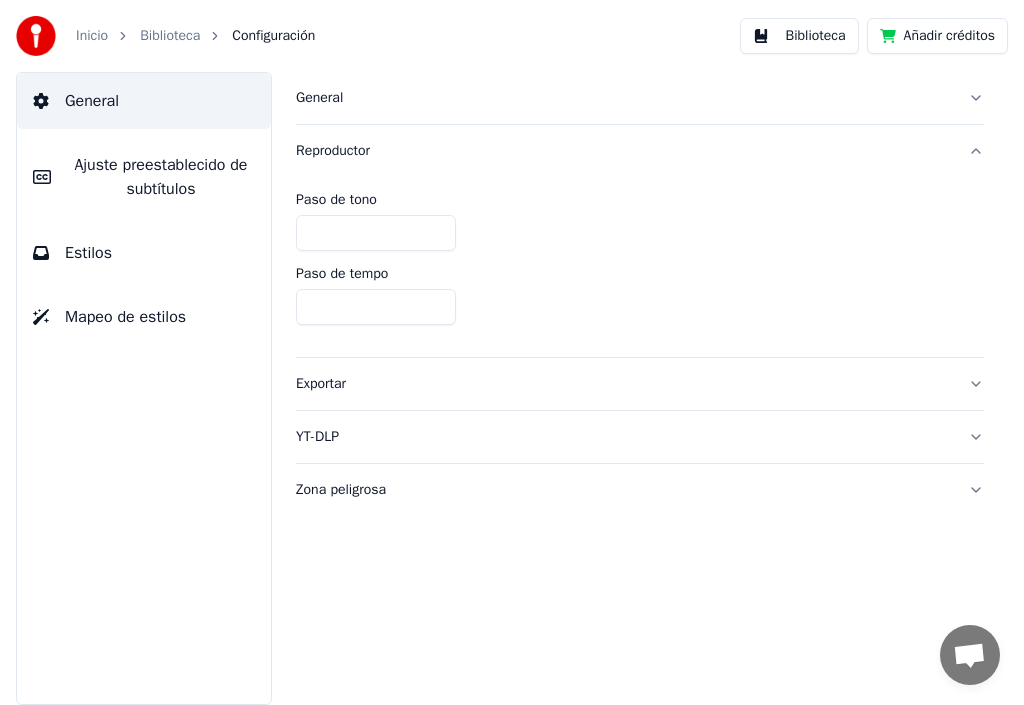 click on "Zona peligrosa" at bounding box center (624, 490) 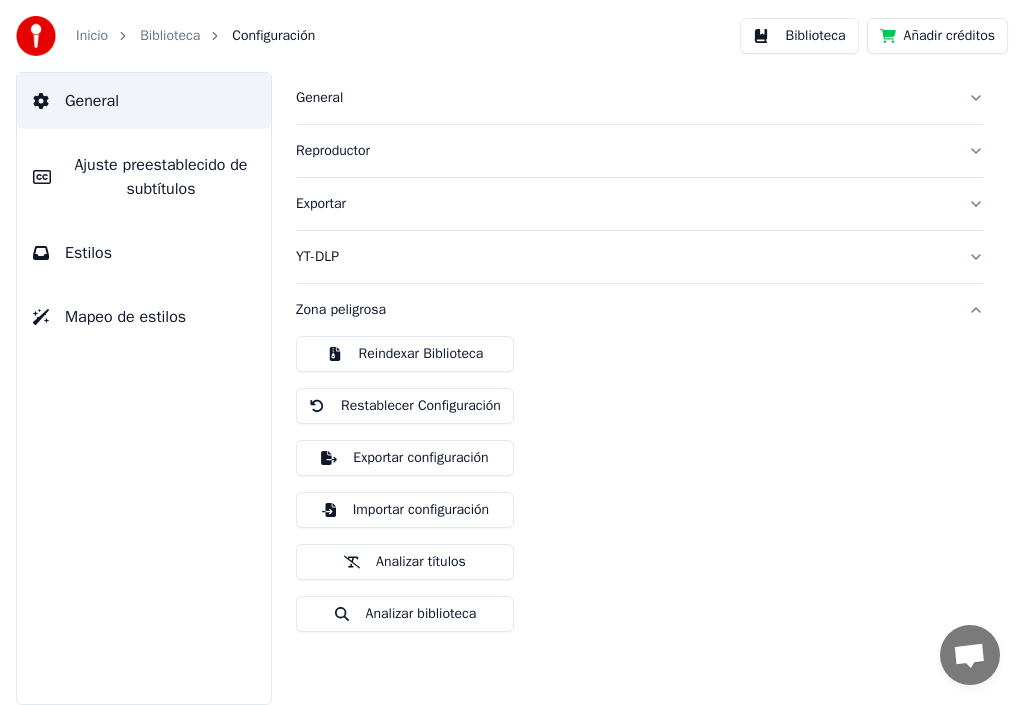 click on "Zona peligrosa" at bounding box center [624, 310] 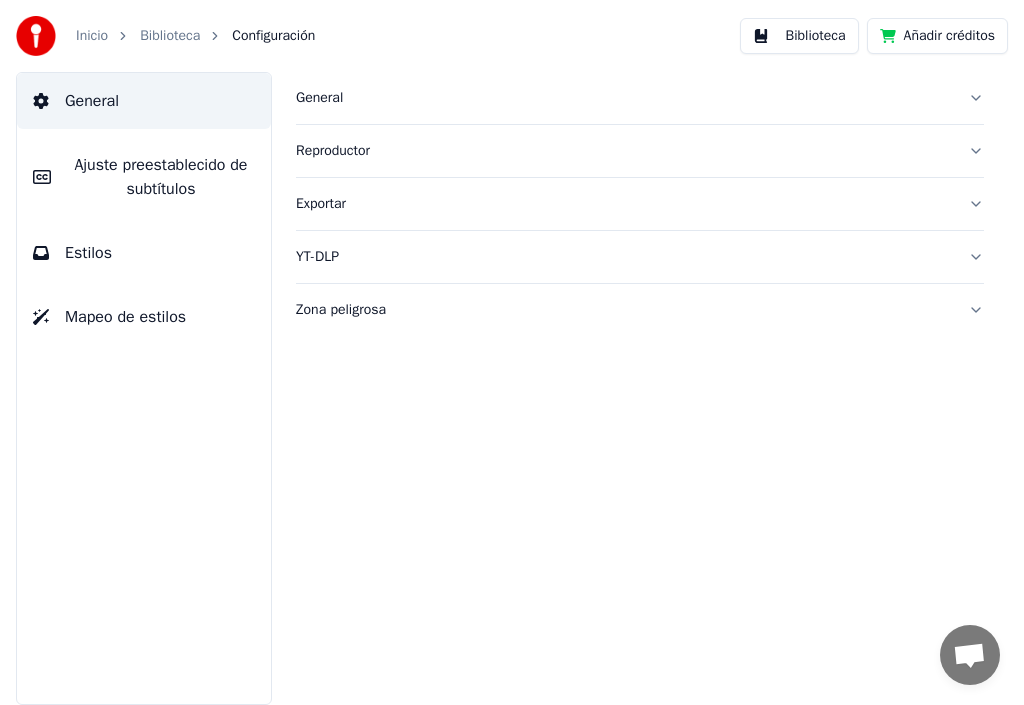 click on "Exportar" at bounding box center (640, 204) 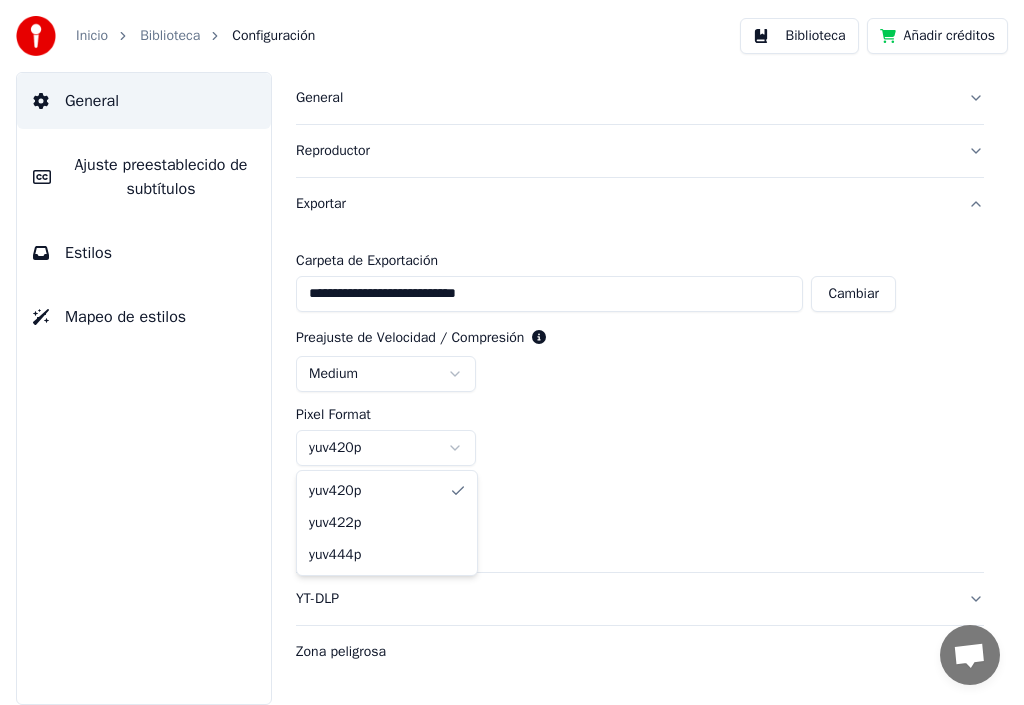 click on "**********" at bounding box center (512, 352) 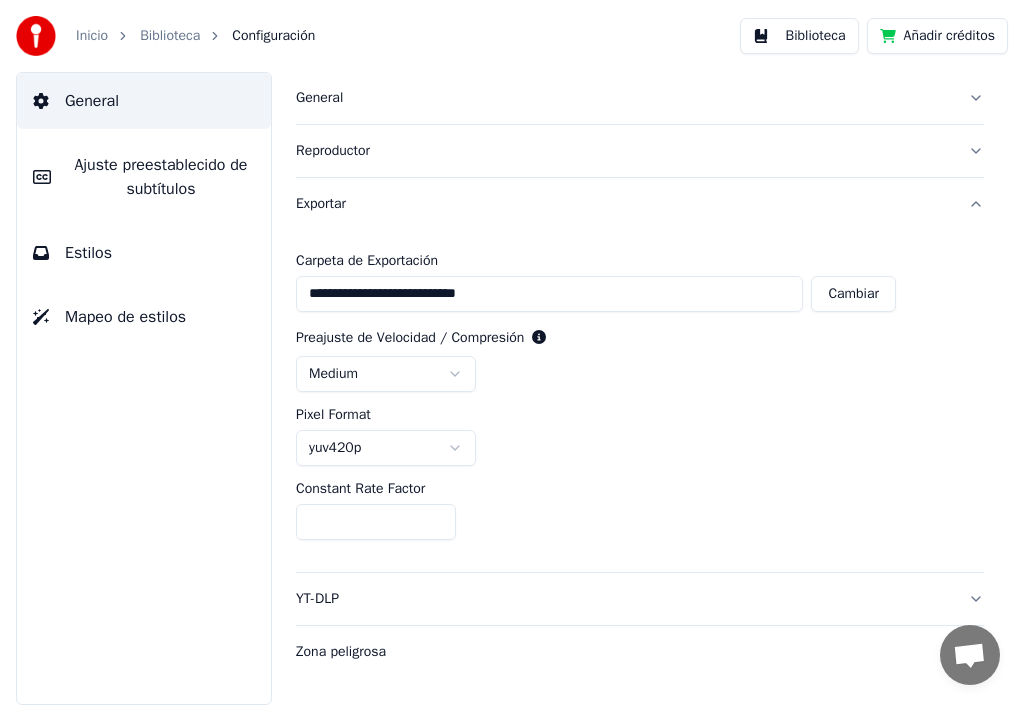 click on "**********" at bounding box center (512, 352) 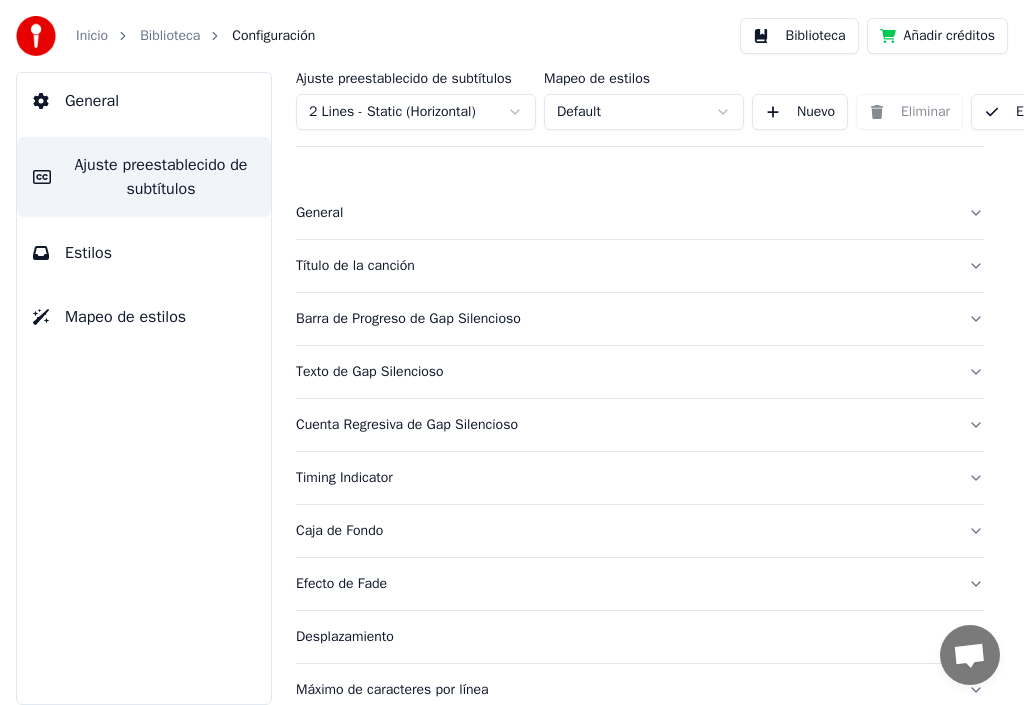click on "Establecer como Predeterminado" at bounding box center (1101, 112) 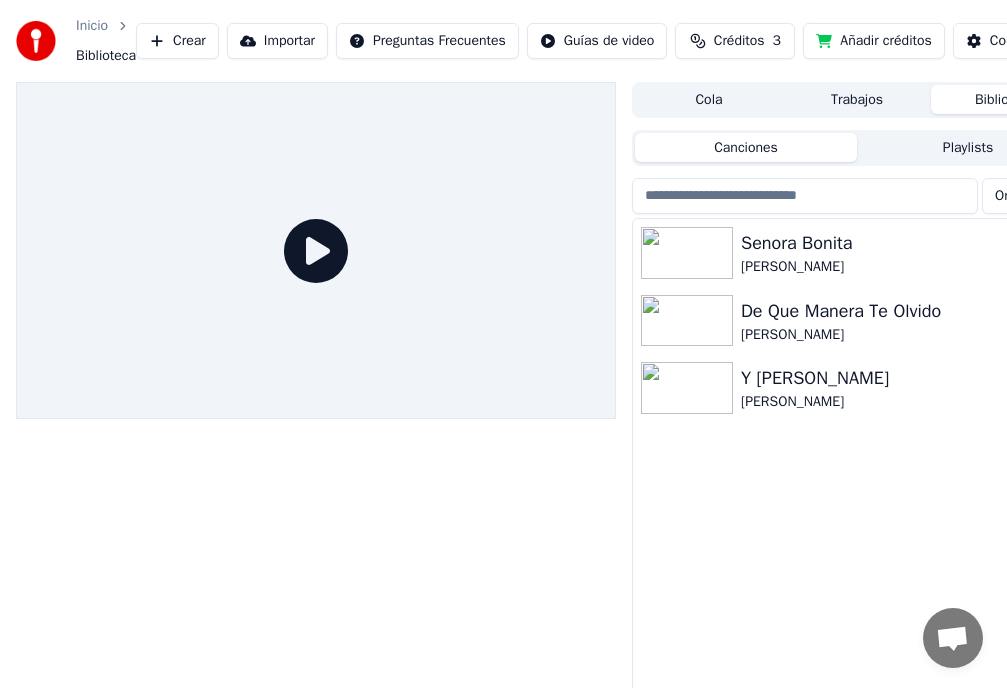 click on "Créditos" at bounding box center (739, 41) 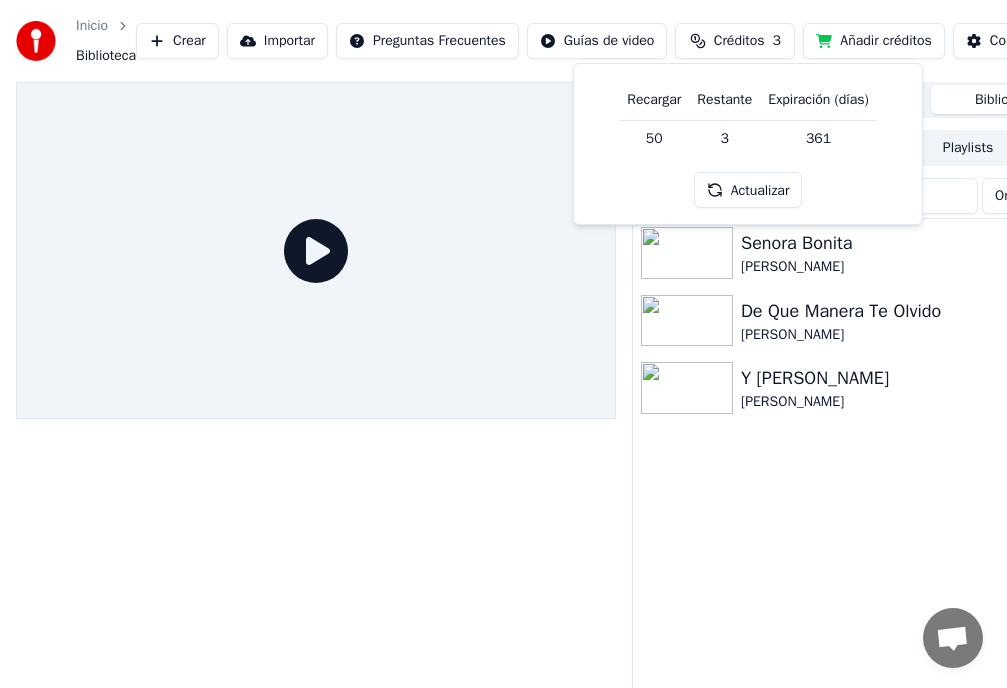 click on "Recargar" at bounding box center [654, 100] 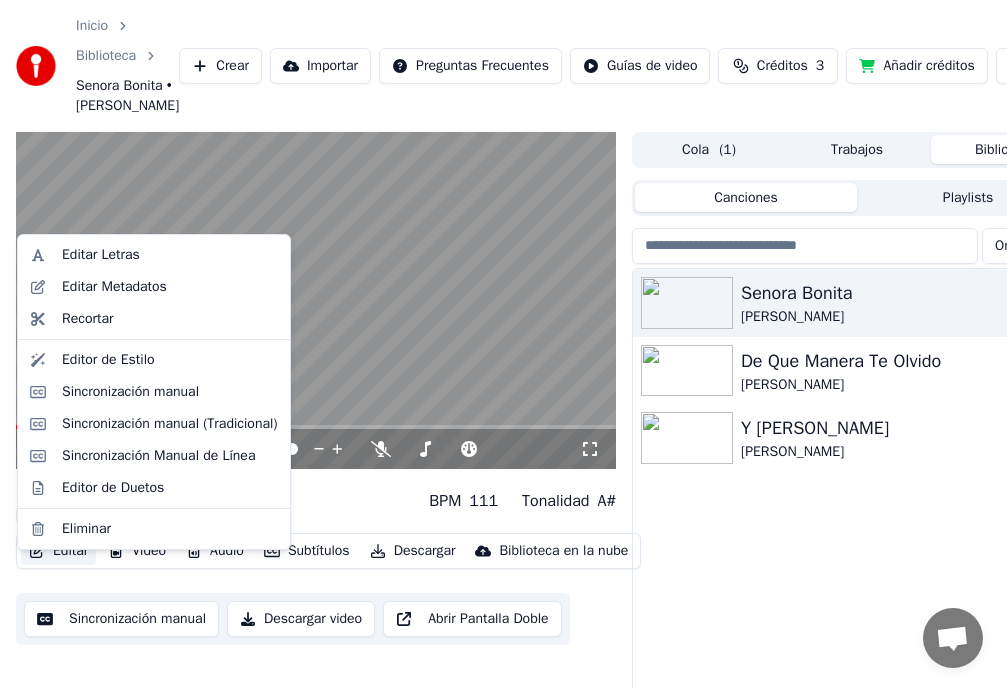 click on "Editar" at bounding box center (58, 551) 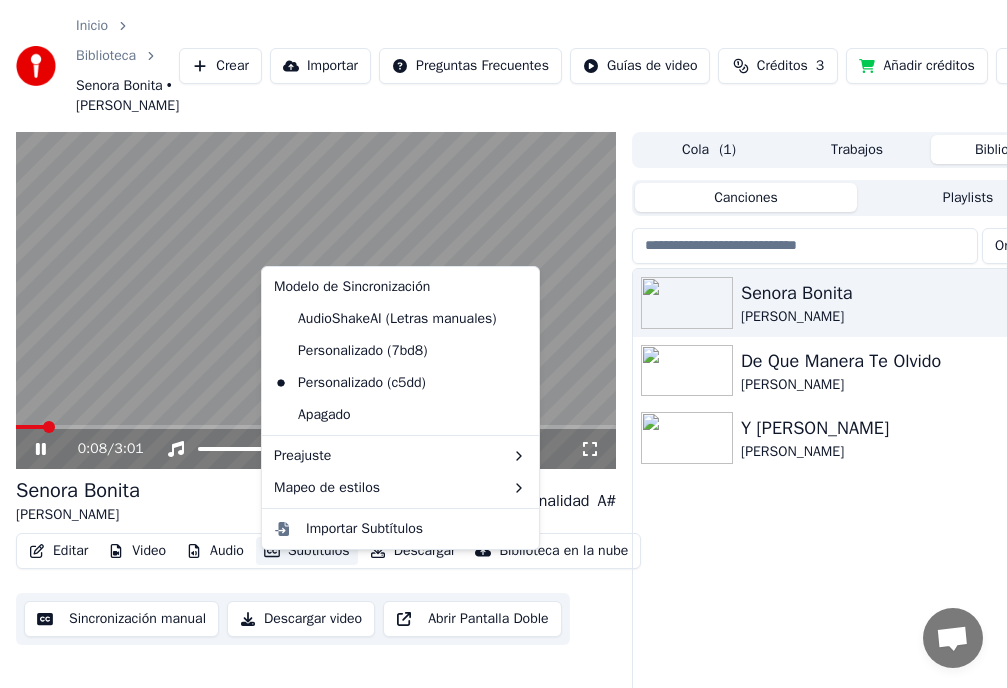 click 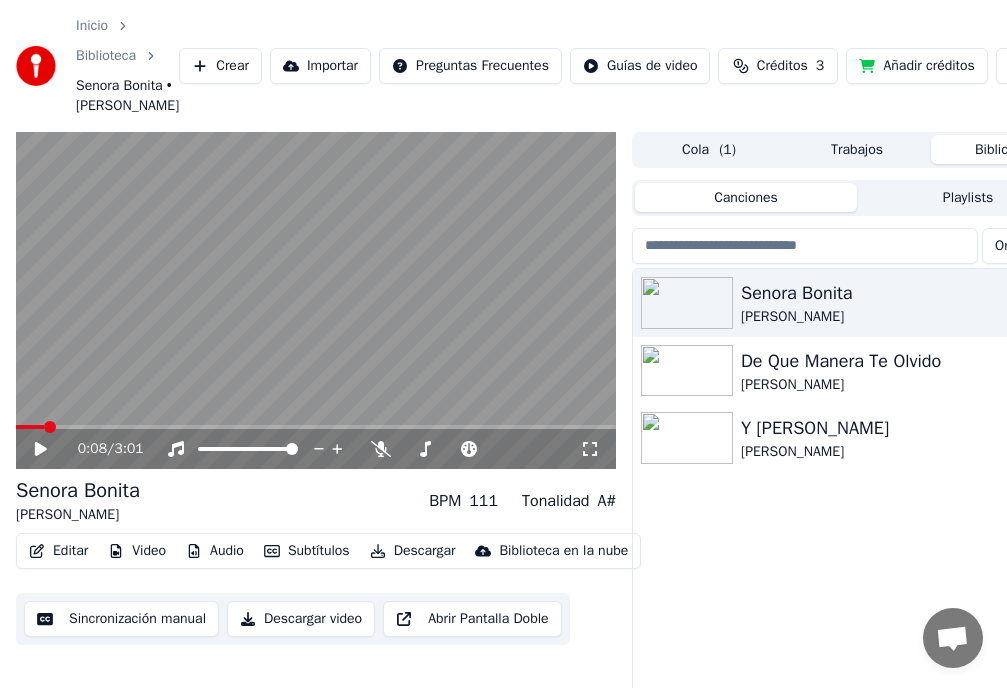 click on "Editar" at bounding box center (58, 551) 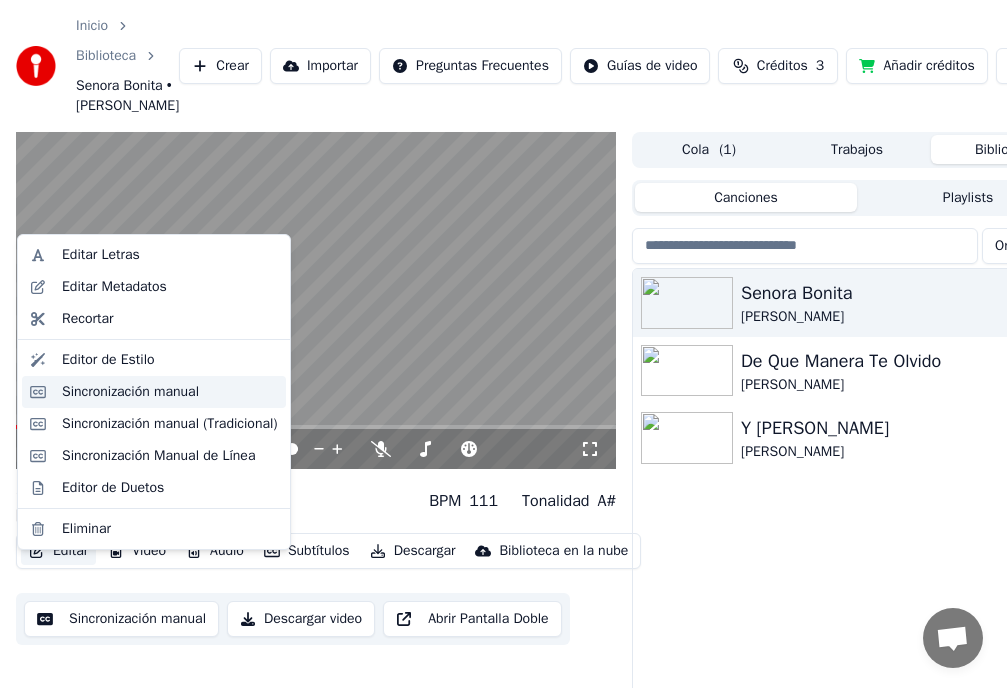 click on "Sincronización manual" at bounding box center [130, 392] 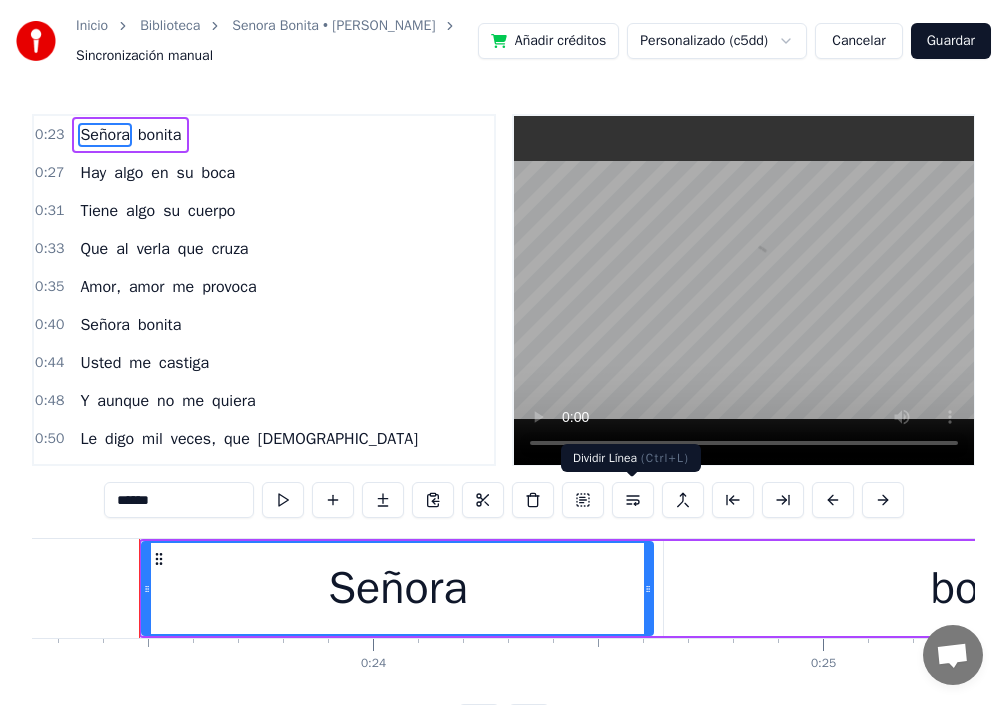 scroll, scrollTop: 0, scrollLeft: 10466, axis: horizontal 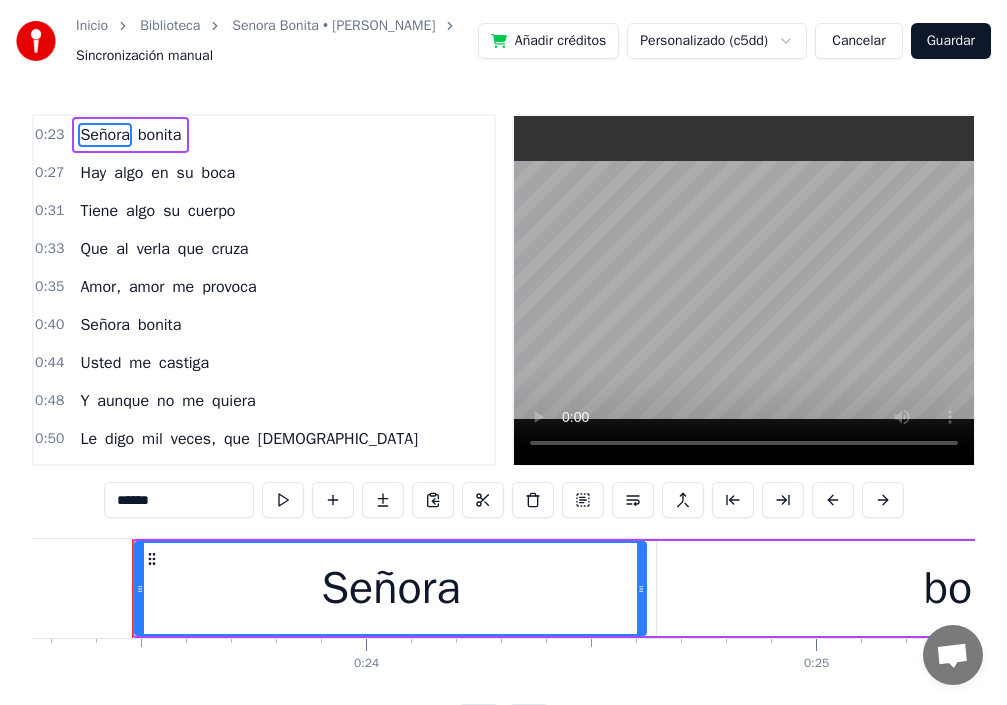 type 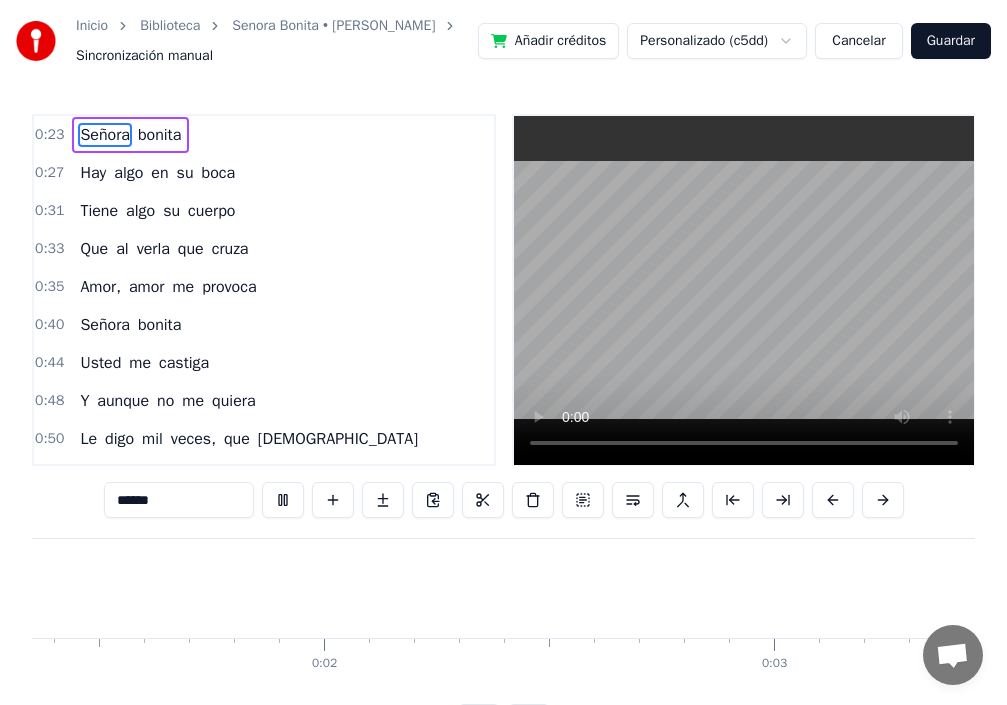 scroll, scrollTop: 0, scrollLeft: 475, axis: horizontal 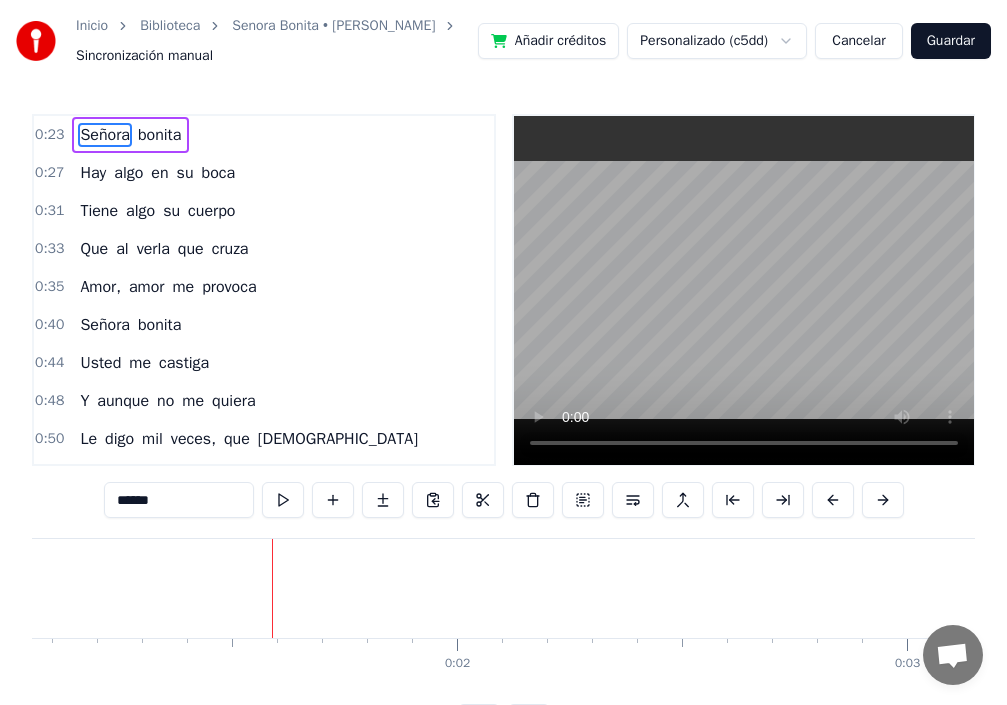 click on "0:23 Señora bonita 0:27 Hay algo en su boca 0:31 Tiene algo su cuerpo 0:33 Que al verla que cruza 0:35 Amor, amor me provoca 0:40 Señora bonita 0:44 Usted me castiga 0:48 Y aunque no me quiera 0:50 Le digo mil veces, que Dios 0:53 Que Dios la bendiga 0:57 Señora bonita 1:01 Su cara es dulzura 1:05 Mis brazos le ofrecen 1:08 El discreto instante 1:10 De una aventura 1:14 Señora bonita 1:18 Yo siempre la sueño 1:22 Mire que ironía 1:24 Yo amándola tanto 1:27 Y Usted tiene dueño 1:48 Señora bonita 1:53 Hay algo en su boca 1:57 Tiene algo su cuerpo 1:59 Que al verla que cruza 2:01 Amor, amor me provoca 2:06 Señora bonita 2:09 Usted me castiga 2:14 Y aunque no me quiera 2:16 Le digo mil veces que Dios 2:19 Que Dios la bendiga 2:23 Señora bonita 2:27 Su cara es dulzura 2:31 Mis brazos le ofrecen 2:34 El discreto instante 2:36 De una aventura 2:40 Señora bonita 2:44 Yo siempre la sueño 2:49 Mire que ironía 2:50 Yo amándola tanto 2:52 Y usted, usted tiene dueño" at bounding box center (503, 290) 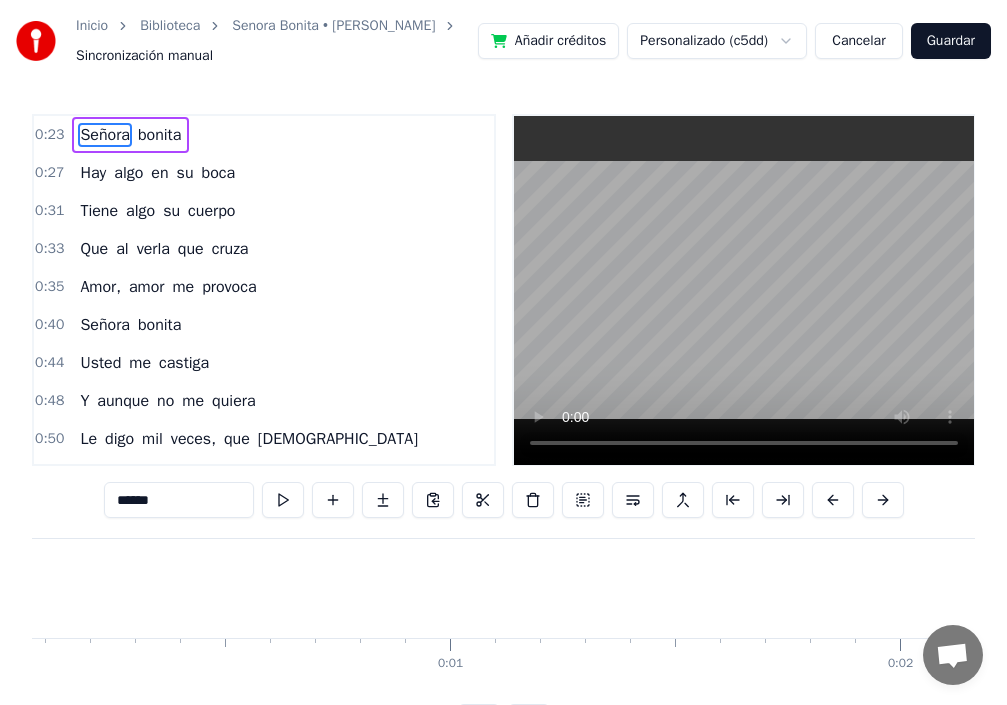 scroll, scrollTop: 0, scrollLeft: 0, axis: both 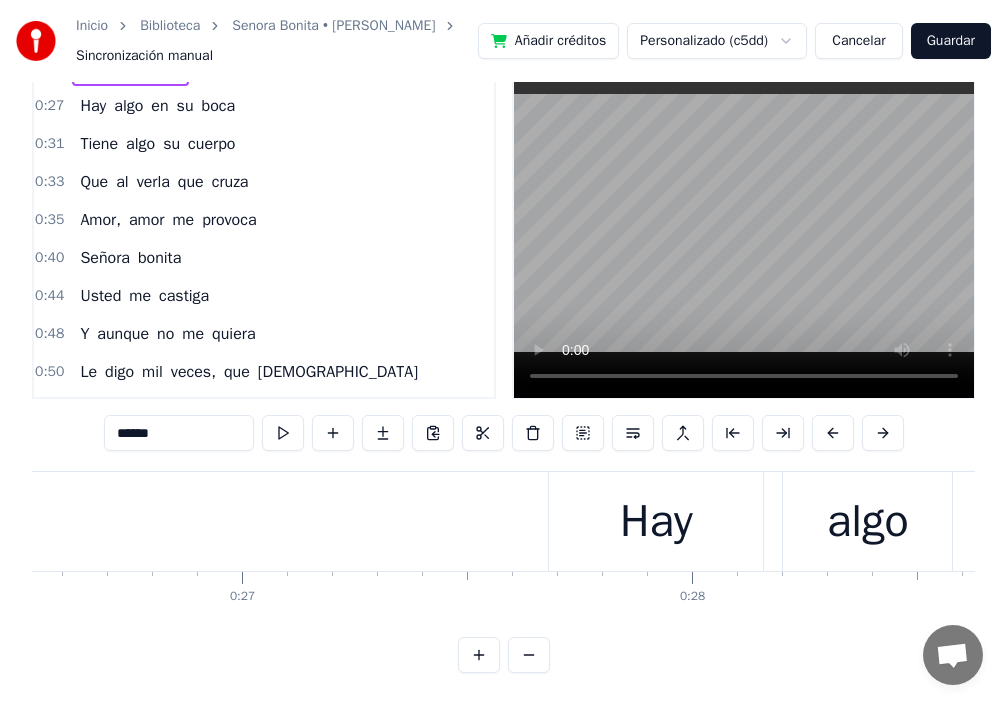 click at bounding box center [479, 655] 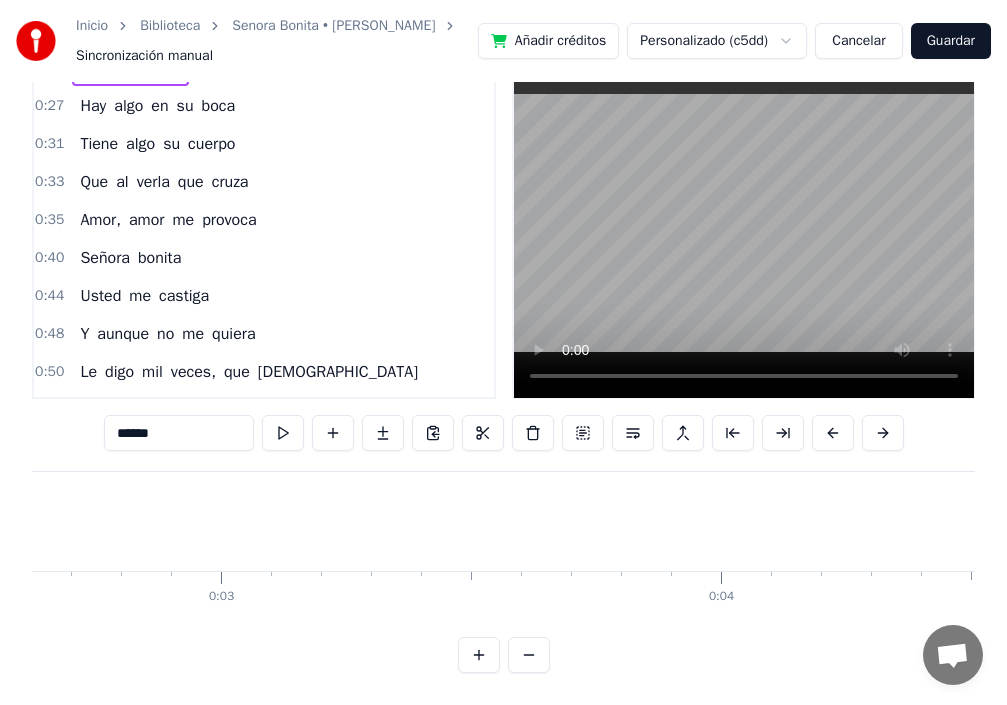 scroll, scrollTop: 0, scrollLeft: 1064, axis: horizontal 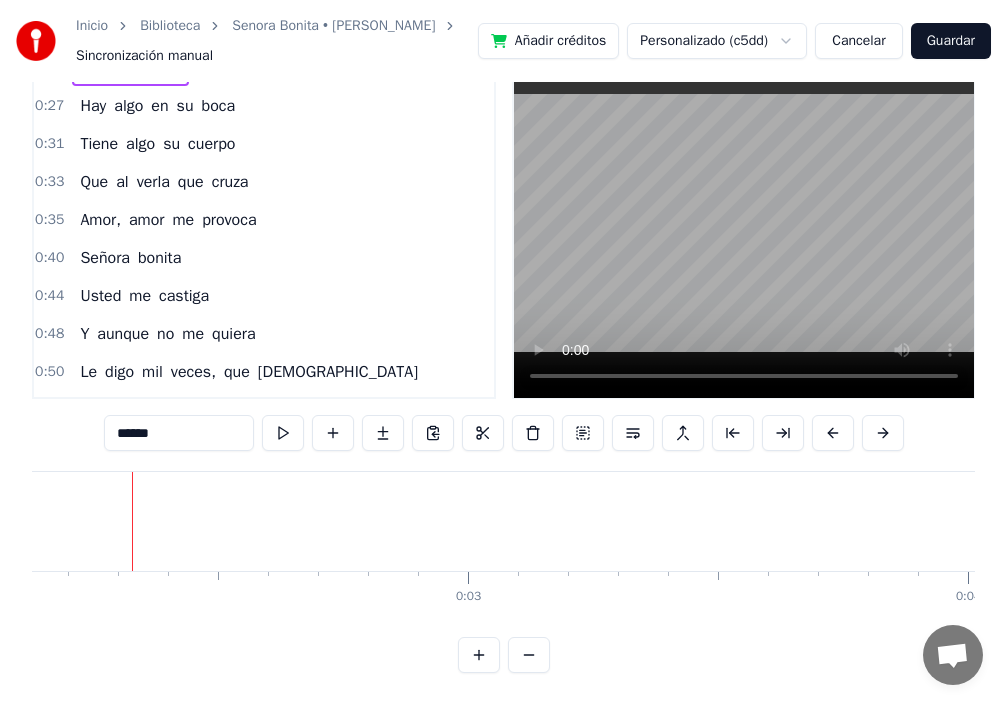 drag, startPoint x: 637, startPoint y: 228, endPoint x: 538, endPoint y: 232, distance: 99.08077 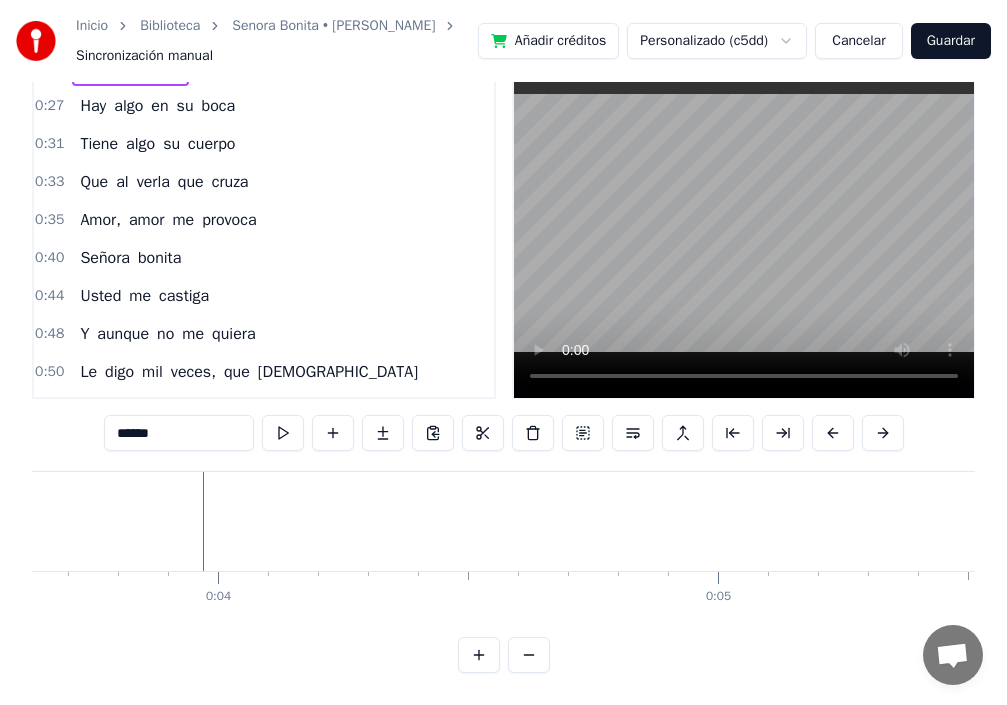 scroll, scrollTop: 0, scrollLeft: 1817, axis: horizontal 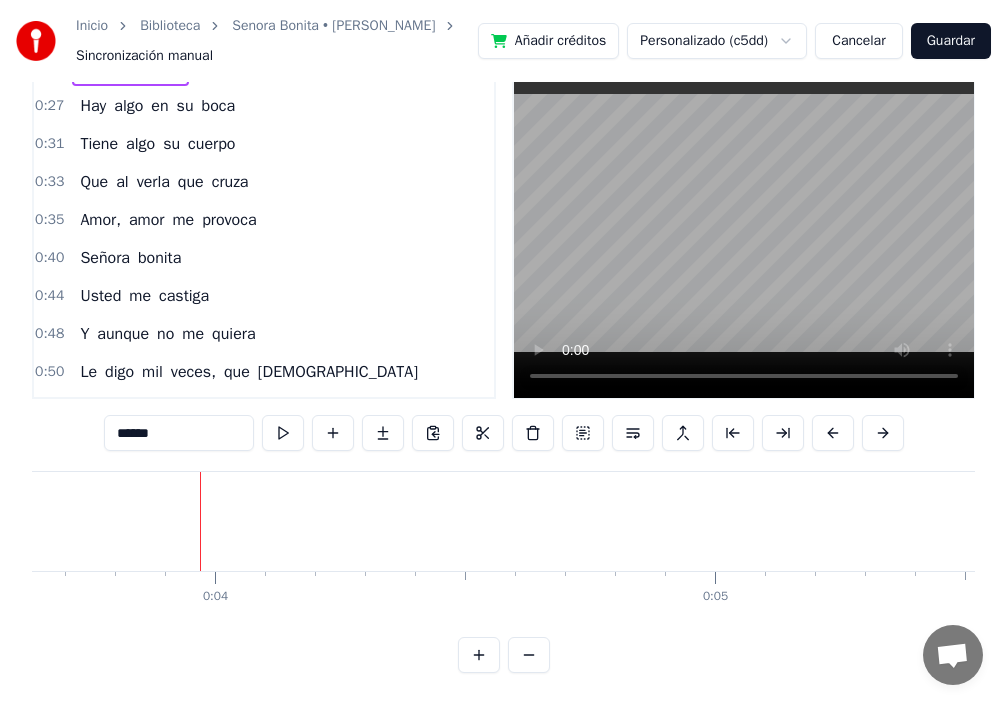 click on "Cancelar" at bounding box center [858, 41] 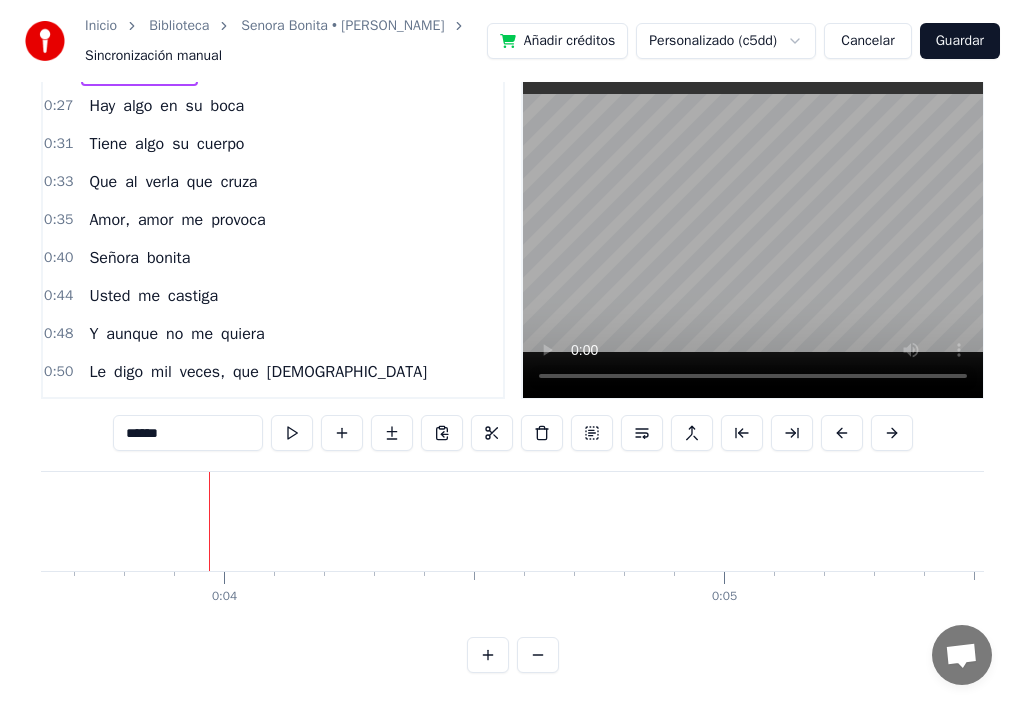 scroll, scrollTop: 0, scrollLeft: 0, axis: both 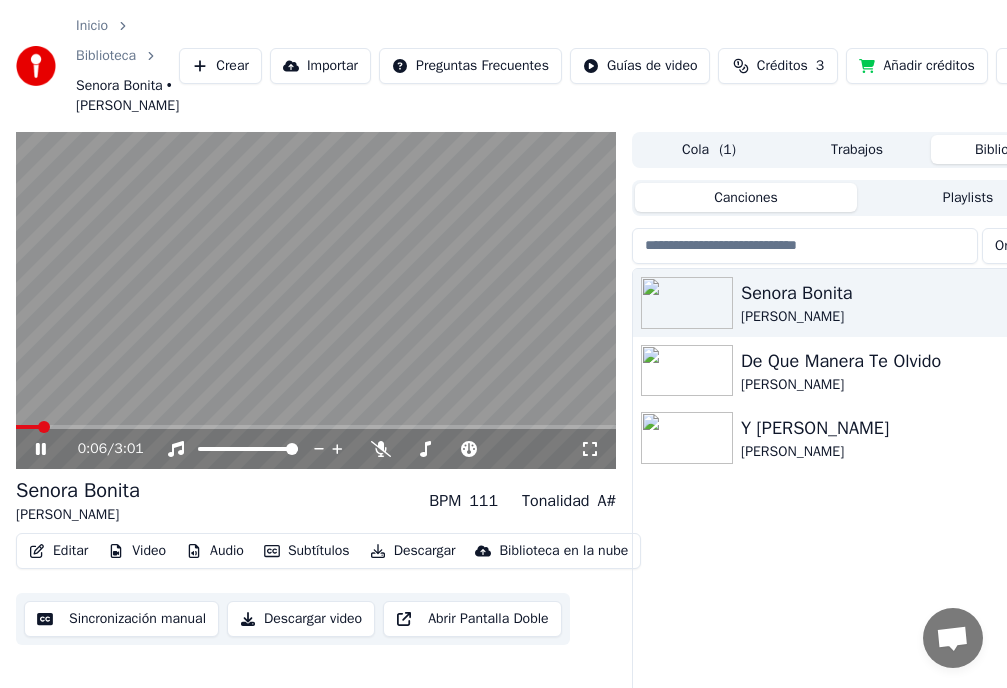 click 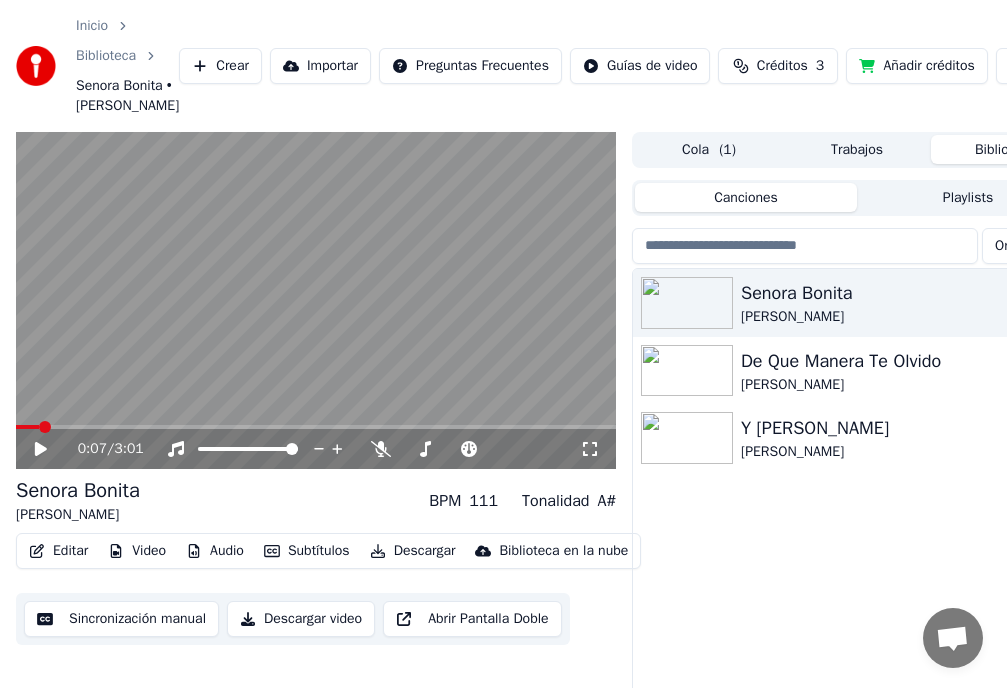 click on "Video" at bounding box center (137, 551) 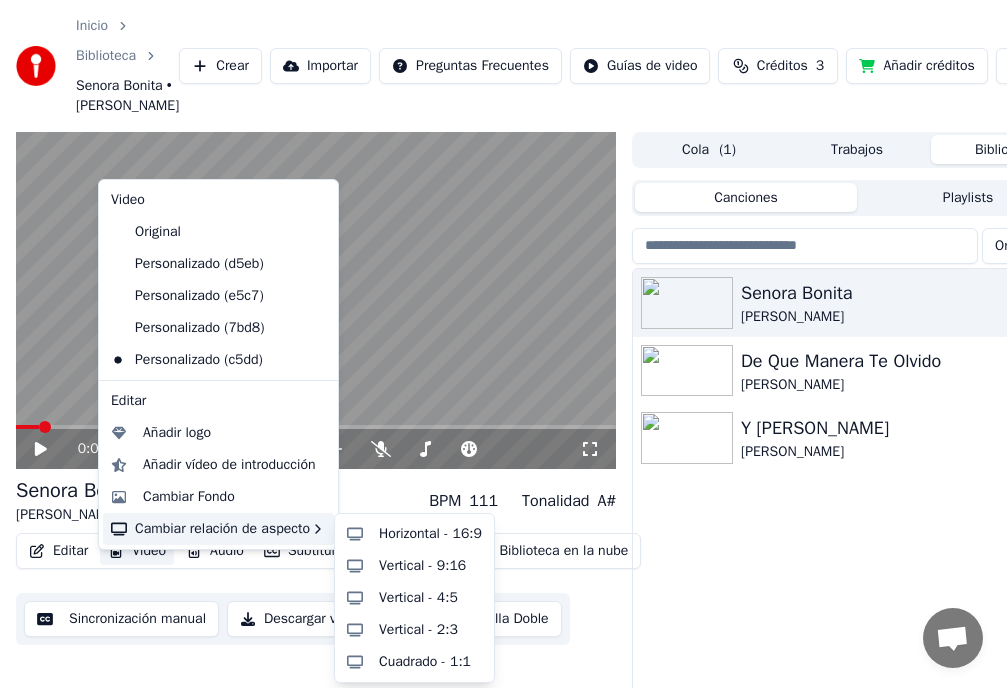 click on "Cambiar relación de aspecto" at bounding box center [218, 529] 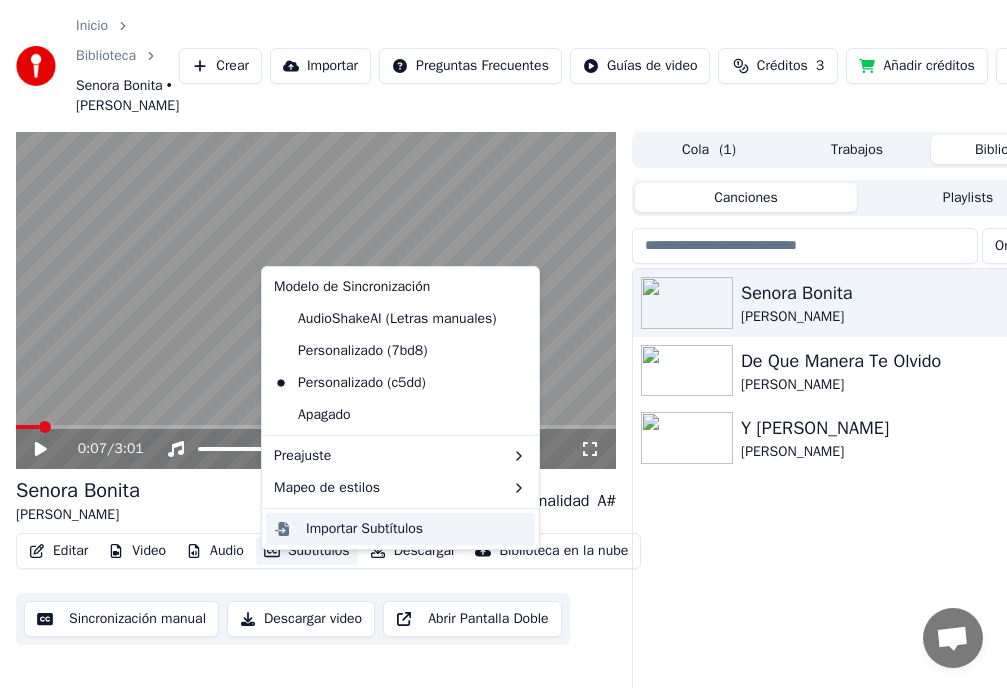 click on "Importar Subtítulos" at bounding box center [364, 529] 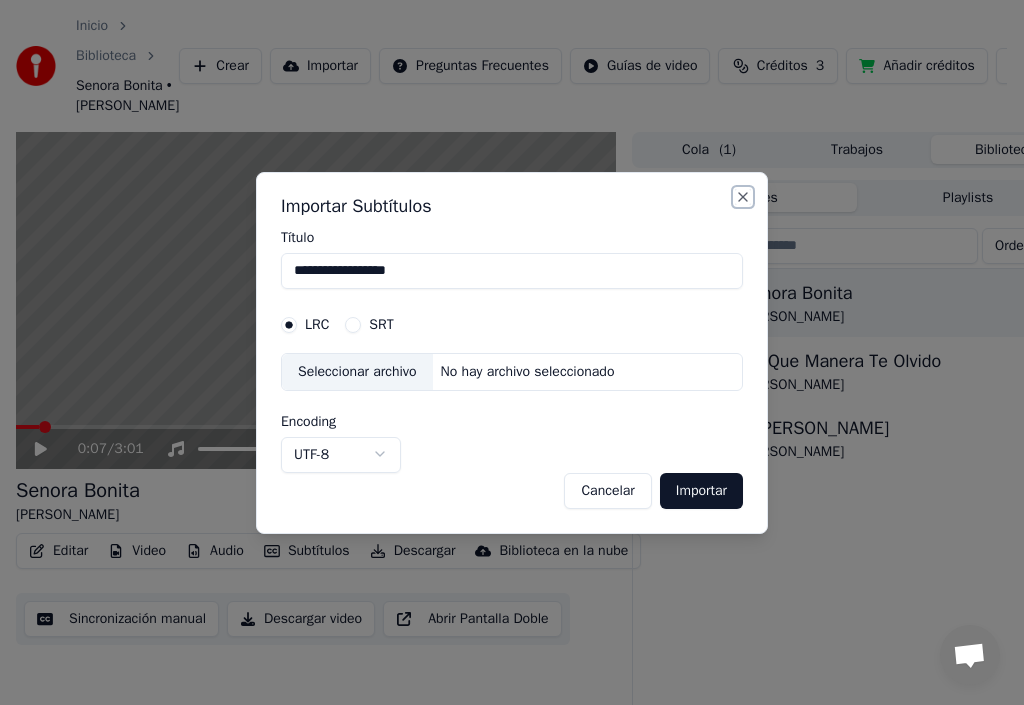 click on "Close" at bounding box center [743, 197] 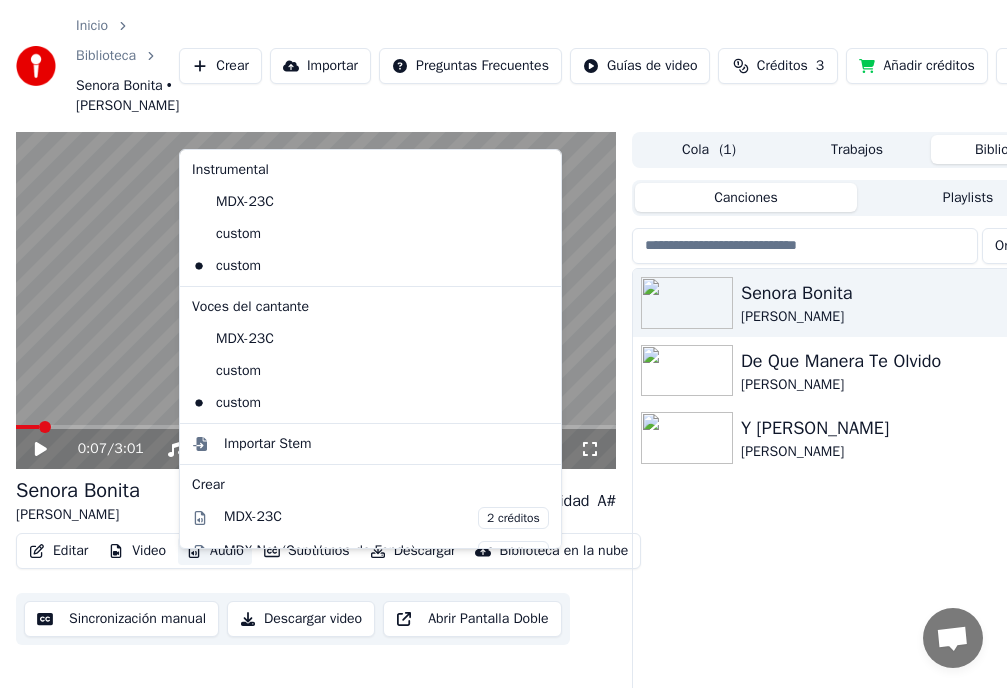 click on "Audio" at bounding box center (215, 551) 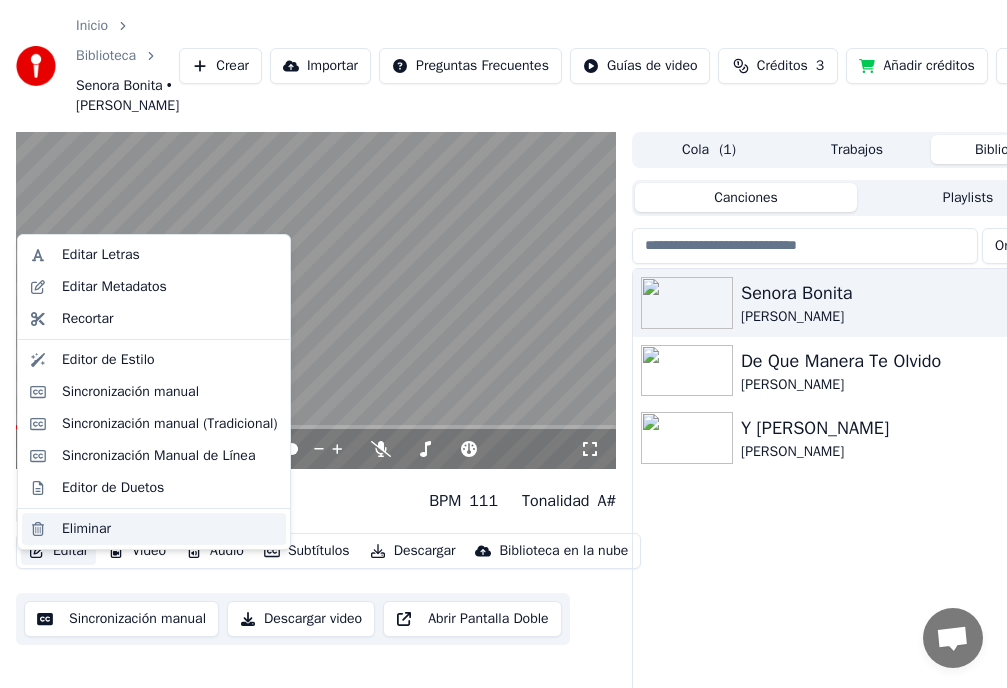 click on "Eliminar" at bounding box center (86, 529) 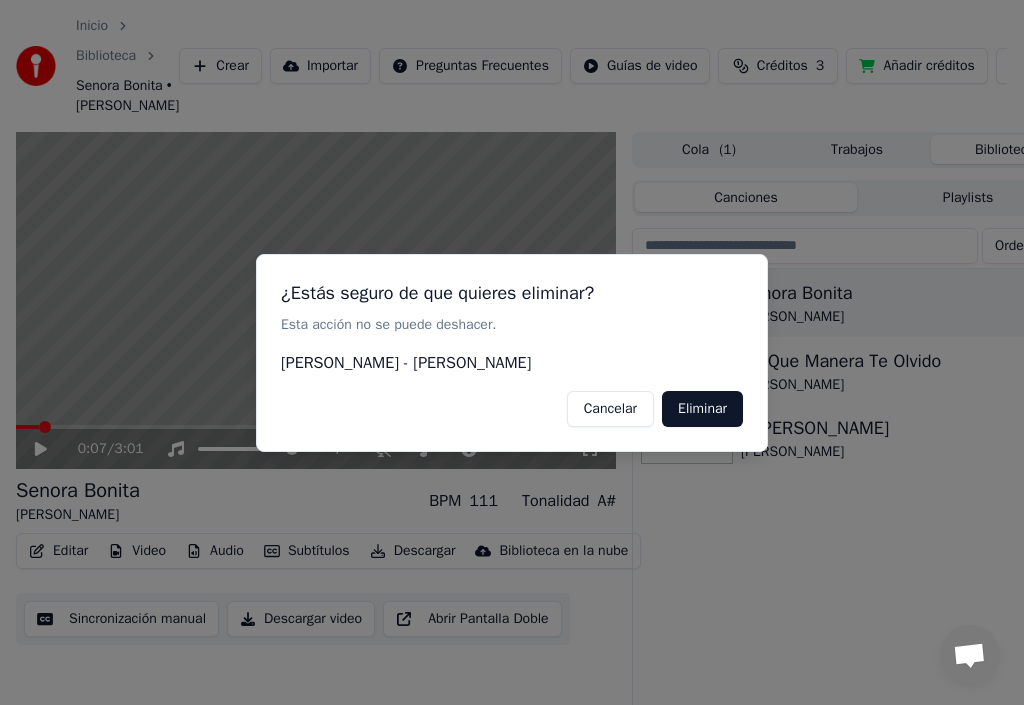 click on "Eliminar" at bounding box center (702, 408) 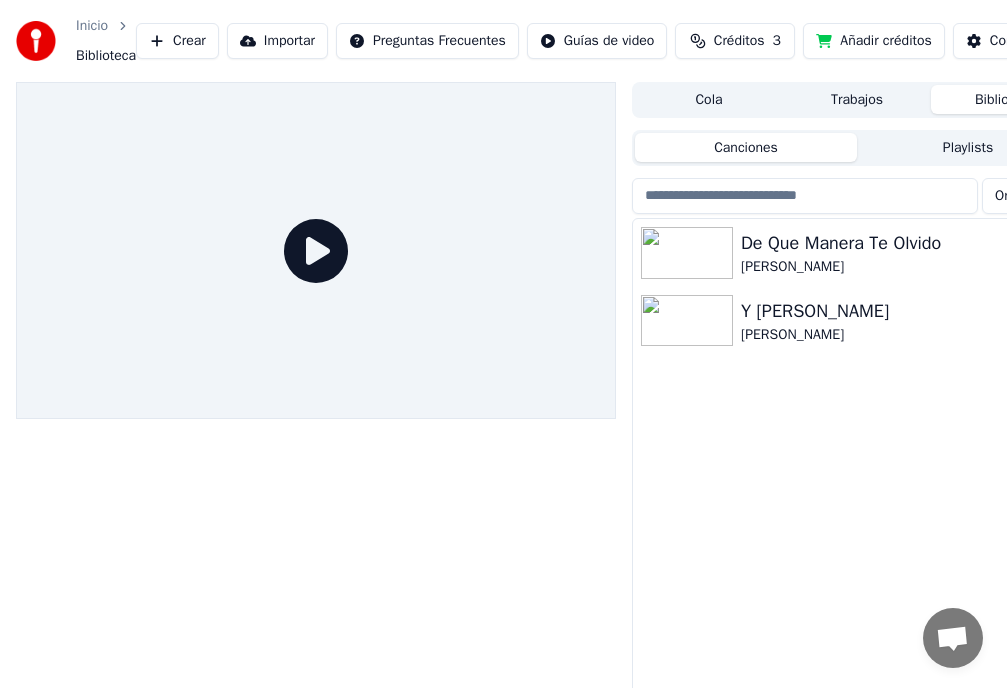 click on "Crear" at bounding box center (177, 41) 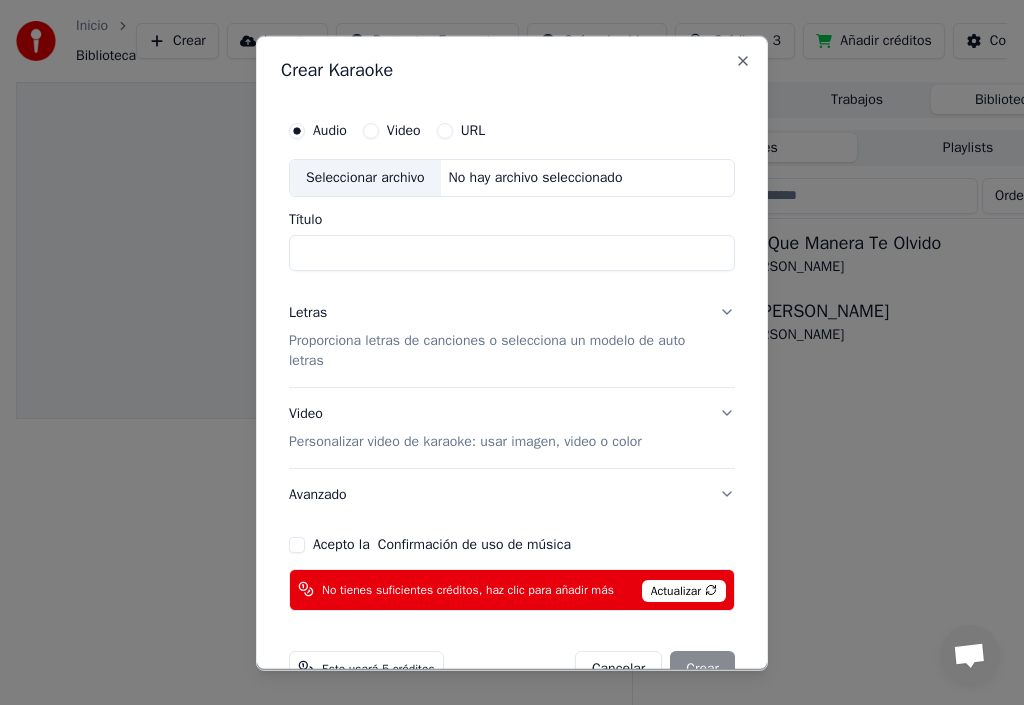 click on "Título" at bounding box center (512, 252) 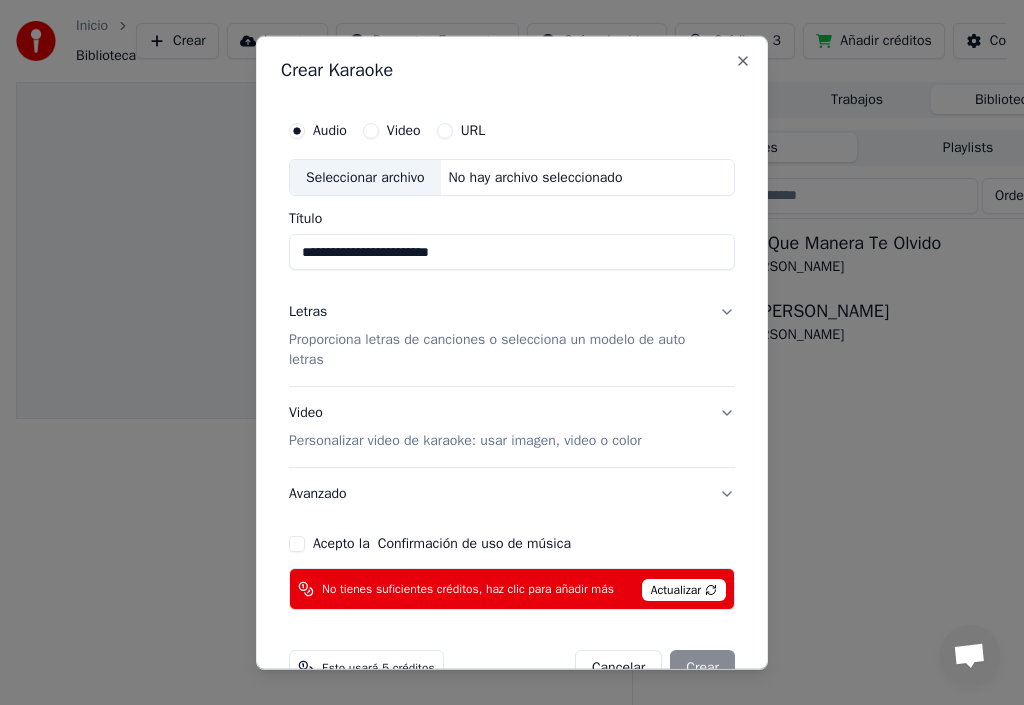type on "**********" 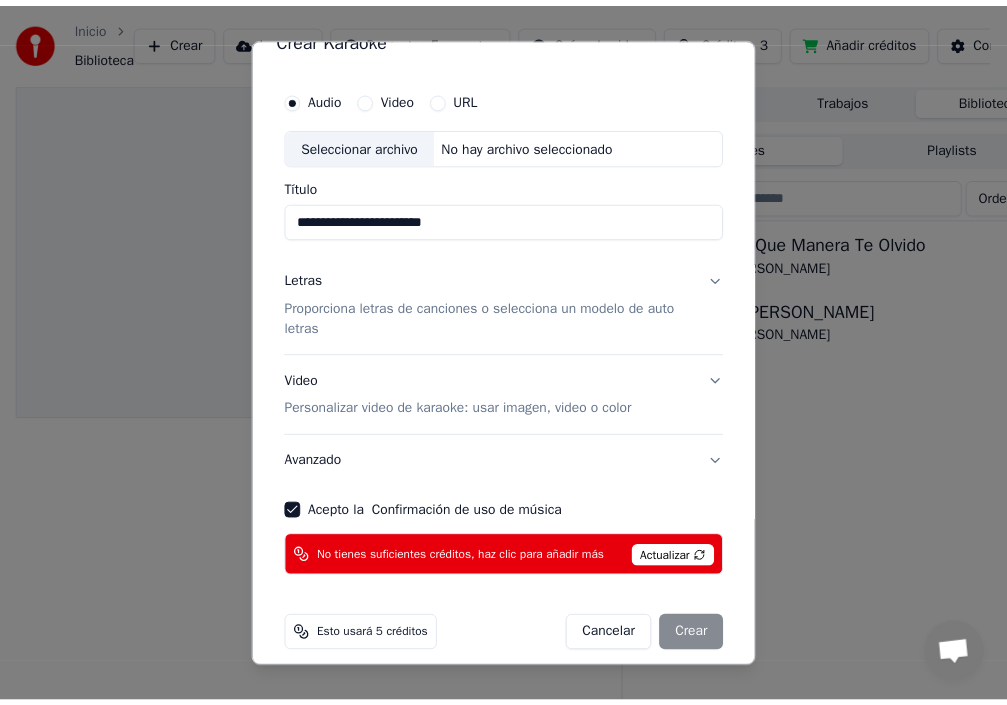 scroll, scrollTop: 49, scrollLeft: 0, axis: vertical 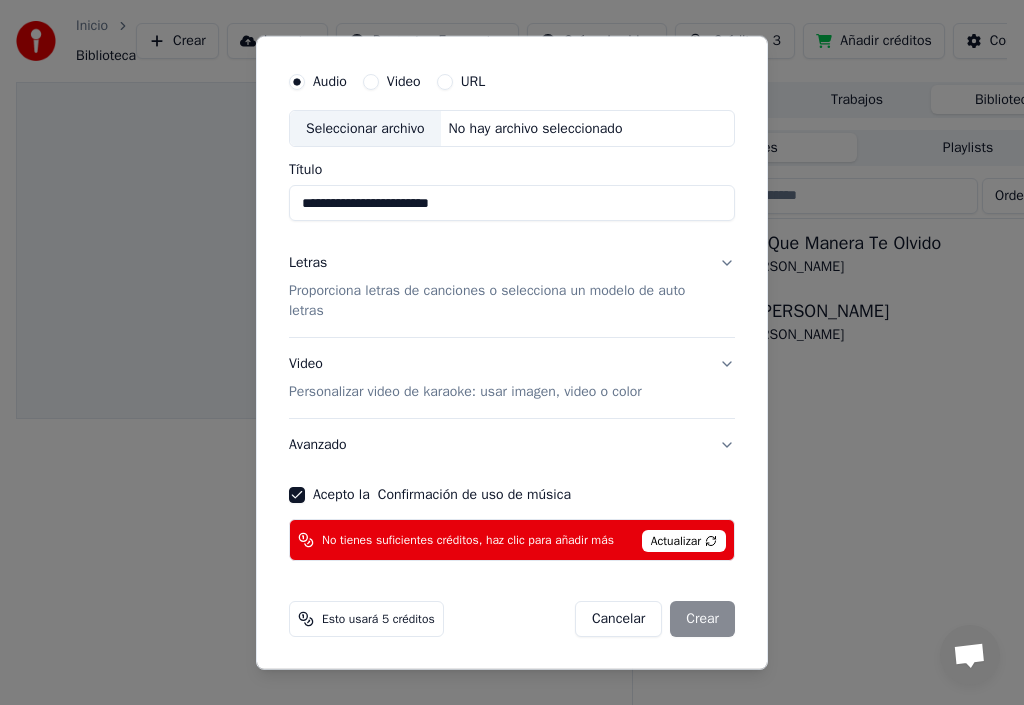 click on "Actualizar" at bounding box center [684, 541] 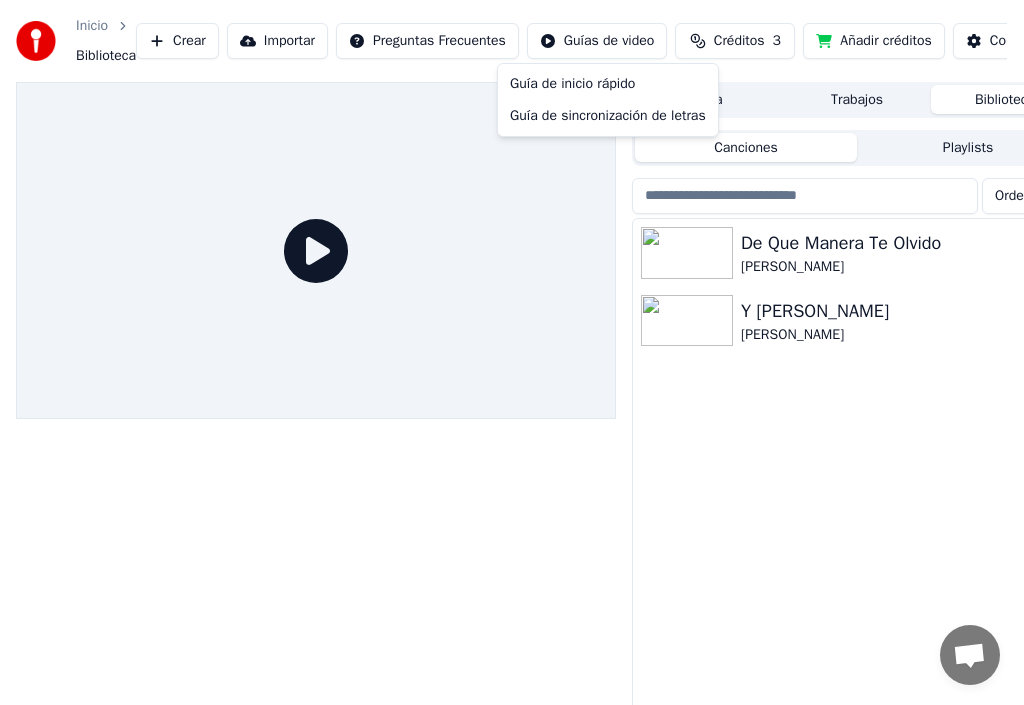 click on "Inicio Biblioteca Crear Importar Preguntas Frecuentes Guías de video Créditos 3 Añadir créditos Configuración Cola Trabajos Biblioteca Canciones Playlists Ordenar De Que Manera Te Olvido Jochy Hernandez Y Hubo Alguien Angel Lopez Guía de inicio rápido Guía de sincronización de letras" at bounding box center [512, 352] 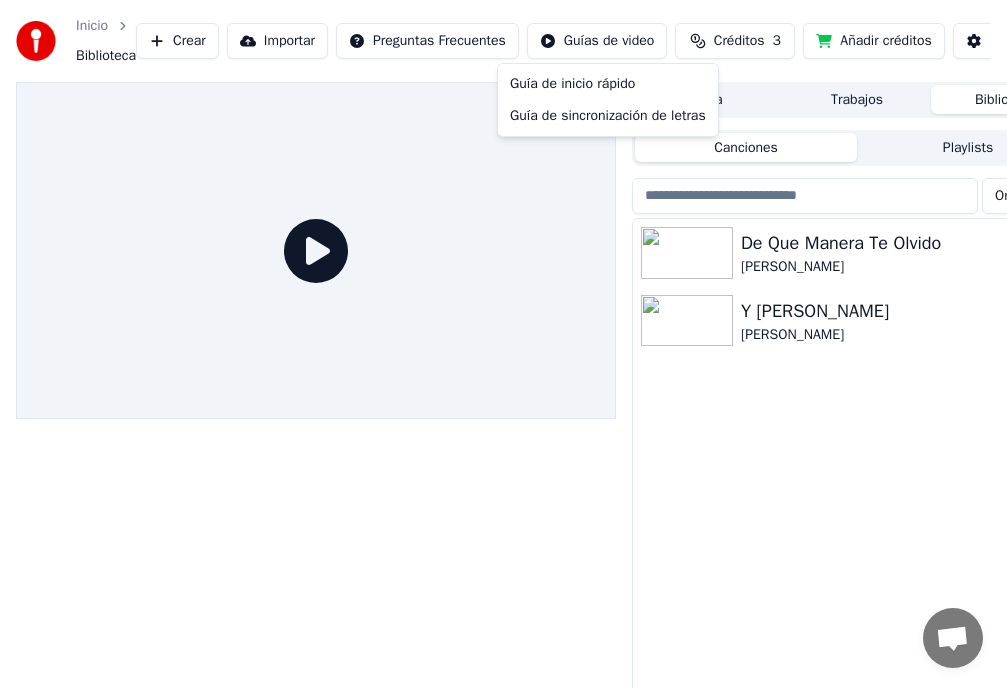 click on "Inicio Biblioteca Crear Importar Preguntas Frecuentes Guías de video Créditos 3 Añadir créditos Configuración Cola Trabajos Biblioteca Canciones Playlists Ordenar De Que Manera Te Olvido Jochy Hernandez Y Hubo Alguien Angel Lopez Guía de inicio rápido Guía de sincronización de letras" at bounding box center (503, 344) 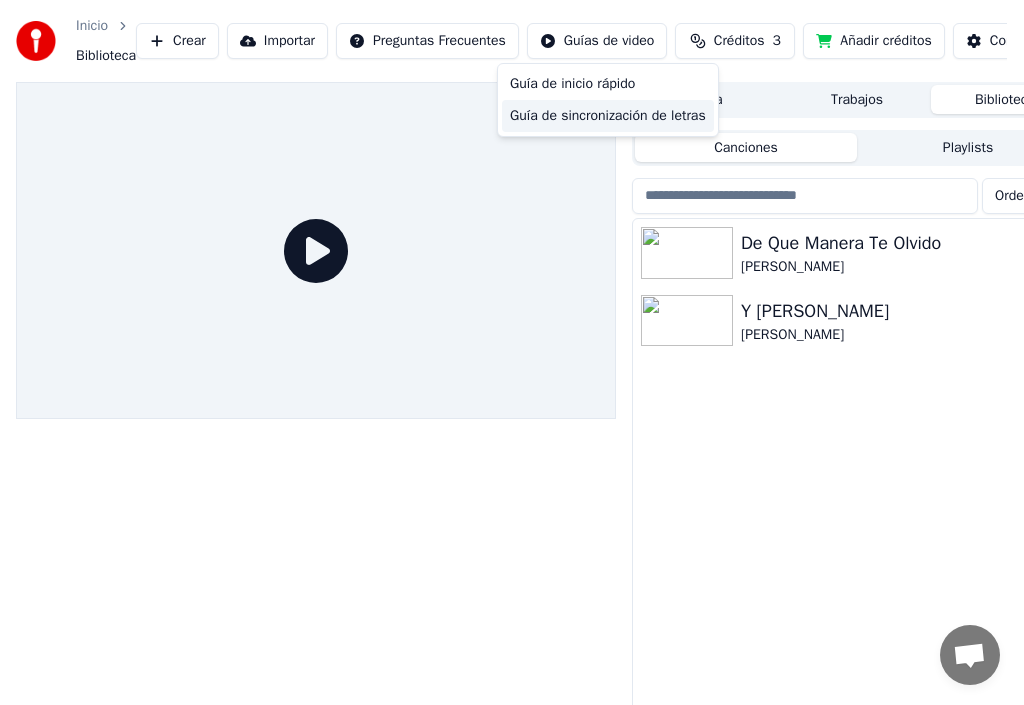 click on "Guía de sincronización de letras" at bounding box center (608, 116) 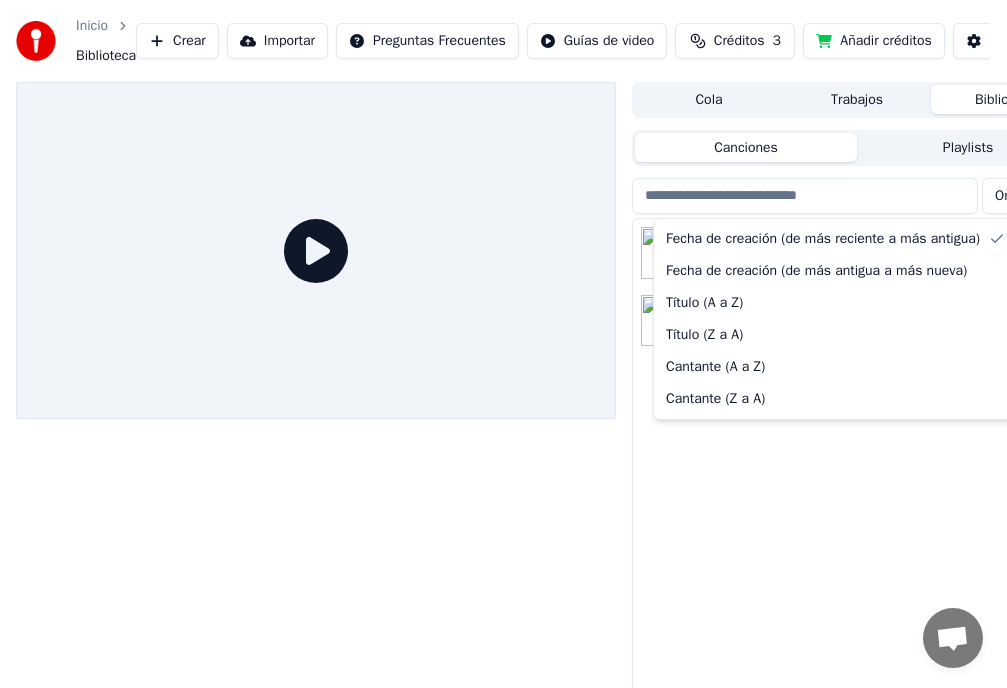 click on "Inicio Biblioteca Crear Importar Preguntas Frecuentes Guías de video Créditos 3 Añadir créditos Configuración Cola Trabajos Biblioteca Canciones Playlists Ordenar De Que Manera Te Olvido Jochy Hernandez Y Hubo Alguien Angel Lopez Fecha de creación (de más reciente a más antigua) Fecha de creación (de más antigua a más nueva) Título (A a Z) Título (Z a A) Cantante (A a Z) Cantante (Z a A)" at bounding box center [503, 344] 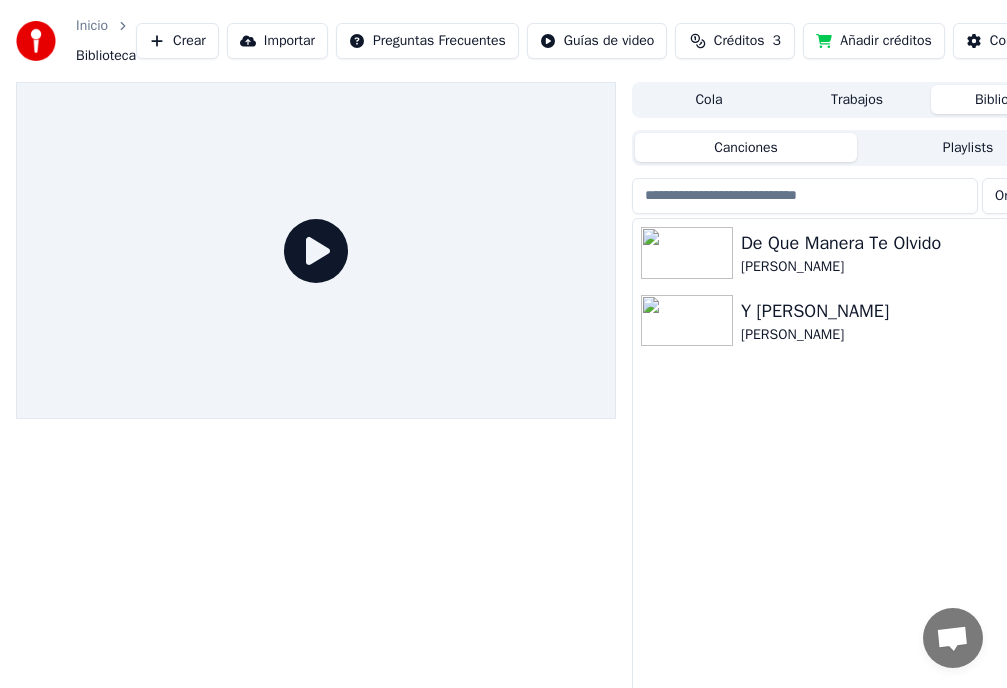 click on "Inicio Biblioteca Crear Importar Preguntas Frecuentes Guías de video Créditos 3 Añadir créditos Configuración Cola Trabajos Biblioteca Canciones Playlists Ordenar De Que Manera Te Olvido Jochy Hernandez Y Hubo Alguien Angel Lopez" at bounding box center (503, 344) 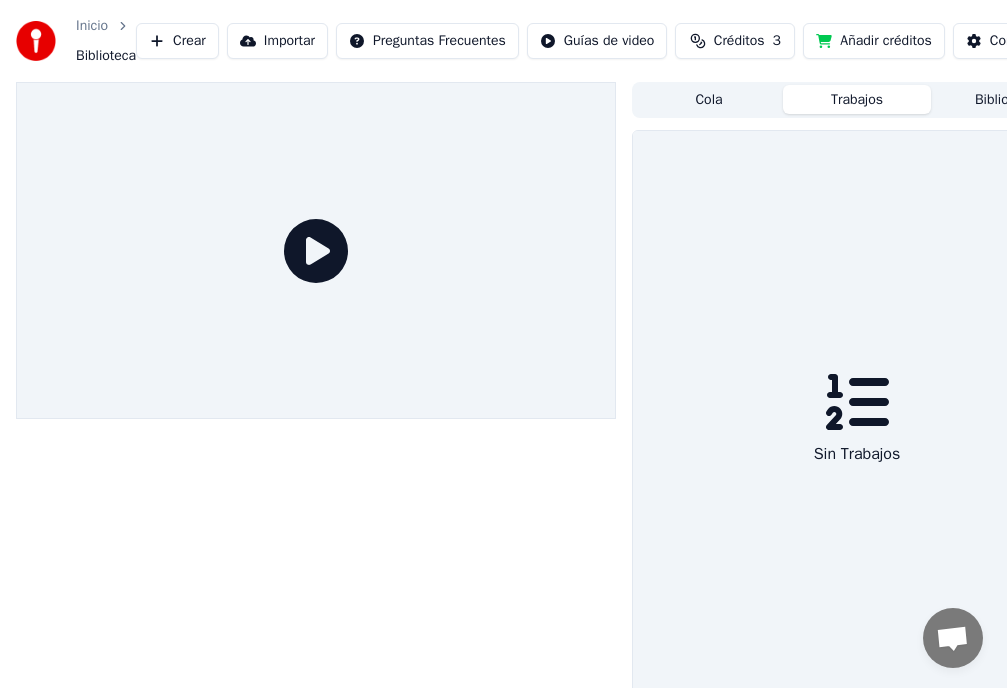 click on "Trabajos" at bounding box center [857, 99] 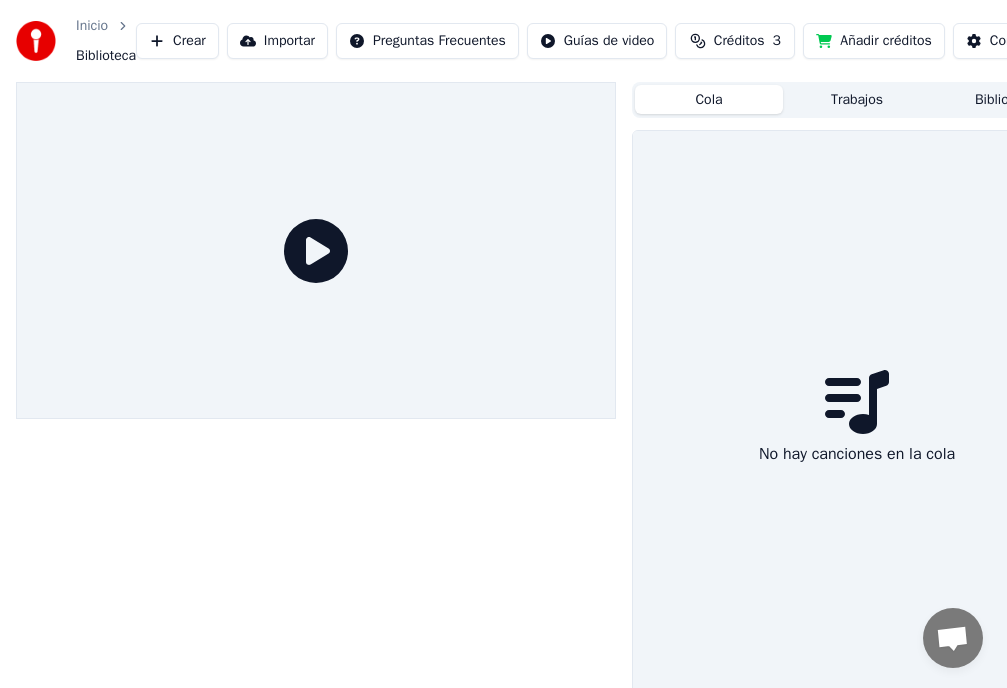 click on "Cola" at bounding box center [709, 99] 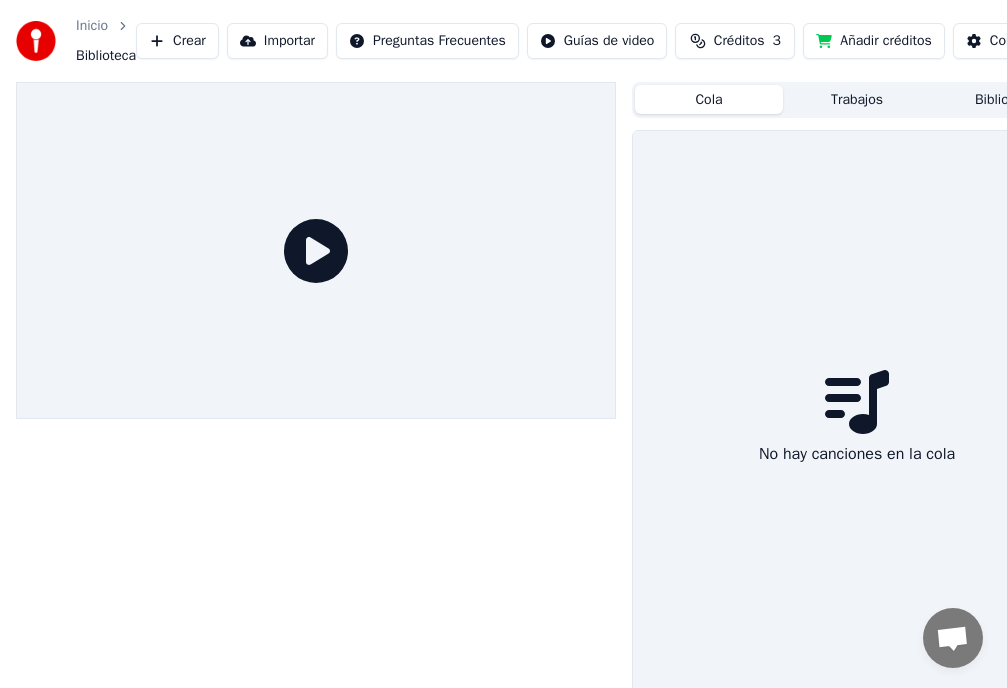 click on "Inicio" at bounding box center (92, 26) 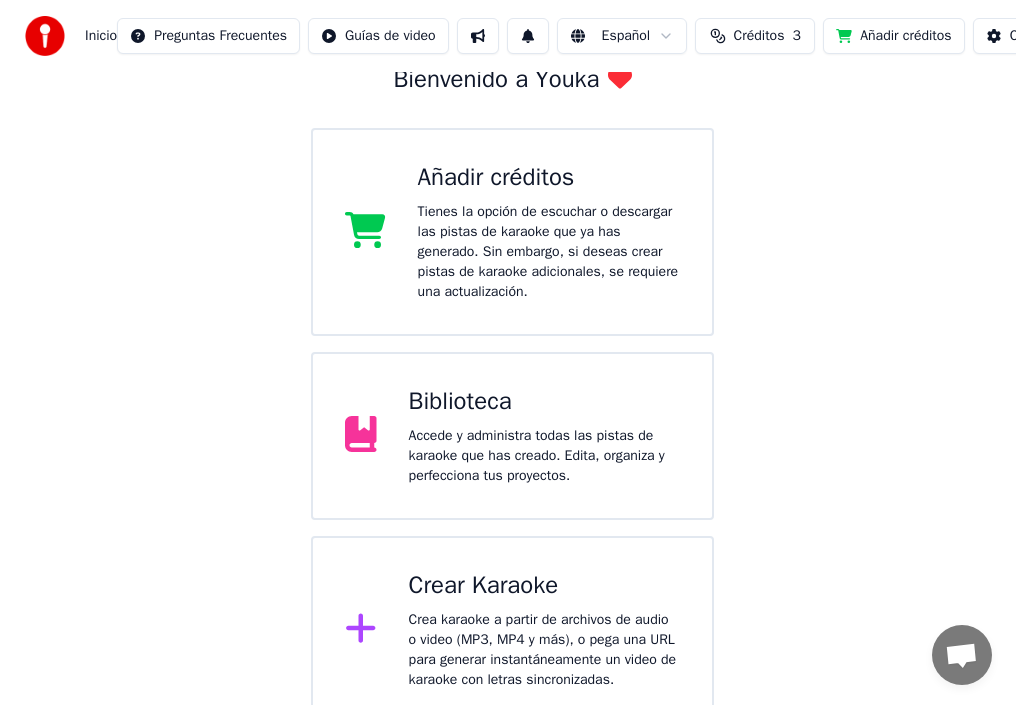 scroll, scrollTop: 147, scrollLeft: 0, axis: vertical 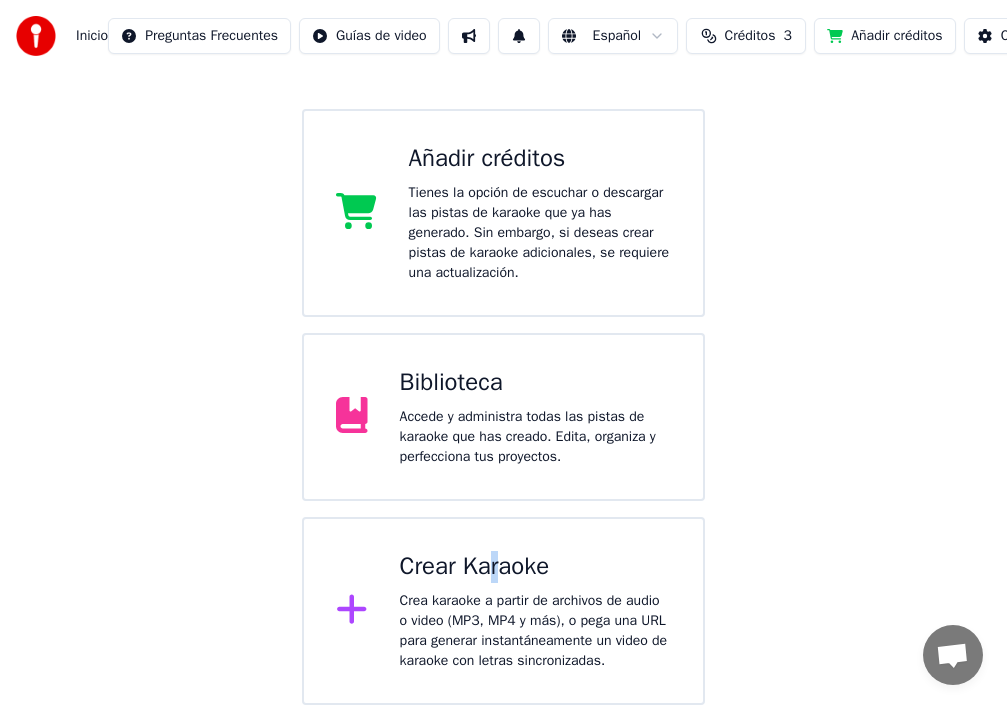 click on "Crear Karaoke" at bounding box center [535, 567] 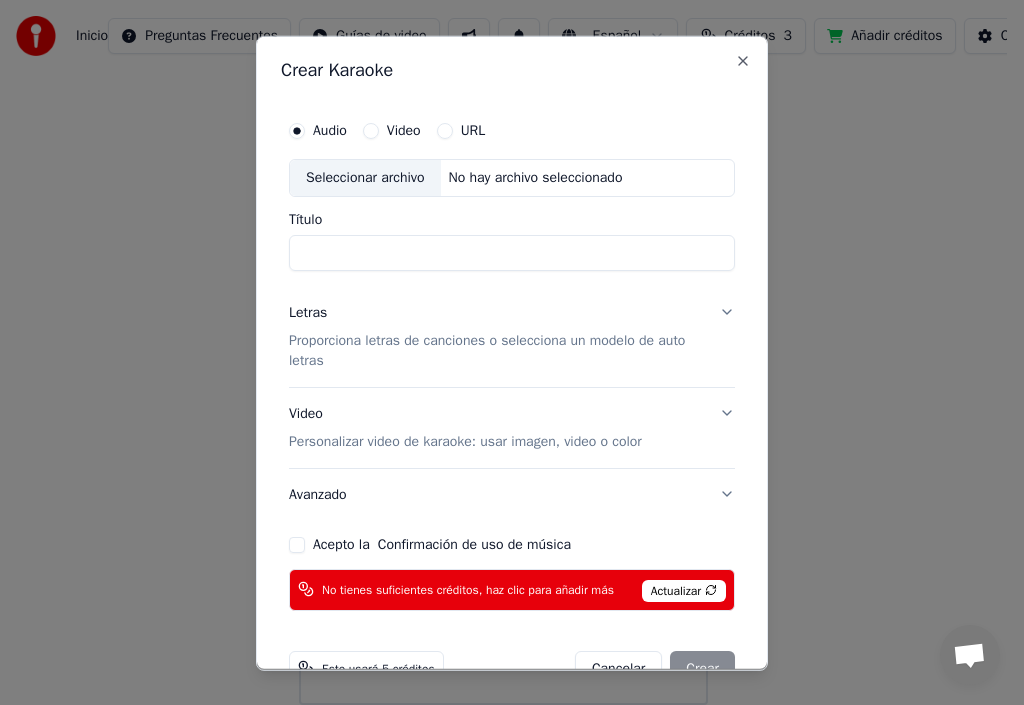 click on "Actualizar" at bounding box center [684, 590] 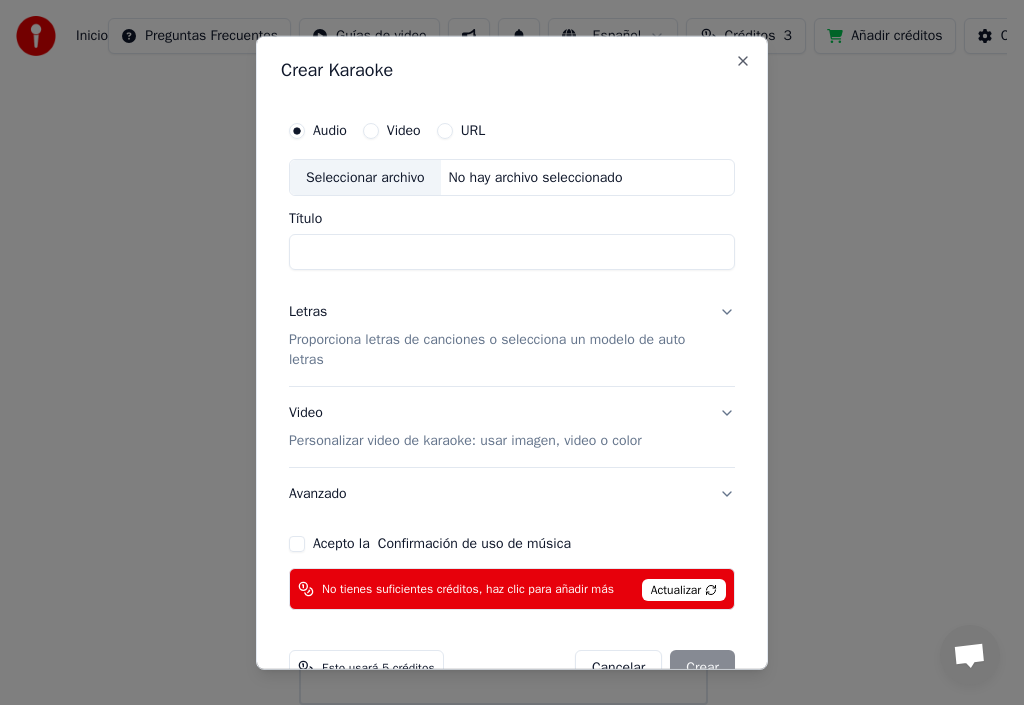click on "Actualizar" at bounding box center (684, 590) 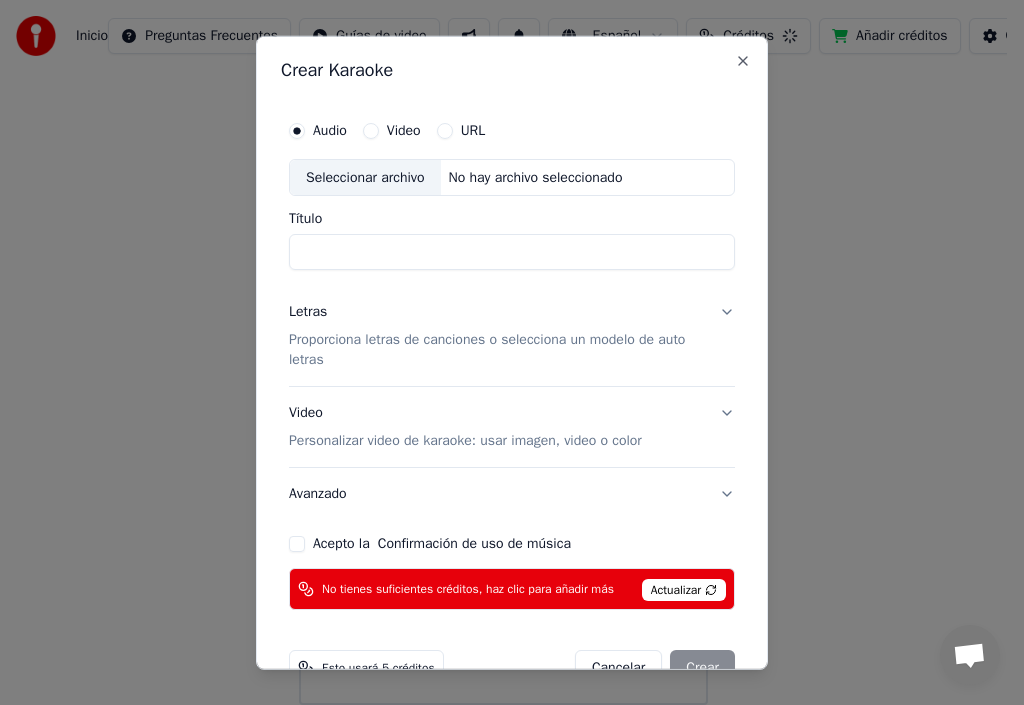 click on "Actualizar" at bounding box center (684, 590) 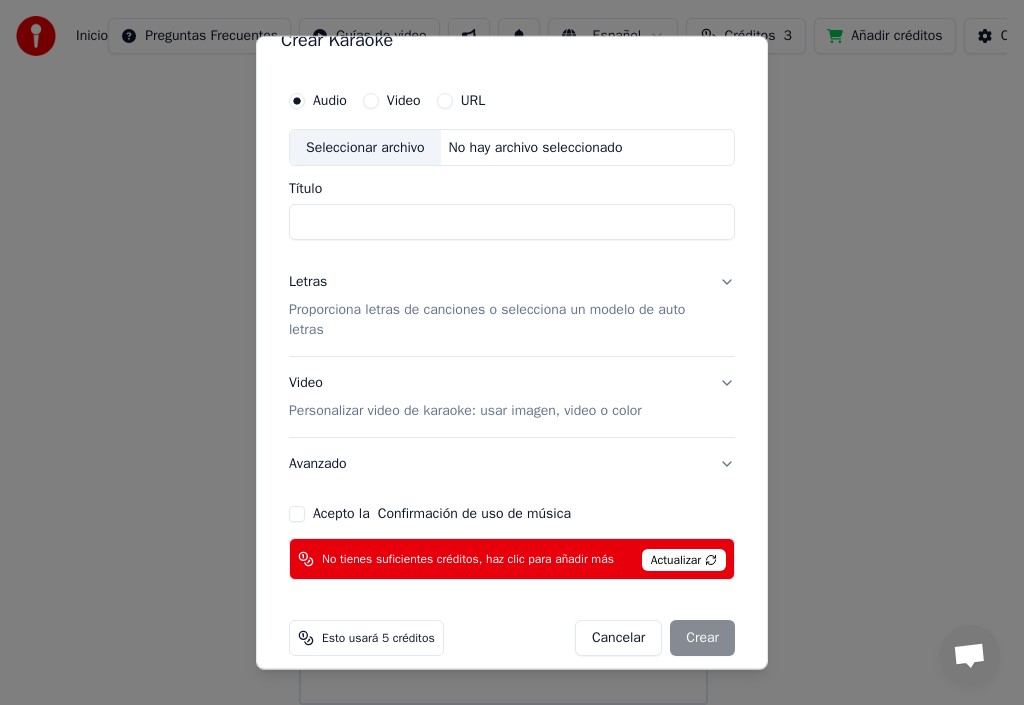 scroll, scrollTop: 49, scrollLeft: 0, axis: vertical 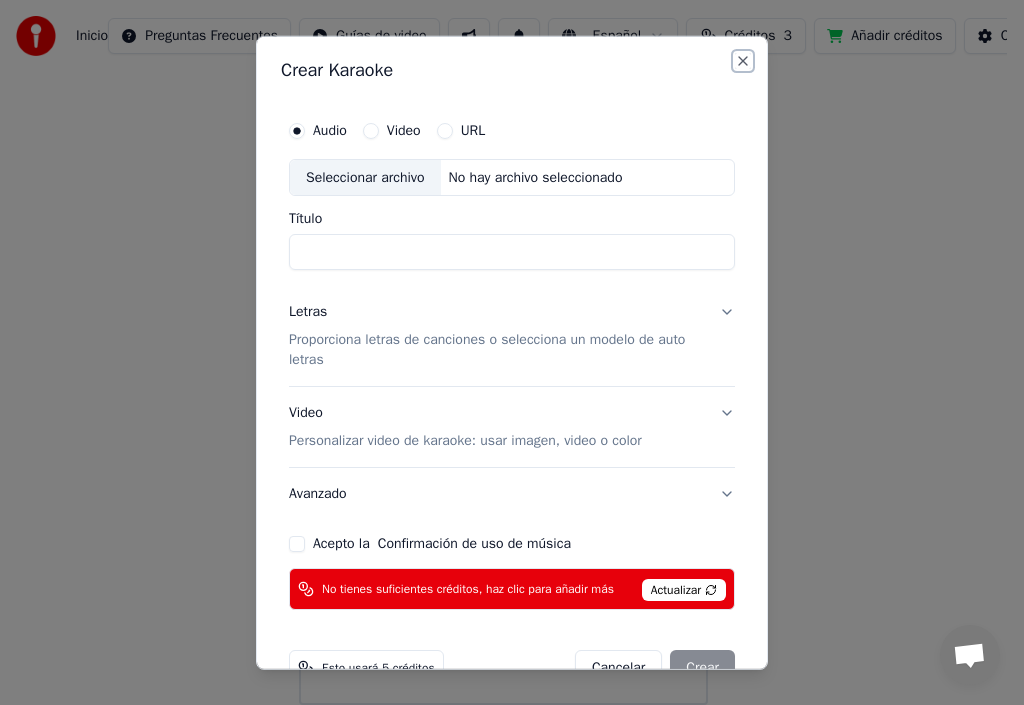 drag, startPoint x: 730, startPoint y: 60, endPoint x: 721, endPoint y: 72, distance: 15 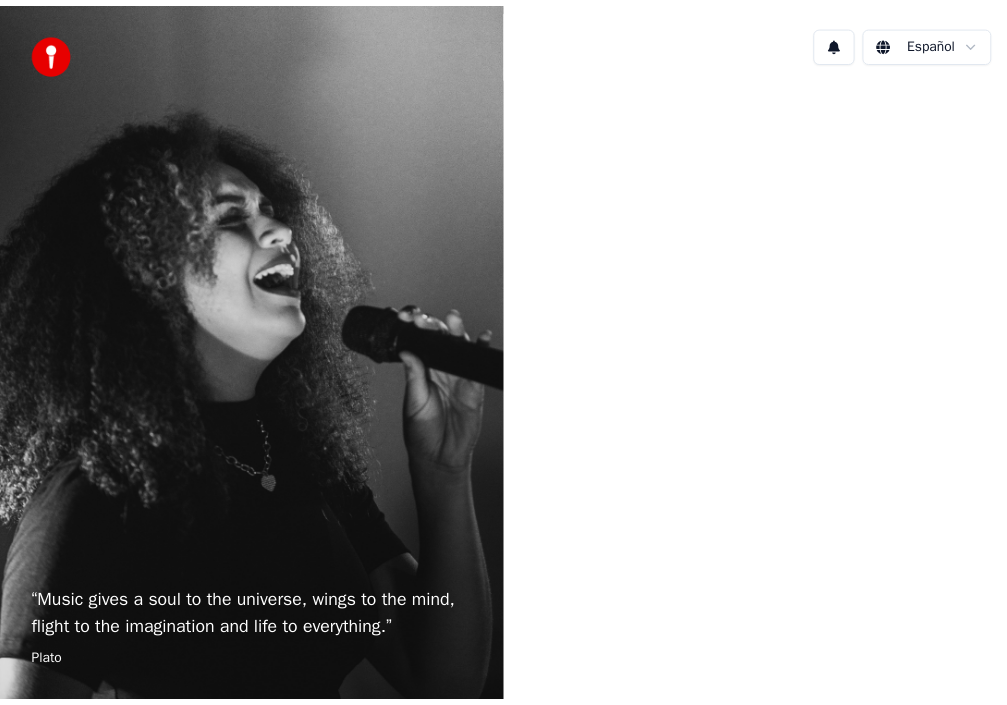 scroll, scrollTop: 0, scrollLeft: 0, axis: both 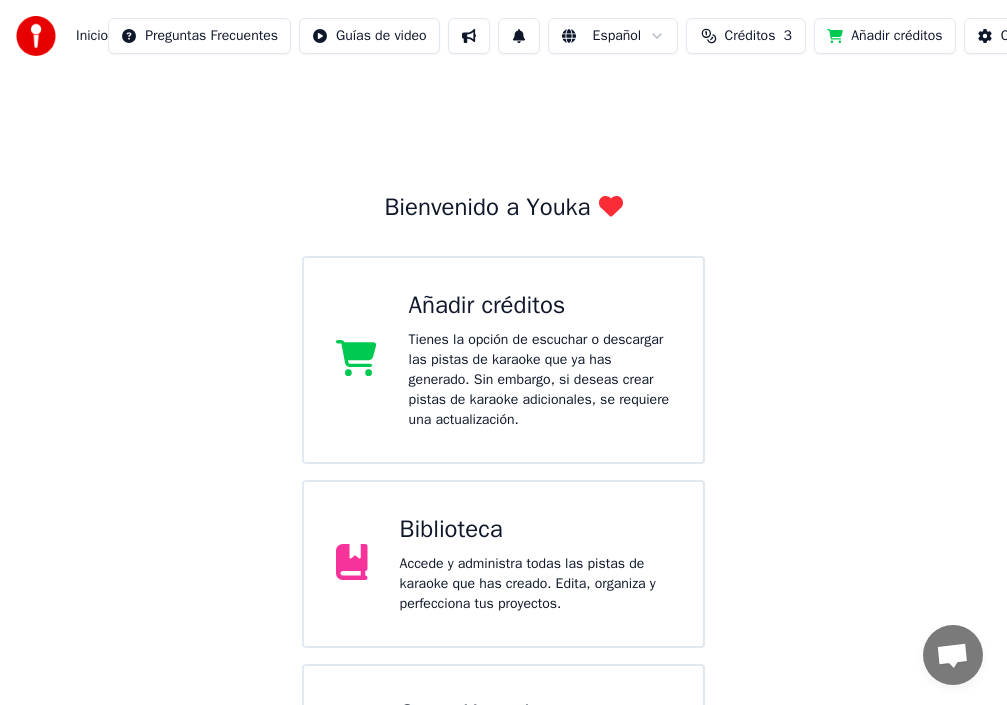 click on "Créditos" at bounding box center [750, 36] 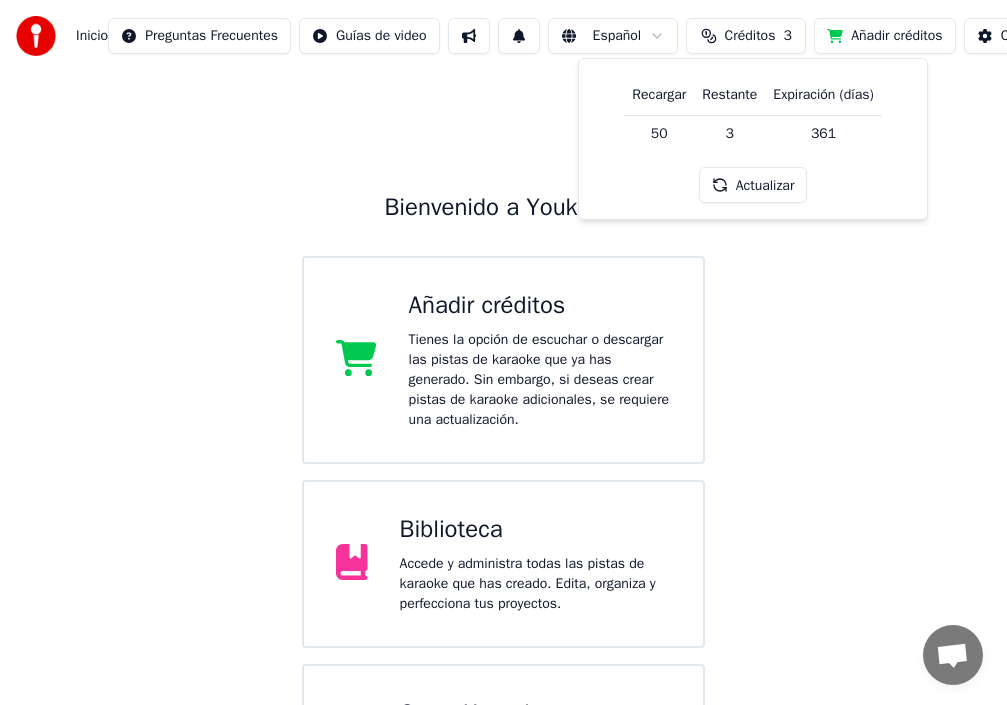 click on "Actualizar" at bounding box center (753, 185) 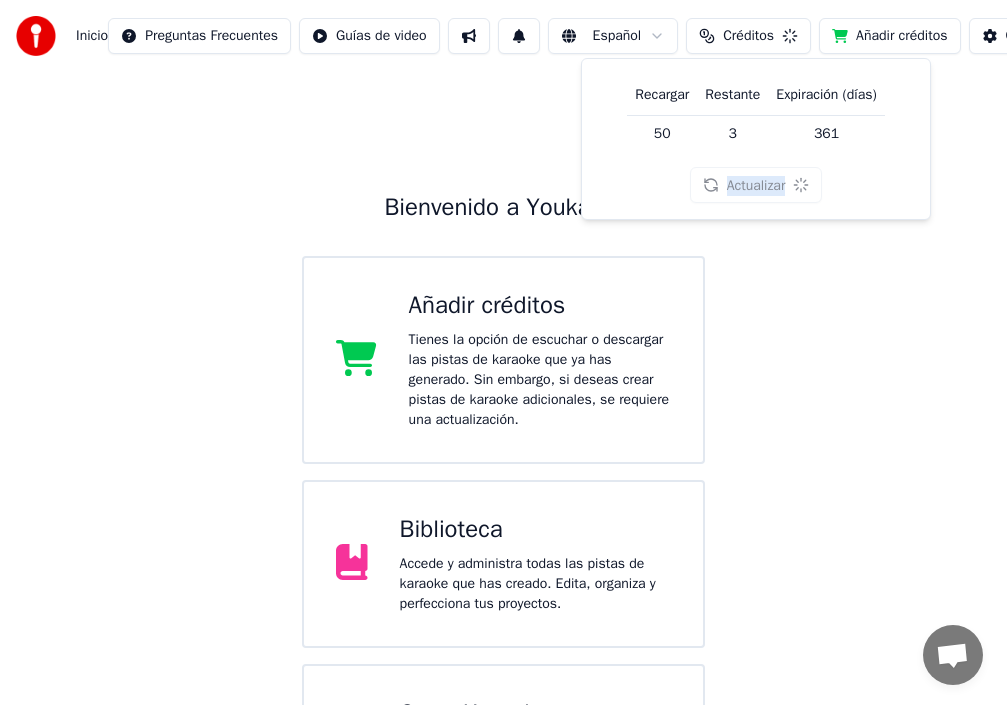 click on "Actualizar" at bounding box center (756, 185) 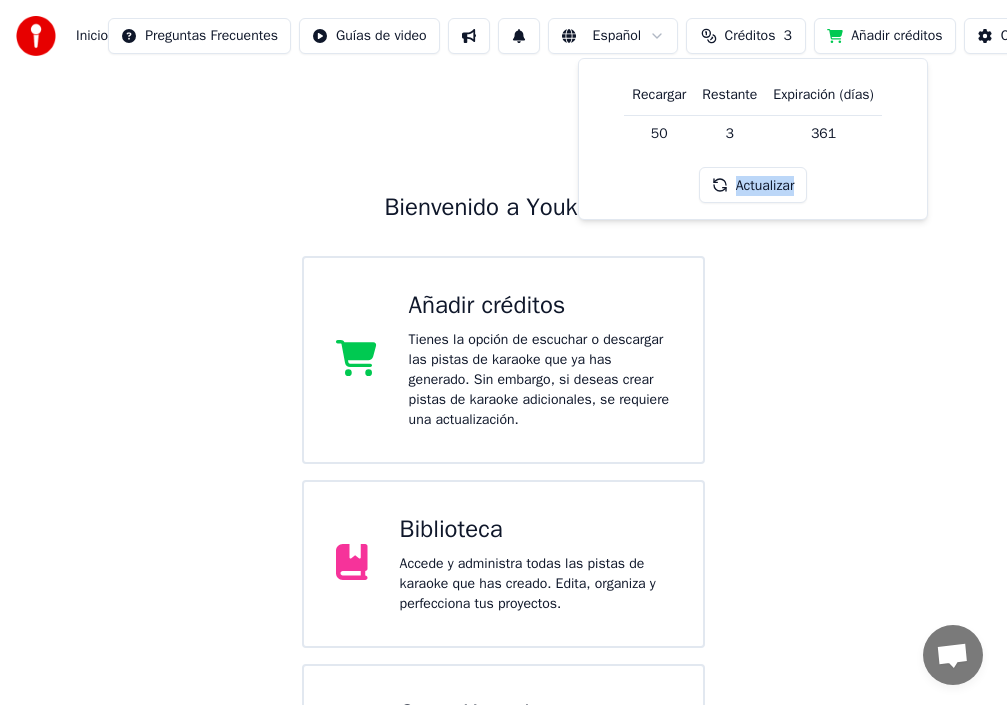 click on "Actualizar" at bounding box center [753, 185] 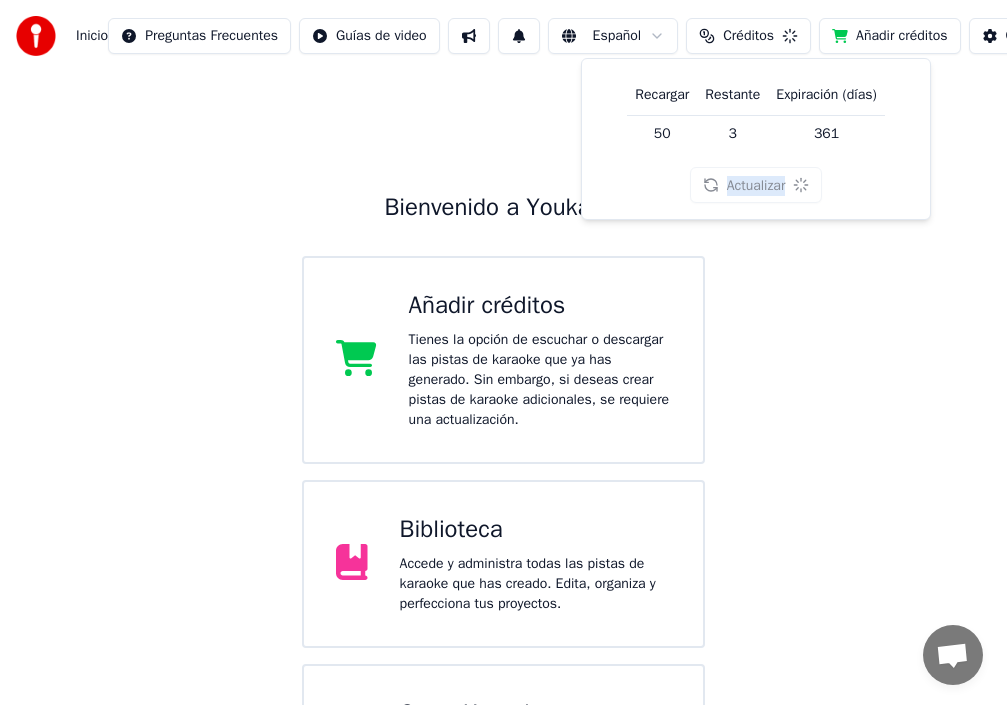click on "Actualizar" at bounding box center [756, 185] 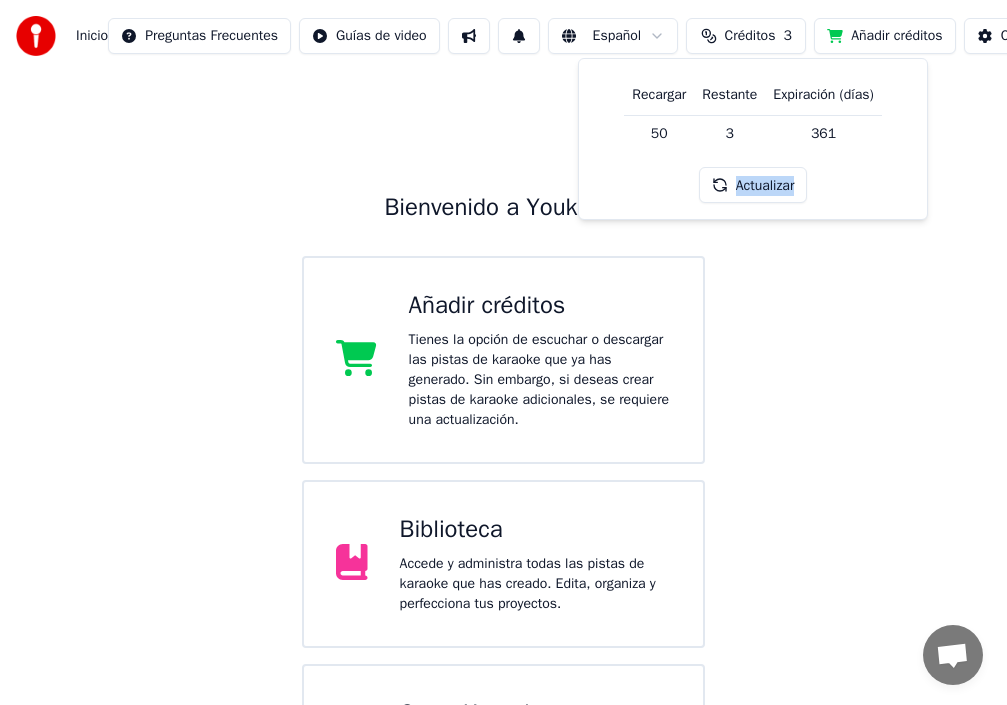 click on "Actualizar" at bounding box center [753, 185] 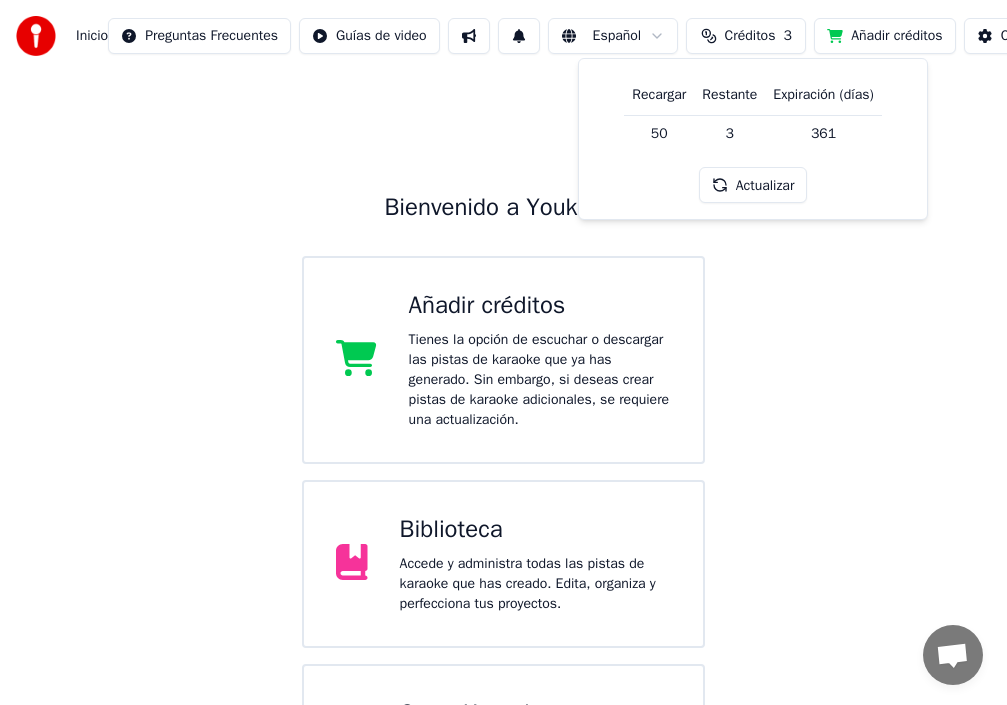 click on "50" at bounding box center (659, 133) 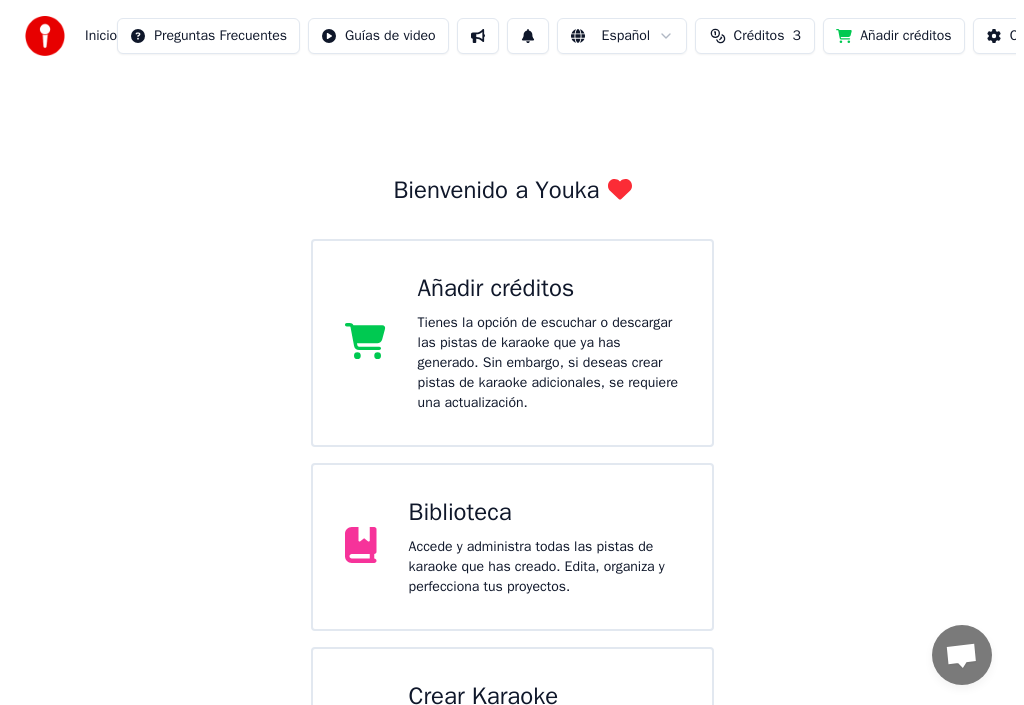 scroll, scrollTop: 0, scrollLeft: 0, axis: both 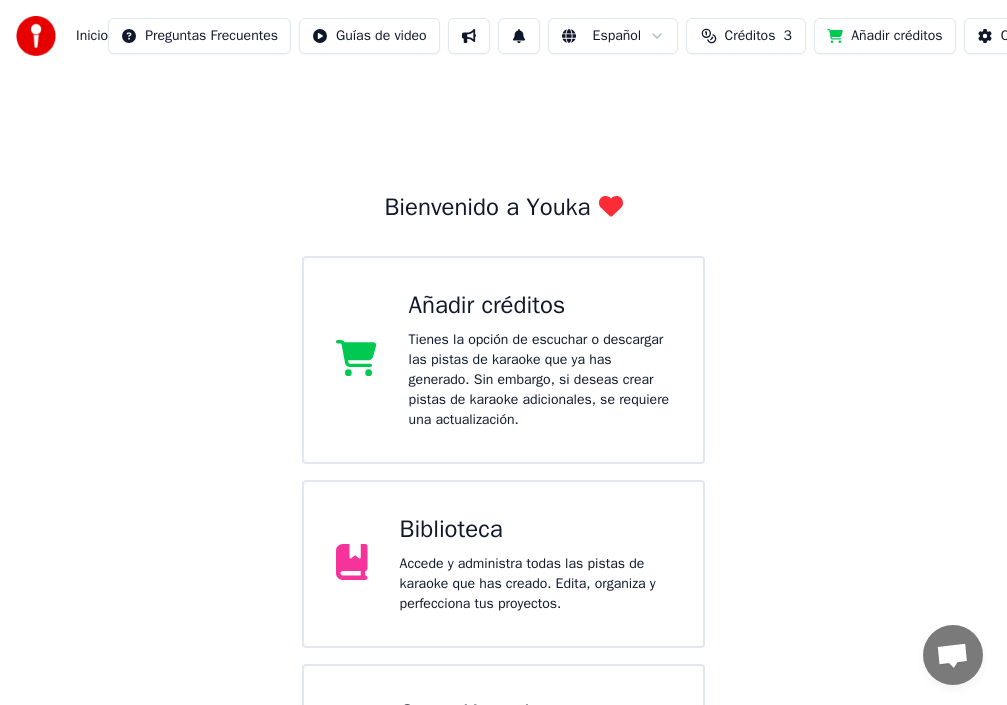 click on "Inicio" at bounding box center [92, 36] 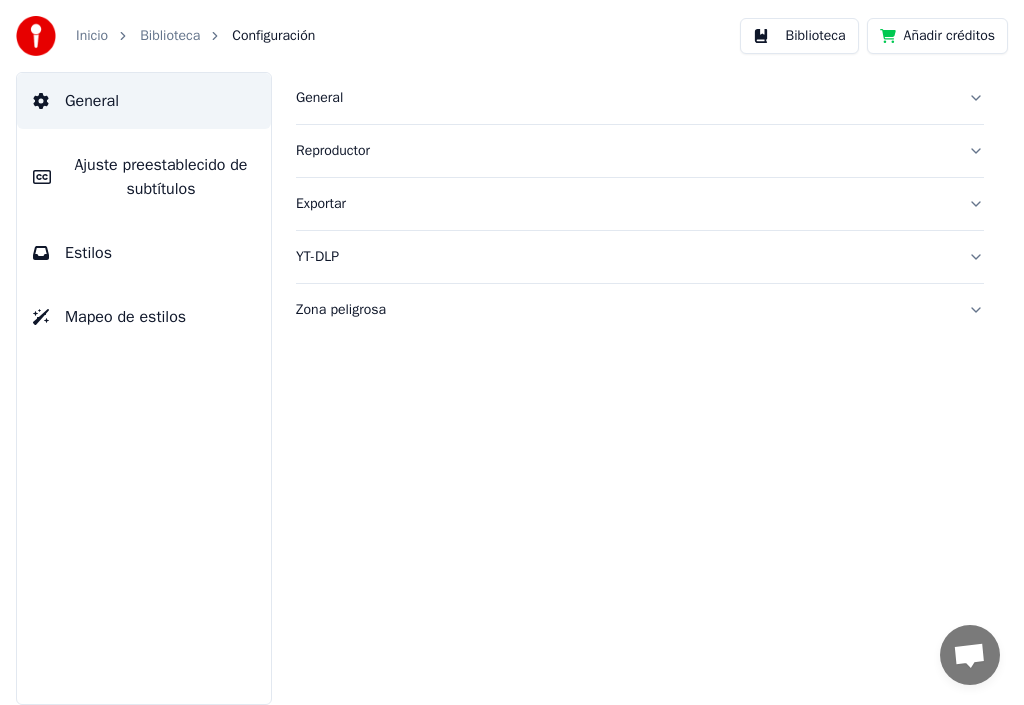click on "General" at bounding box center (92, 101) 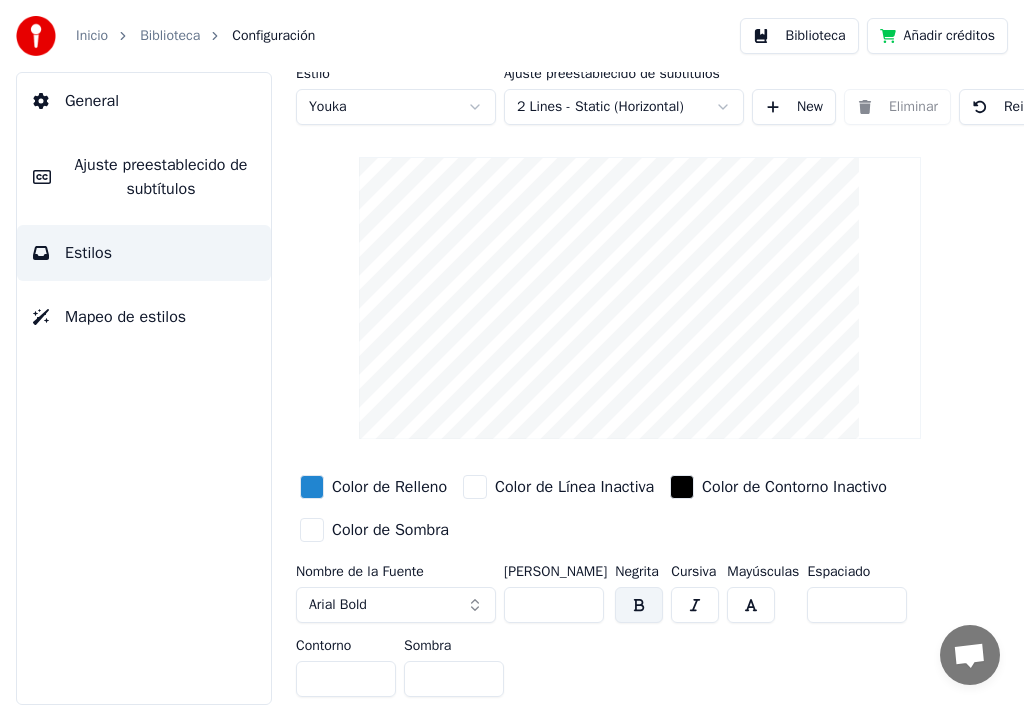 scroll, scrollTop: 20, scrollLeft: 0, axis: vertical 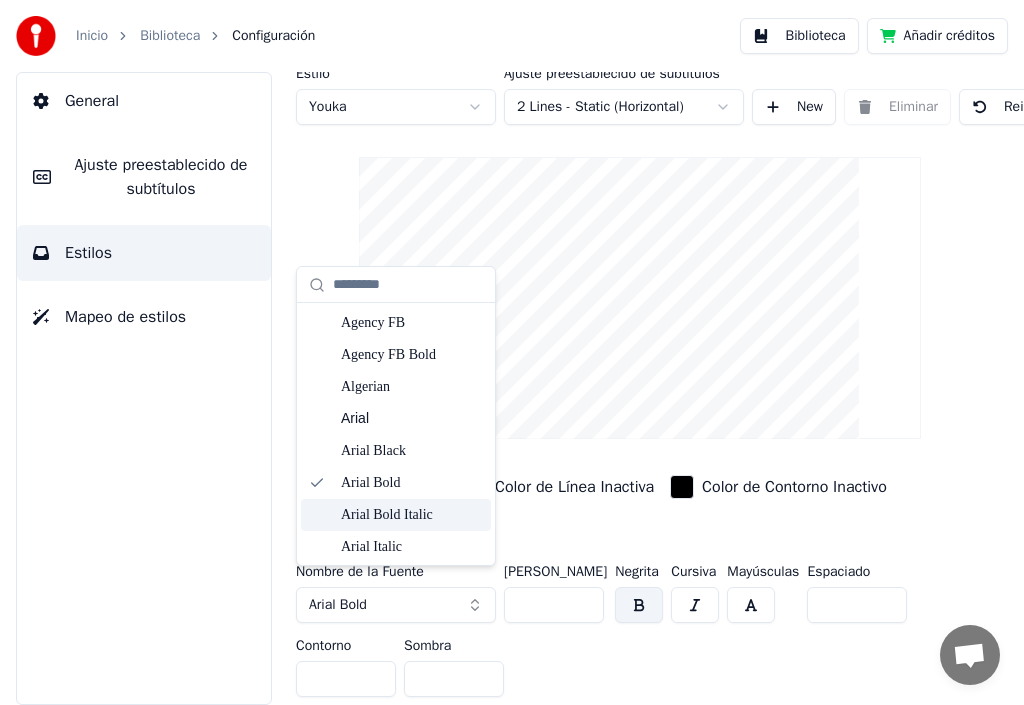 click on "Arial Bold Italic" at bounding box center (412, 515) 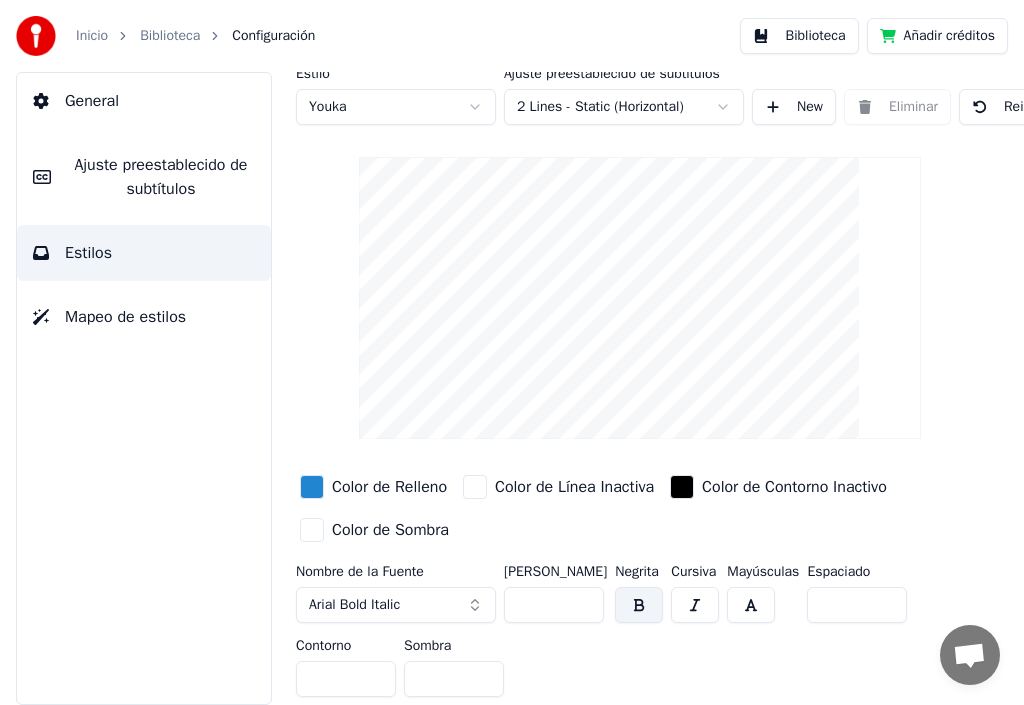 click on "Arial Bold Italic" at bounding box center (396, 605) 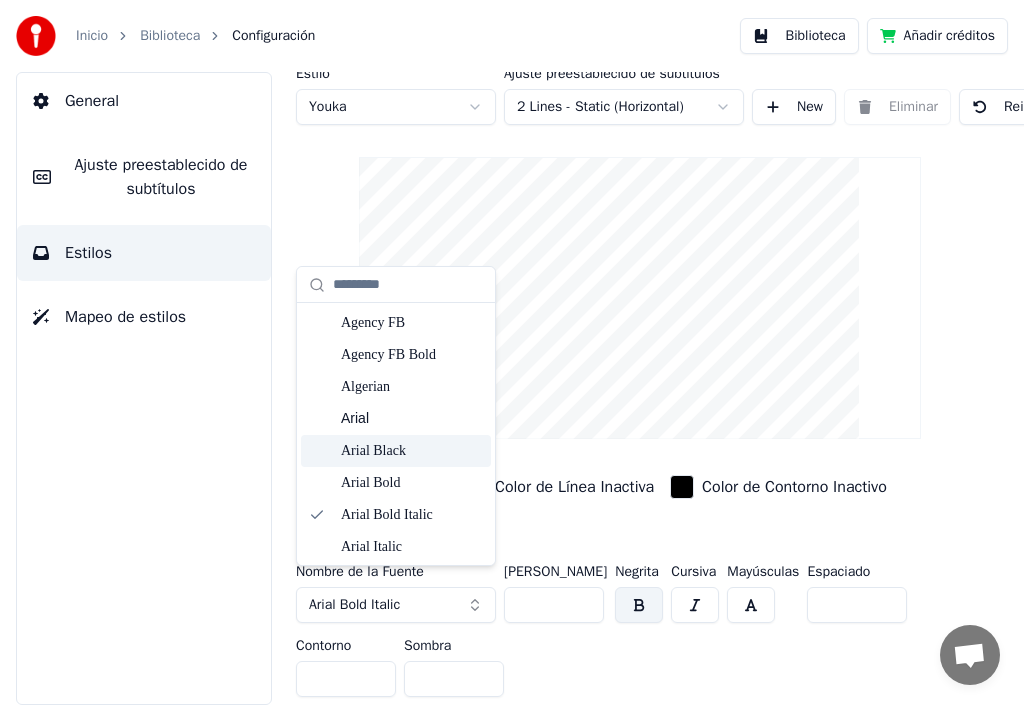click on "Arial Black" at bounding box center (412, 451) 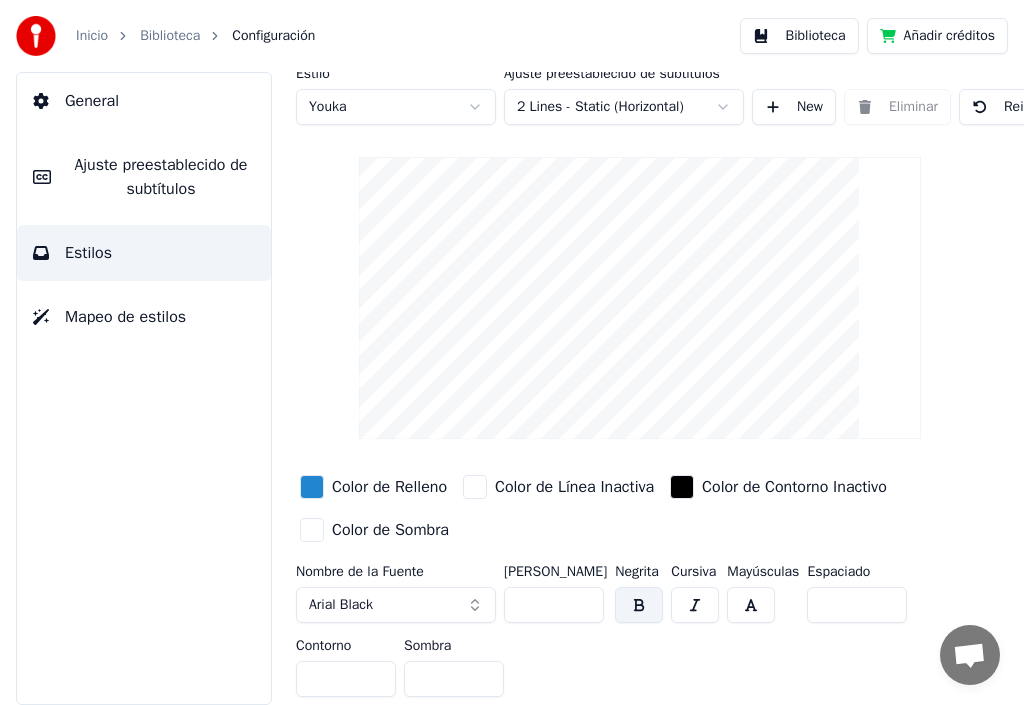 click at bounding box center [312, 530] 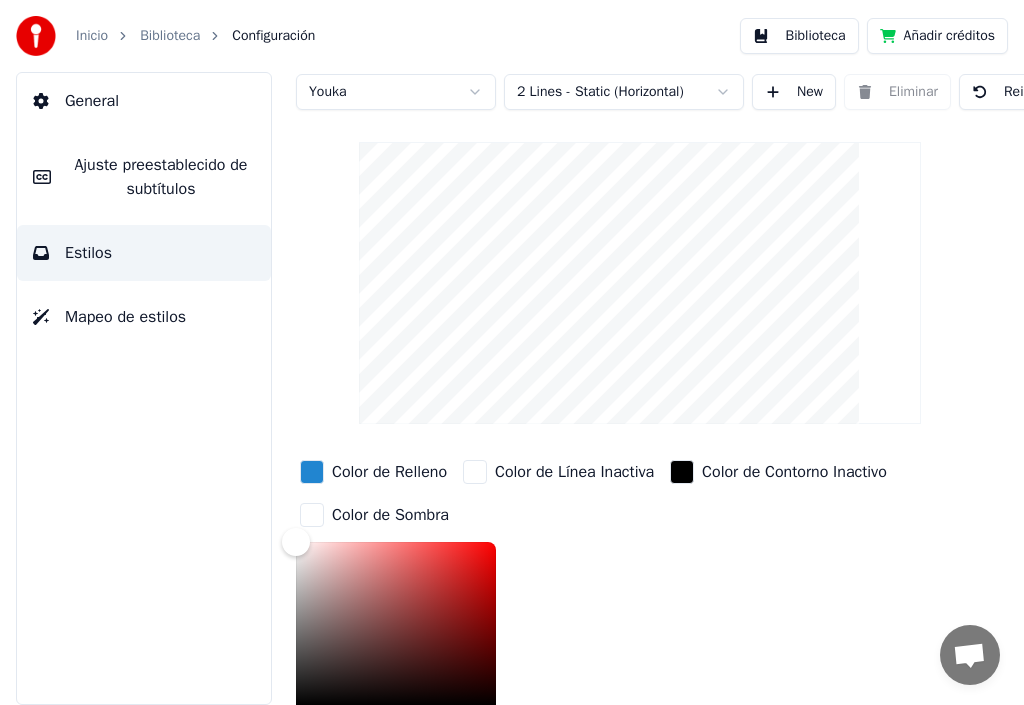 click on "Color de Relleno Color de Línea Inactiva Color [PERSON_NAME] Inactivo Color de Sombra *******" at bounding box center (640, 629) 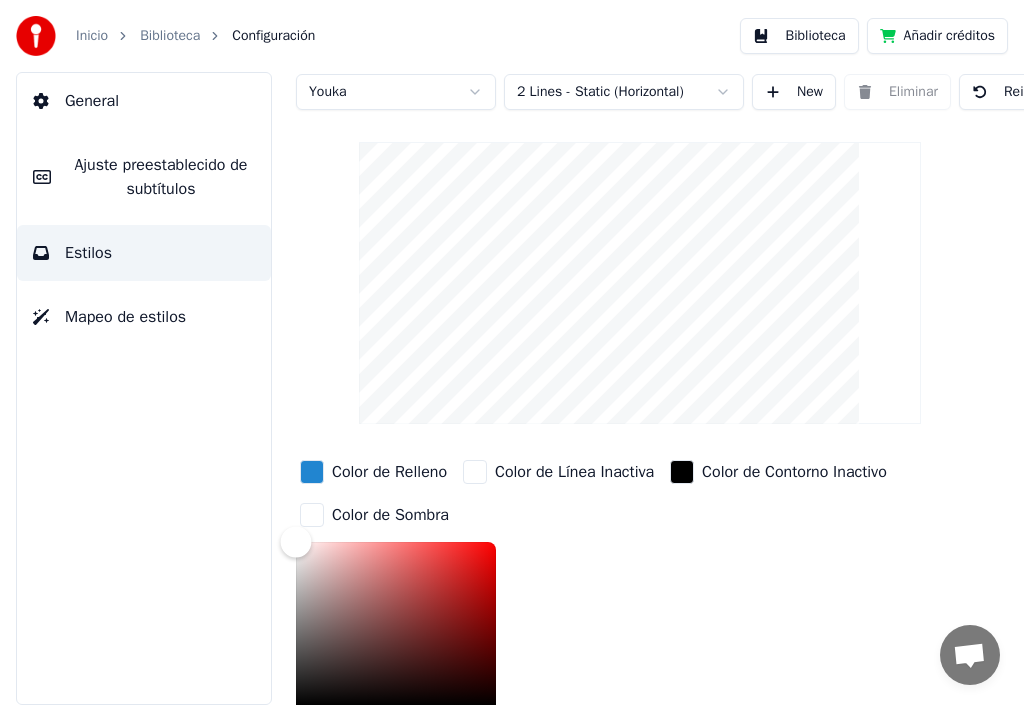 type on "*******" 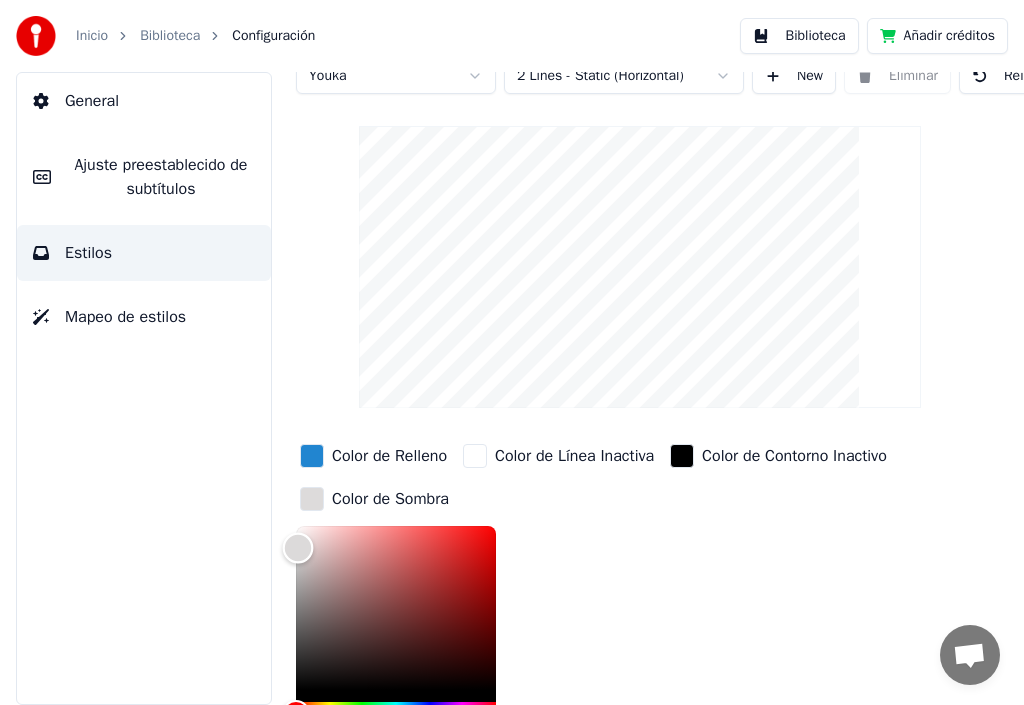 click at bounding box center (298, 548) 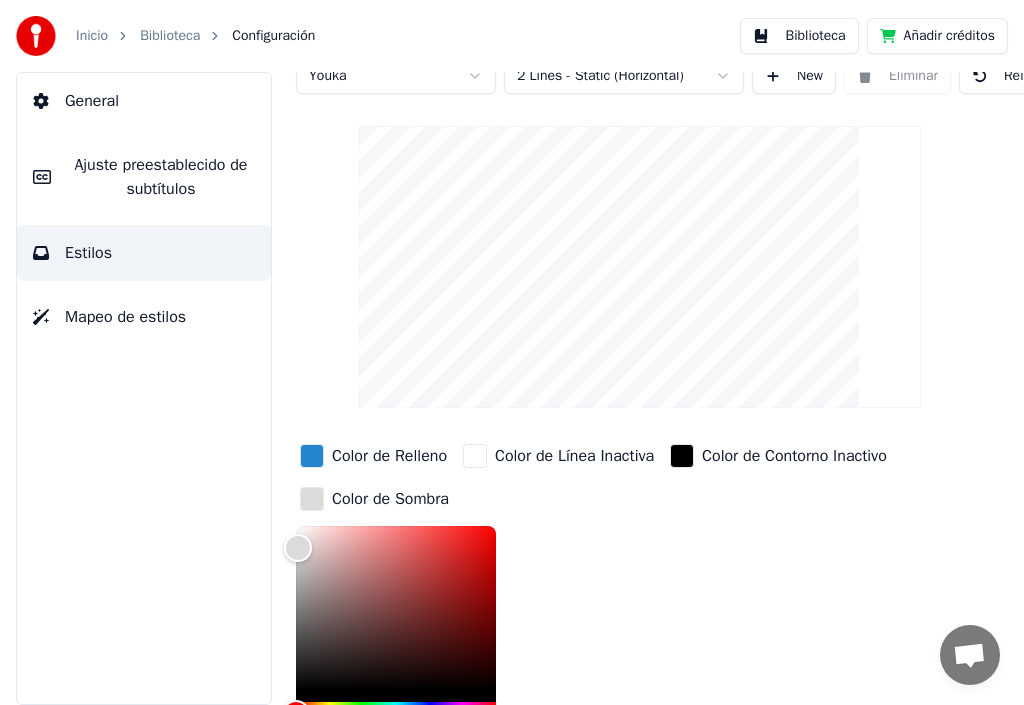 click on "Color de Relleno Color de Línea Inactiva Color [PERSON_NAME] Inactivo Color de Sombra *******" at bounding box center [640, 613] 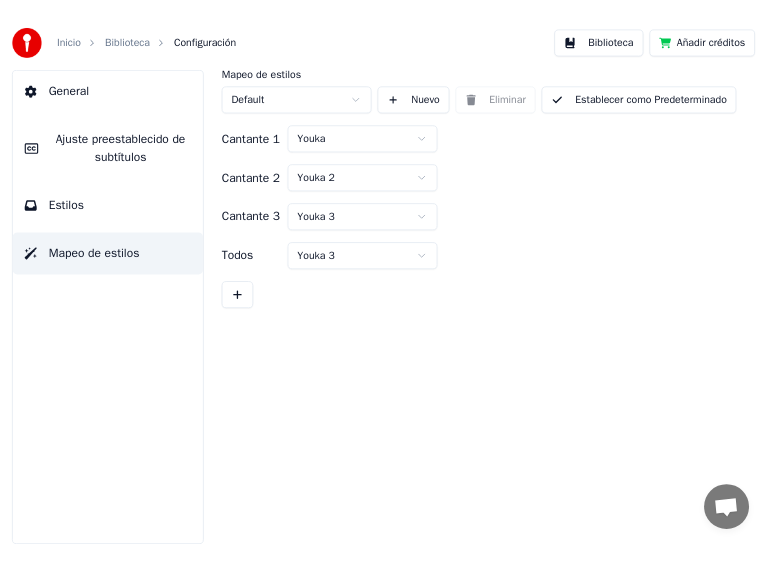 scroll, scrollTop: 0, scrollLeft: 0, axis: both 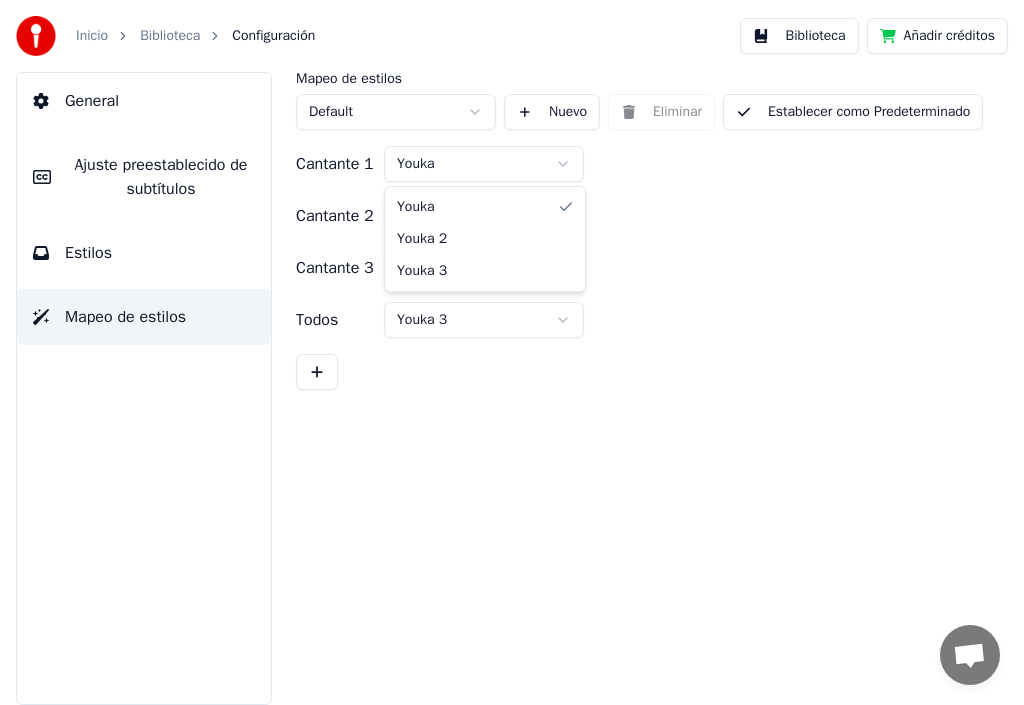 click on "Inicio Biblioteca Configuración Biblioteca Añadir créditos General Ajuste preestablecido de subtítulos Estilos Mapeo de estilos Mapeo de estilos Default Nuevo Eliminar Establecer como Predeterminado Cantante   1 Youka Cantante   2 Youka 2 Cantante   3 Youka 3 Todos Youka 3 Youka Youka 2 Youka 3" at bounding box center [512, 352] 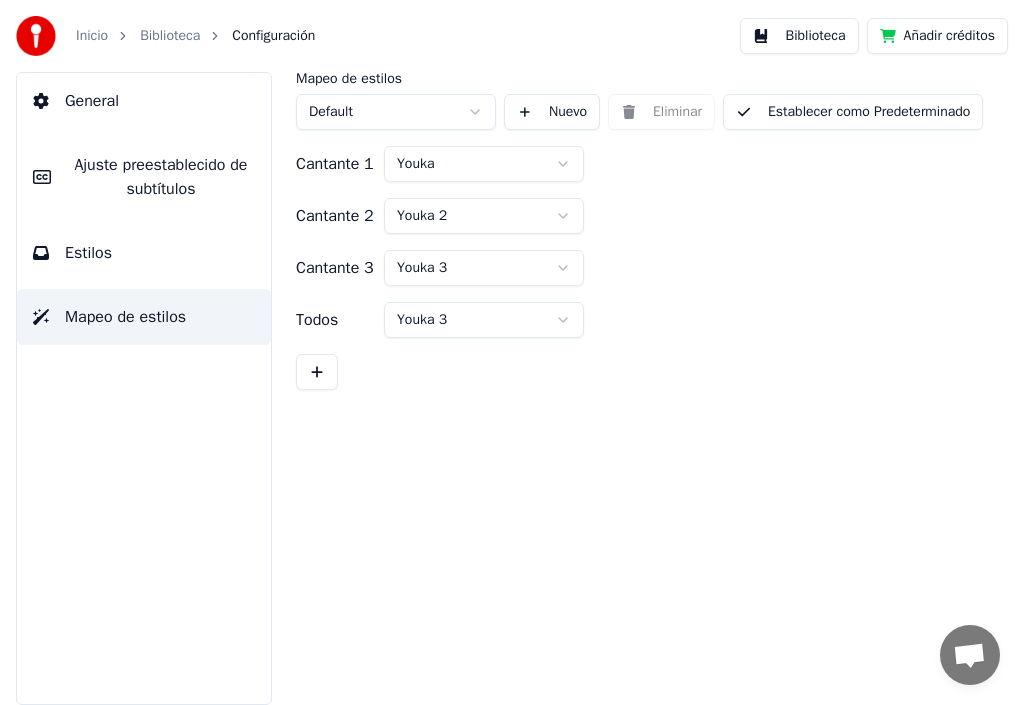click on "Inicio Biblioteca Configuración Biblioteca Añadir créditos General Ajuste preestablecido de subtítulos Estilos Mapeo de estilos Mapeo de estilos Default Nuevo Eliminar Establecer como Predeterminado Cantante   1 Youka Cantante   2 Youka 2 Cantante   3 Youka 3 Todos Youka 3" at bounding box center [512, 352] 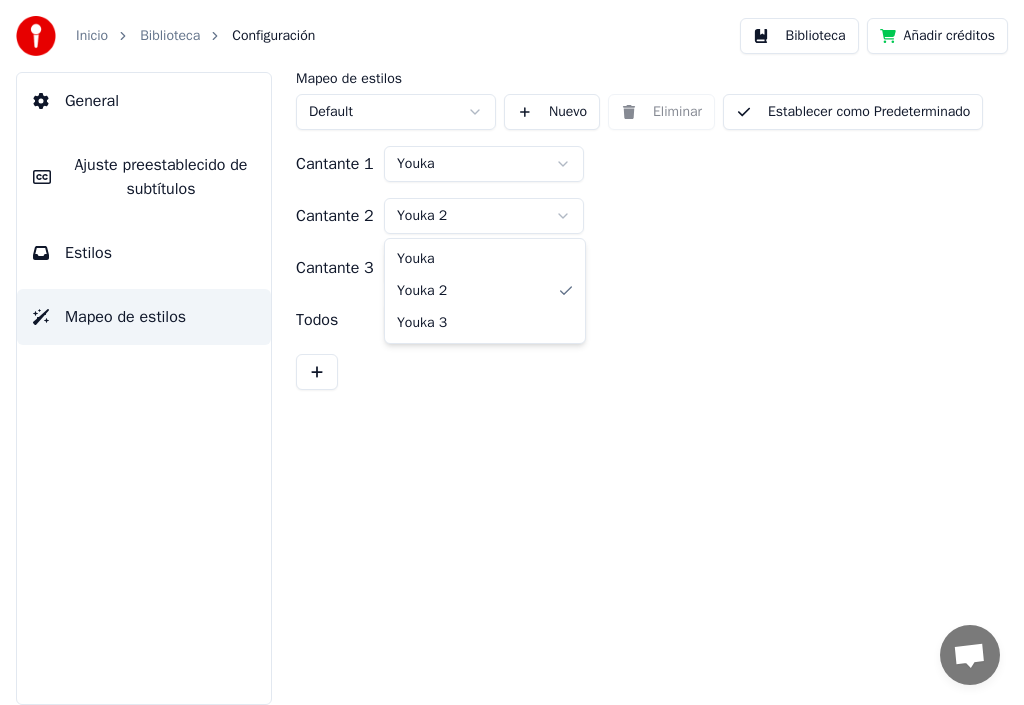click on "Inicio Biblioteca Configuración Biblioteca Añadir créditos General Ajuste preestablecido de subtítulos Estilos Mapeo de estilos Mapeo de estilos Default Nuevo Eliminar Establecer como Predeterminado Cantante   1 Youka Cantante   2 Youka 2 Cantante   3 Youka 3 Todos Youka 3 Youka Youka 2 Youka 3" at bounding box center (512, 352) 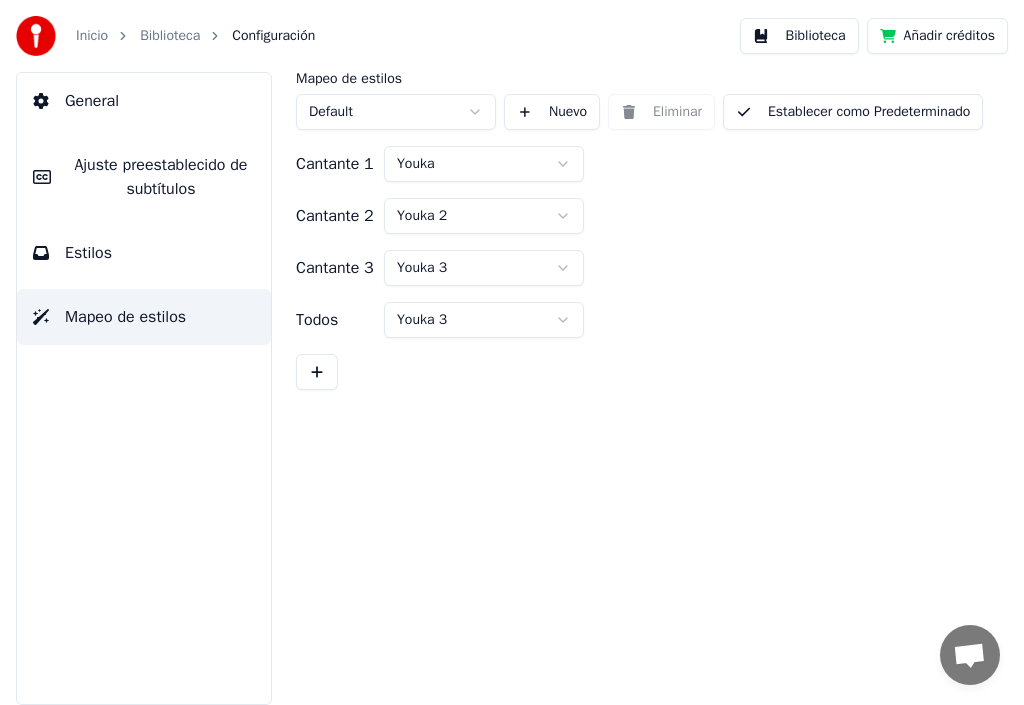 click on "Inicio Biblioteca Configuración Biblioteca Añadir créditos General Ajuste preestablecido de subtítulos Estilos Mapeo de estilos Mapeo de estilos Default Nuevo Eliminar Establecer como Predeterminado Cantante   1 Youka Cantante   2 Youka 2 Cantante   3 Youka 3 Todos Youka 3" at bounding box center [512, 352] 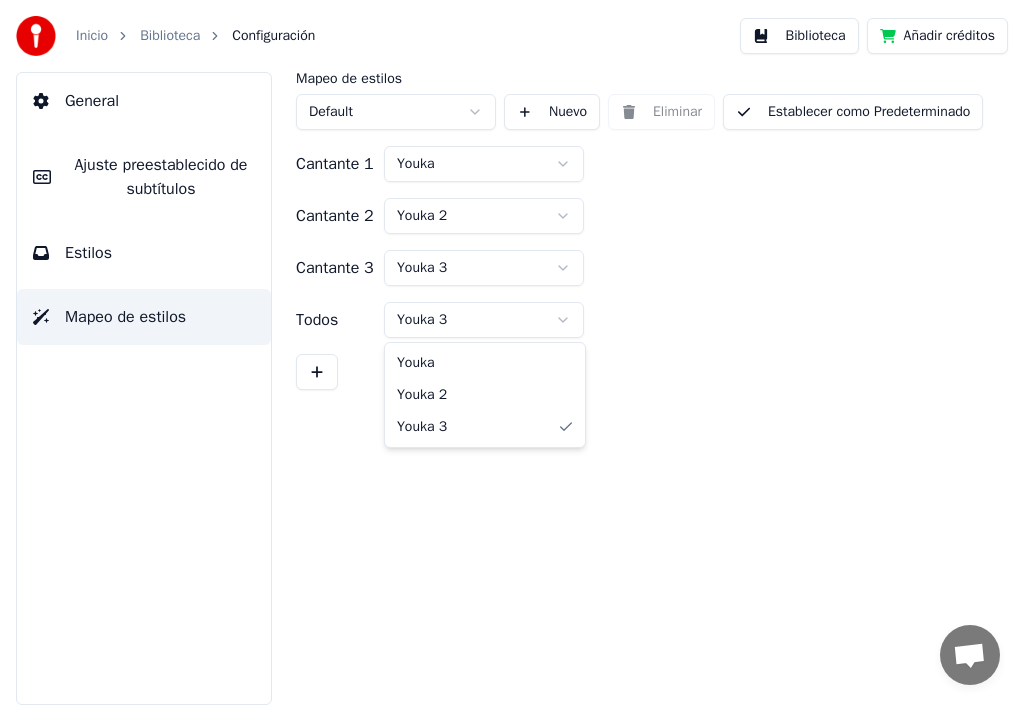 click on "Inicio Biblioteca Configuración Biblioteca Añadir créditos General Ajuste preestablecido de subtítulos Estilos Mapeo de estilos Mapeo de estilos Default Nuevo Eliminar Establecer como Predeterminado Cantante   1 Youka Cantante   2 Youka 2 Cantante   3 Youka 3 Todos Youka 3 Youka Youka 2 Youka 3" at bounding box center [512, 352] 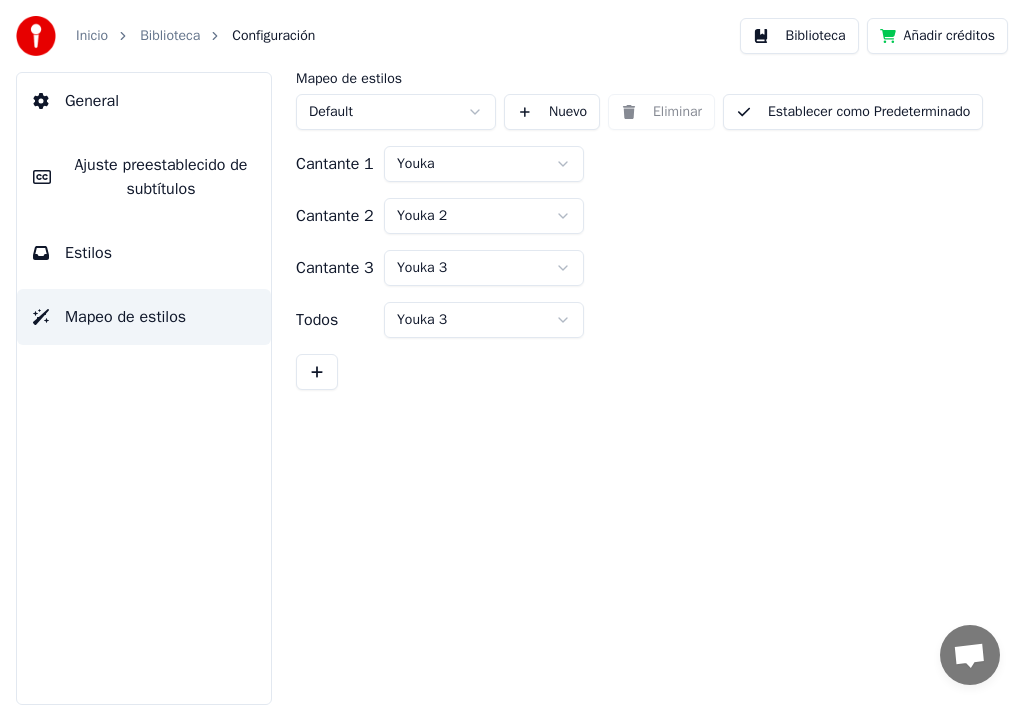 click at bounding box center (317, 372) 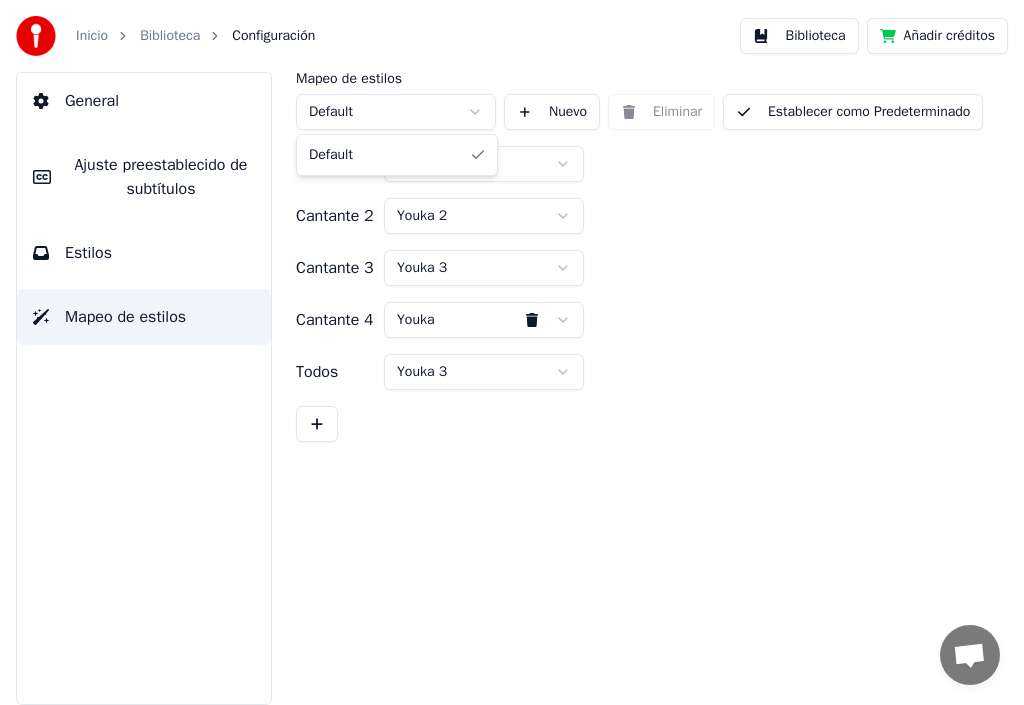 click on "Inicio Biblioteca Configuración Biblioteca Añadir créditos General Ajuste preestablecido de subtítulos Estilos Mapeo de estilos Mapeo de estilos Default Nuevo Eliminar Establecer como Predeterminado Cantante   1 Youka Cantante   2 Youka 2 Cantante   3 Youka 3 Cantante   4 Youka Todos Youka 3 Default" at bounding box center [512, 352] 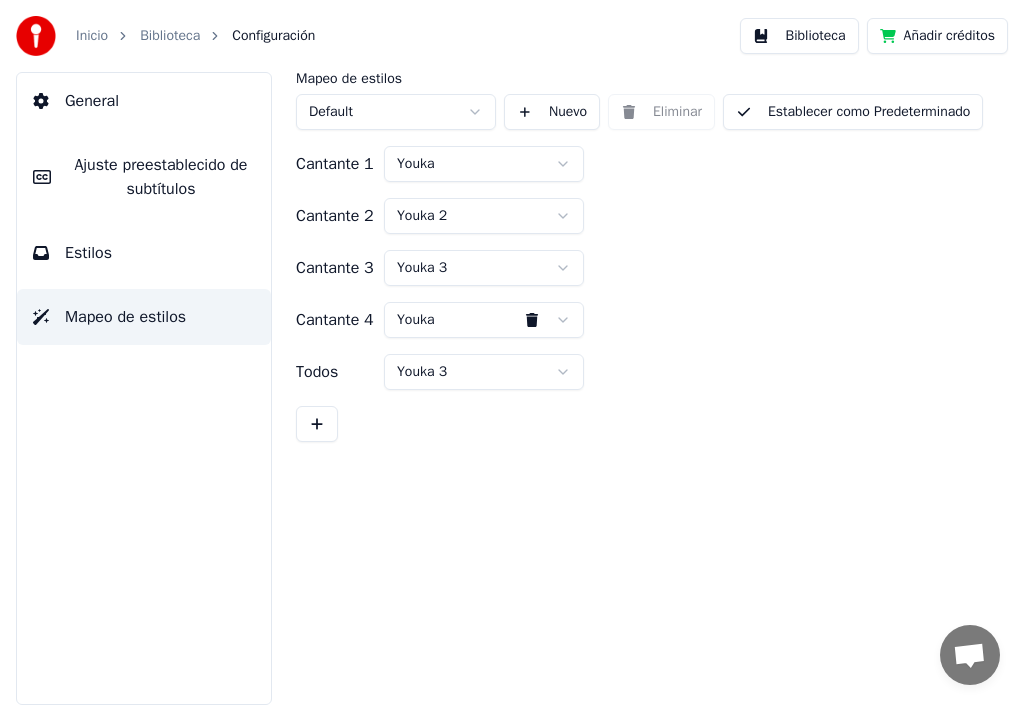 click on "Nuevo" at bounding box center (552, 112) 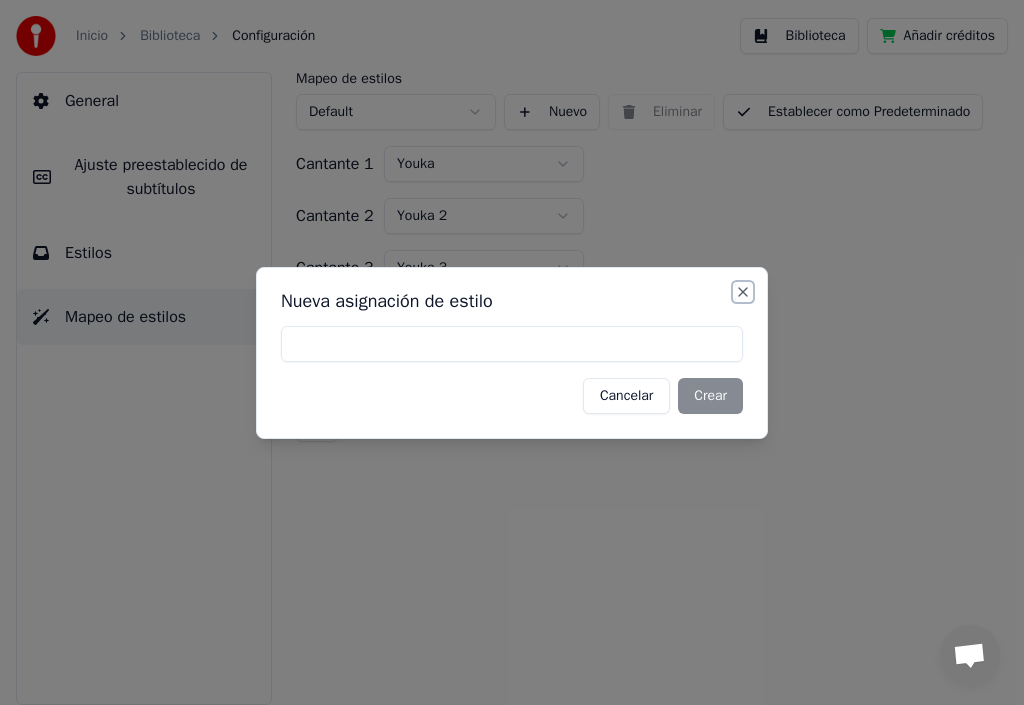 click on "Close" at bounding box center (743, 292) 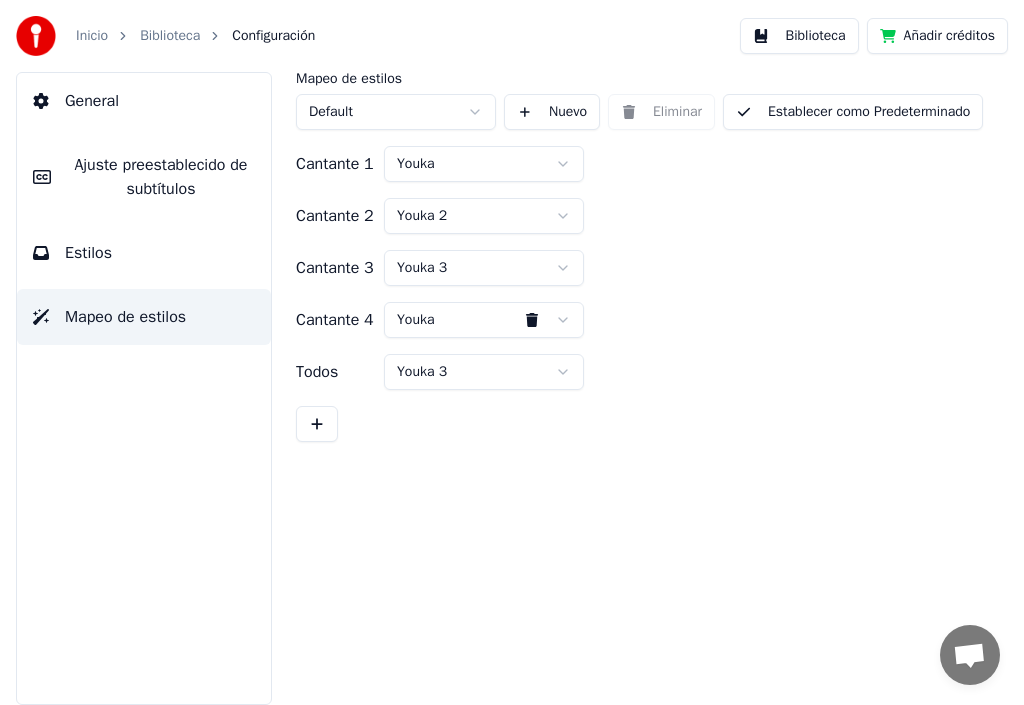 click on "Añadir créditos" at bounding box center [937, 36] 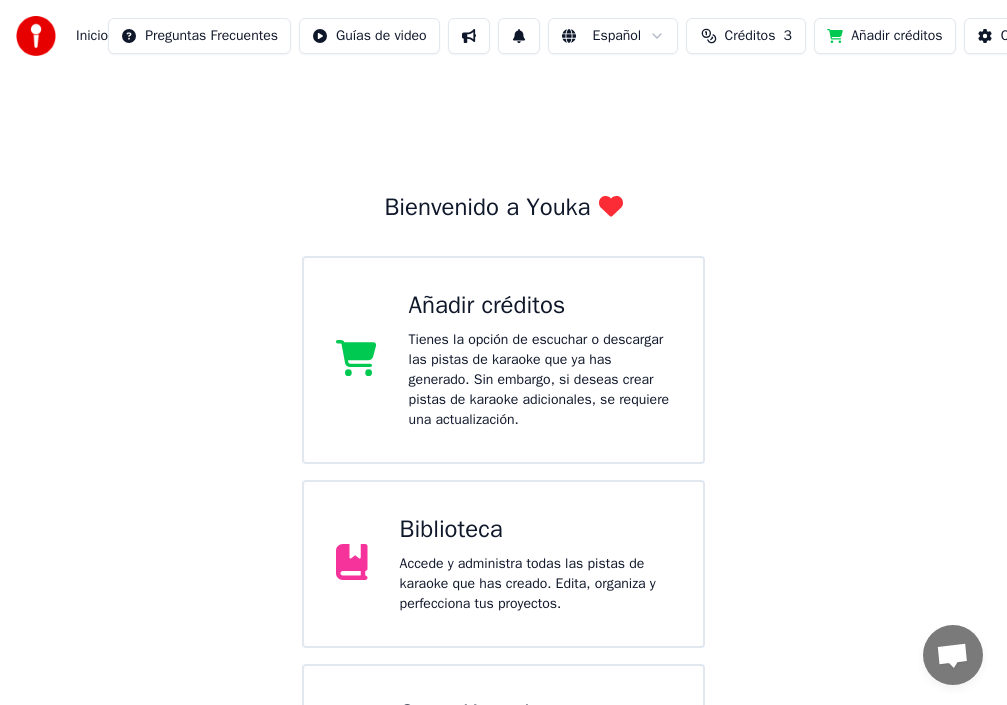 click on "Tienes la opción de escuchar o descargar las pistas de karaoke que ya has generado. Sin embargo, si deseas crear pistas de karaoke adicionales, se requiere una actualización." at bounding box center [540, 380] 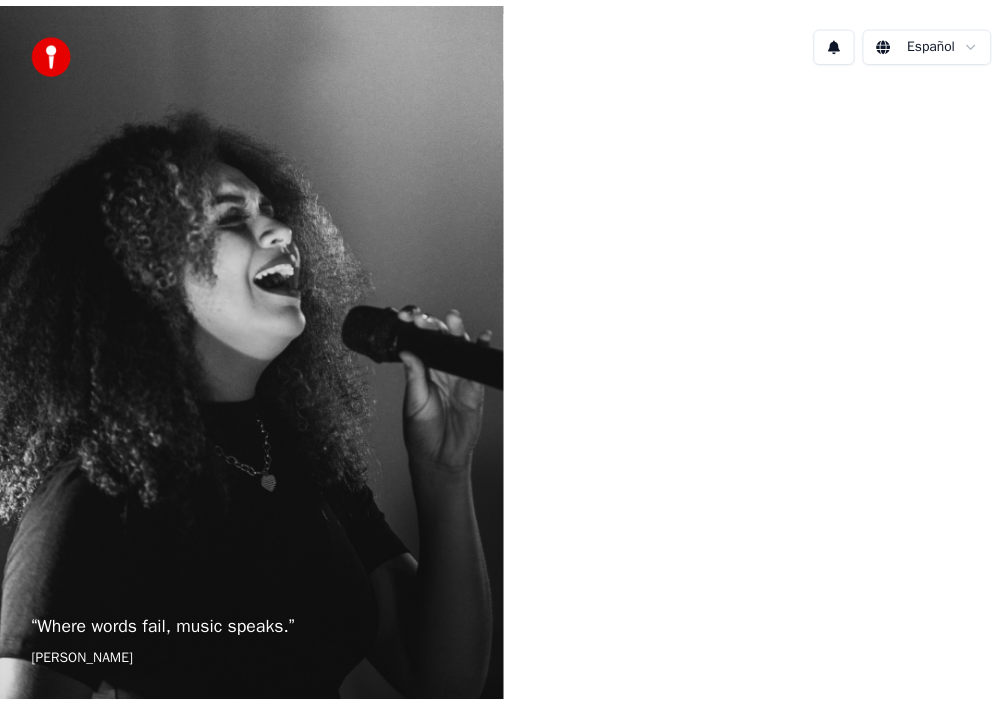 scroll, scrollTop: 0, scrollLeft: 0, axis: both 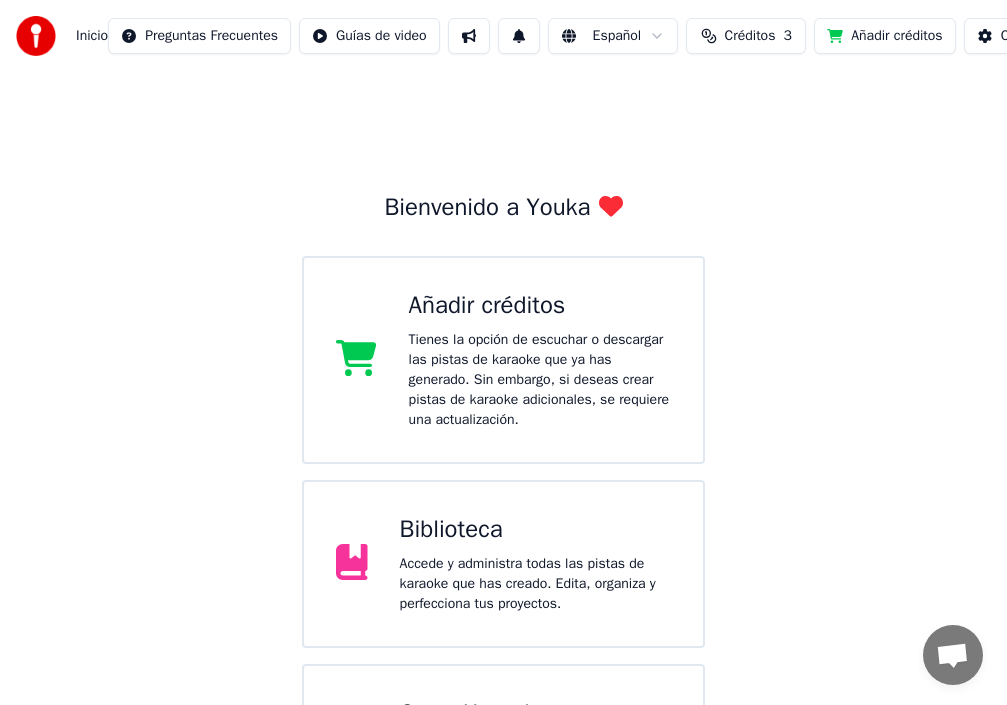 click on "Inicio" at bounding box center (92, 36) 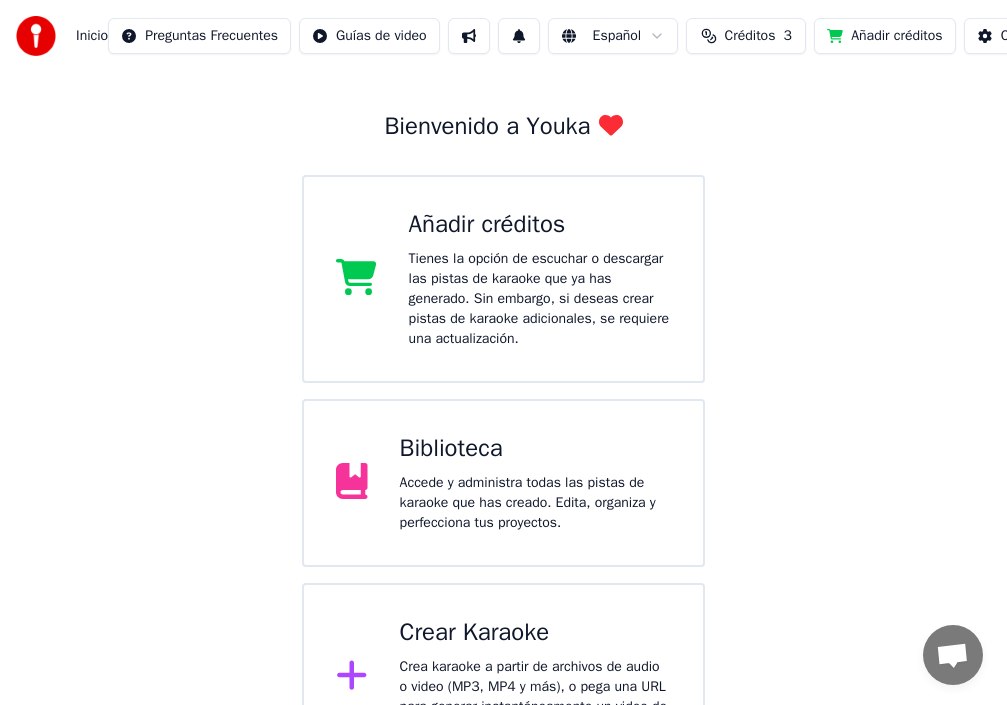 scroll, scrollTop: 0, scrollLeft: 0, axis: both 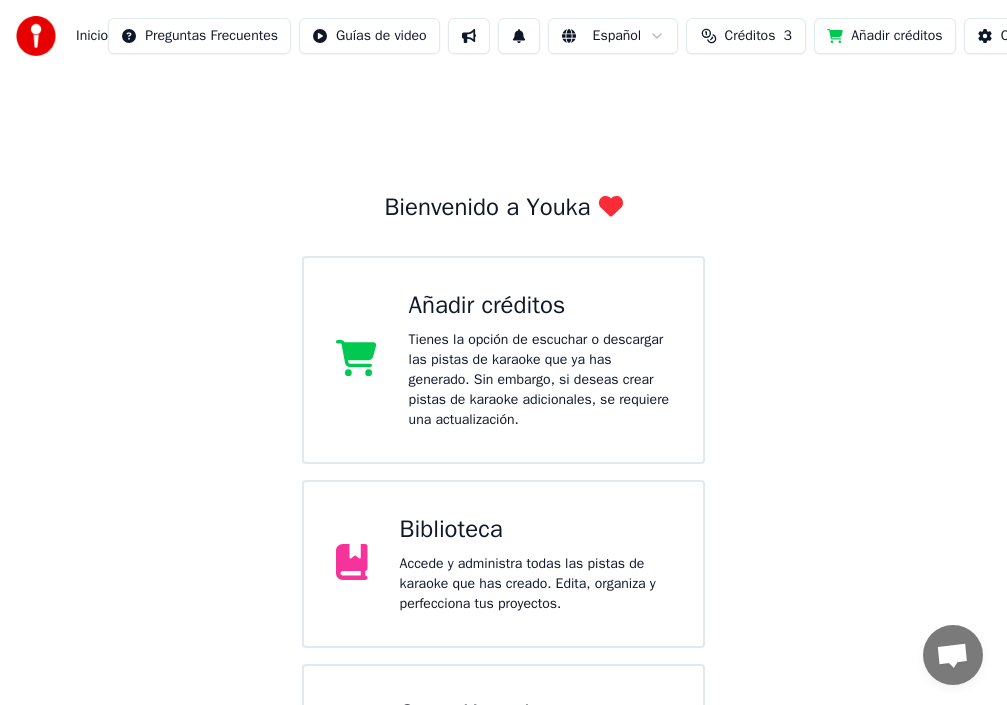click on "Tienes la opción de escuchar o descargar las pistas de karaoke que ya has generado. Sin embargo, si deseas crear pistas de karaoke adicionales, se requiere una actualización." at bounding box center (540, 380) 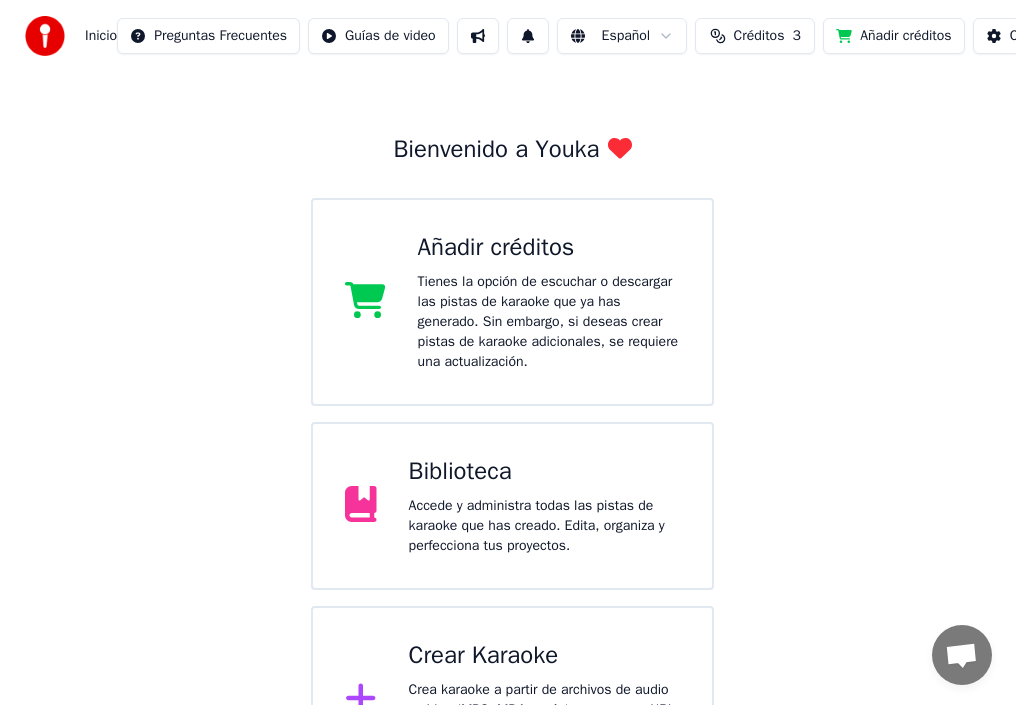 scroll, scrollTop: 147, scrollLeft: 0, axis: vertical 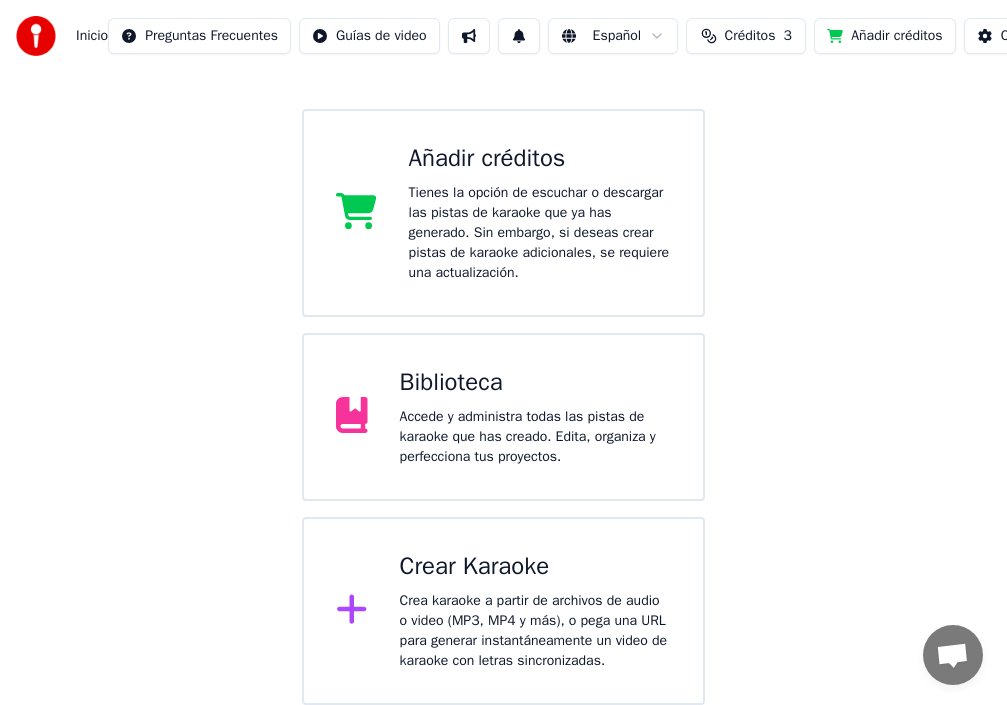 click on "Crear Karaoke" at bounding box center [535, 567] 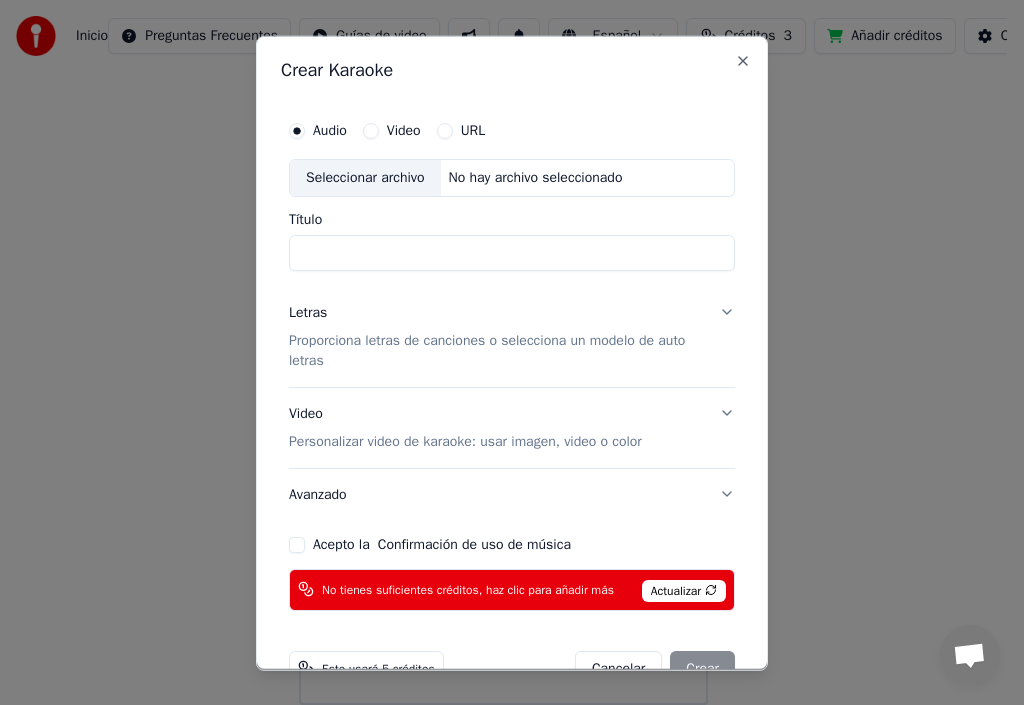 click on "Actualizar" at bounding box center [684, 590] 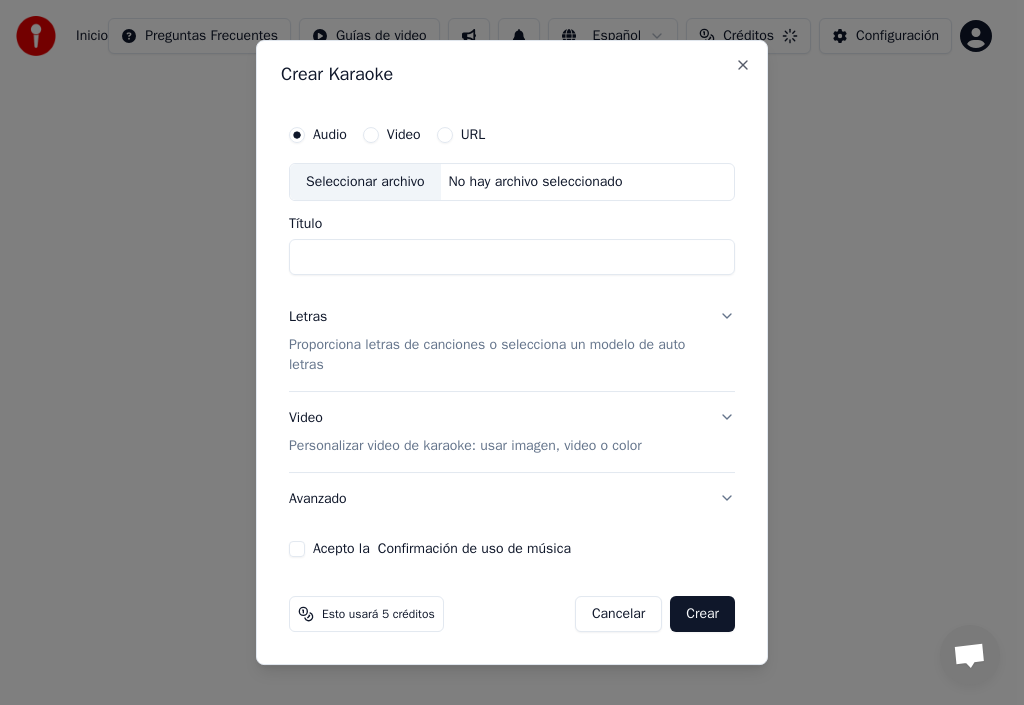 scroll, scrollTop: 0, scrollLeft: 0, axis: both 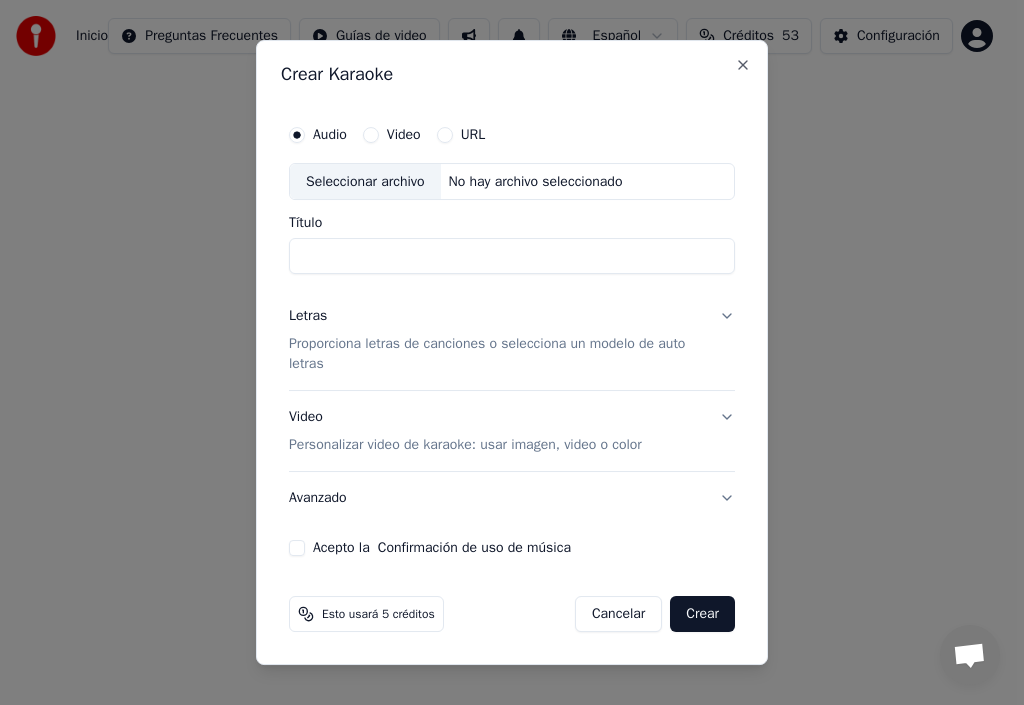 click on "Título" at bounding box center [512, 257] 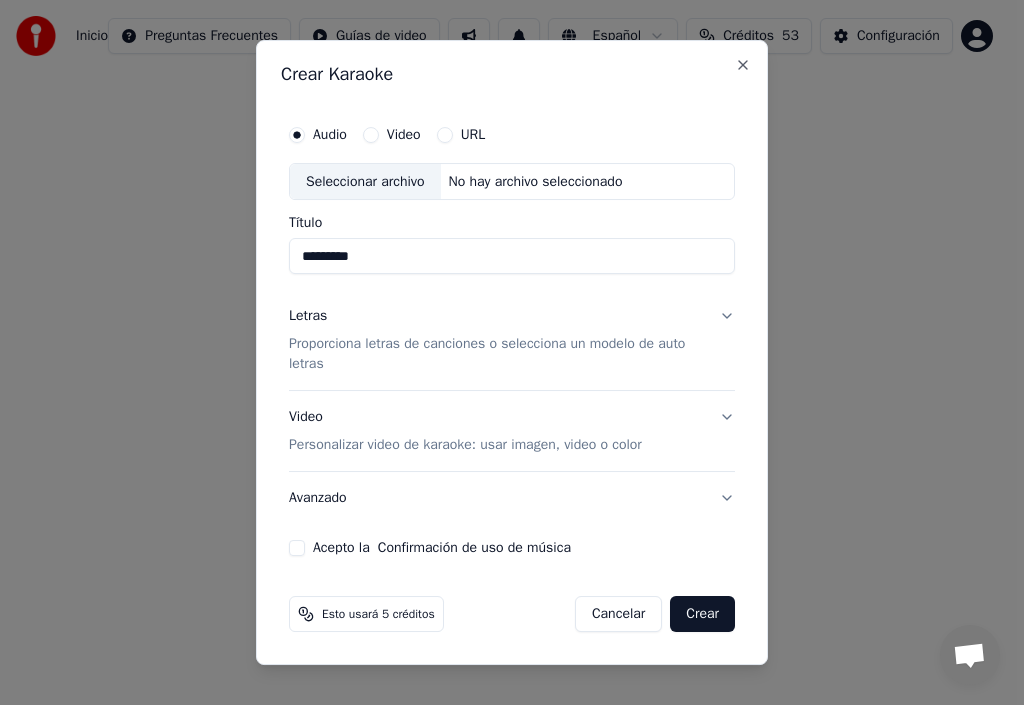 click on "*********" at bounding box center (512, 257) 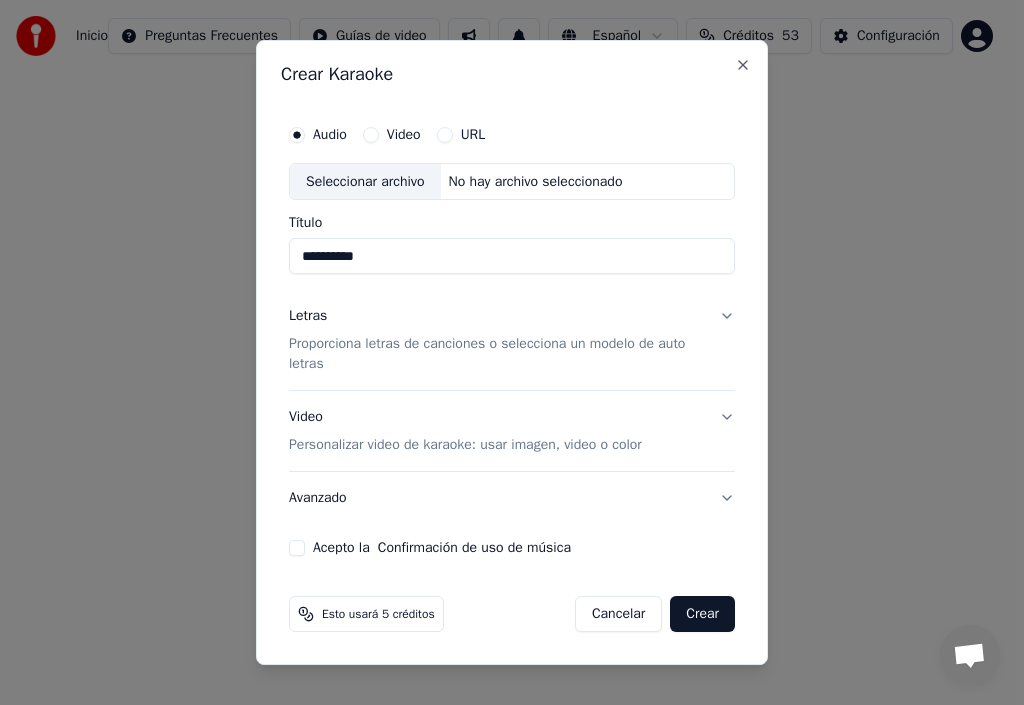 click on "**********" at bounding box center [512, 257] 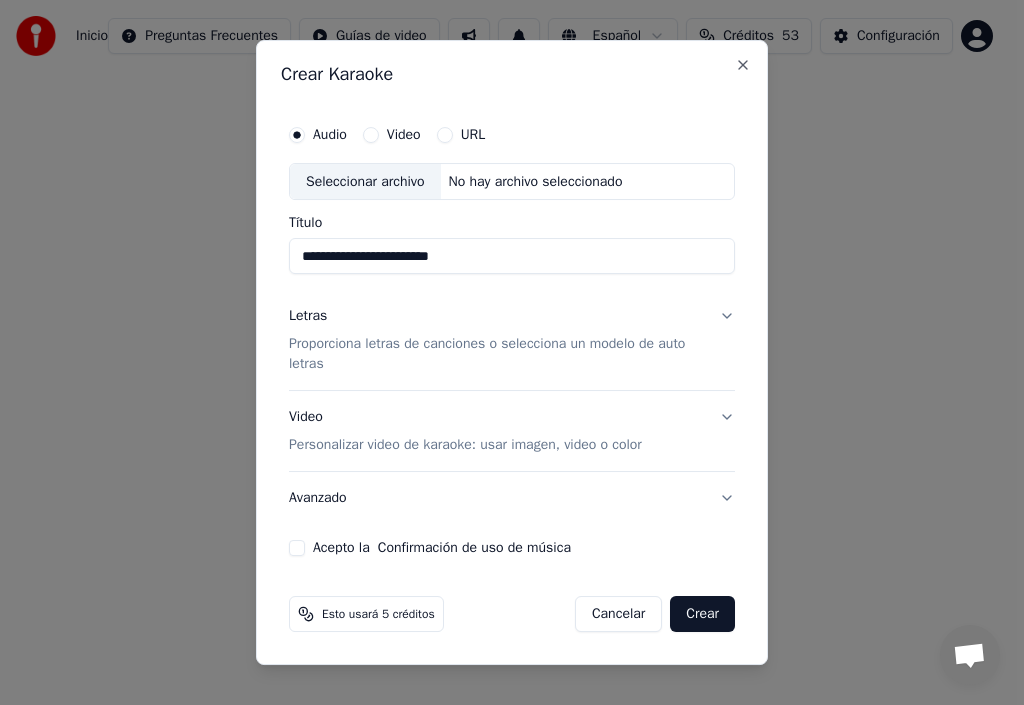 drag, startPoint x: 447, startPoint y: 259, endPoint x: 453, endPoint y: 273, distance: 15.231546 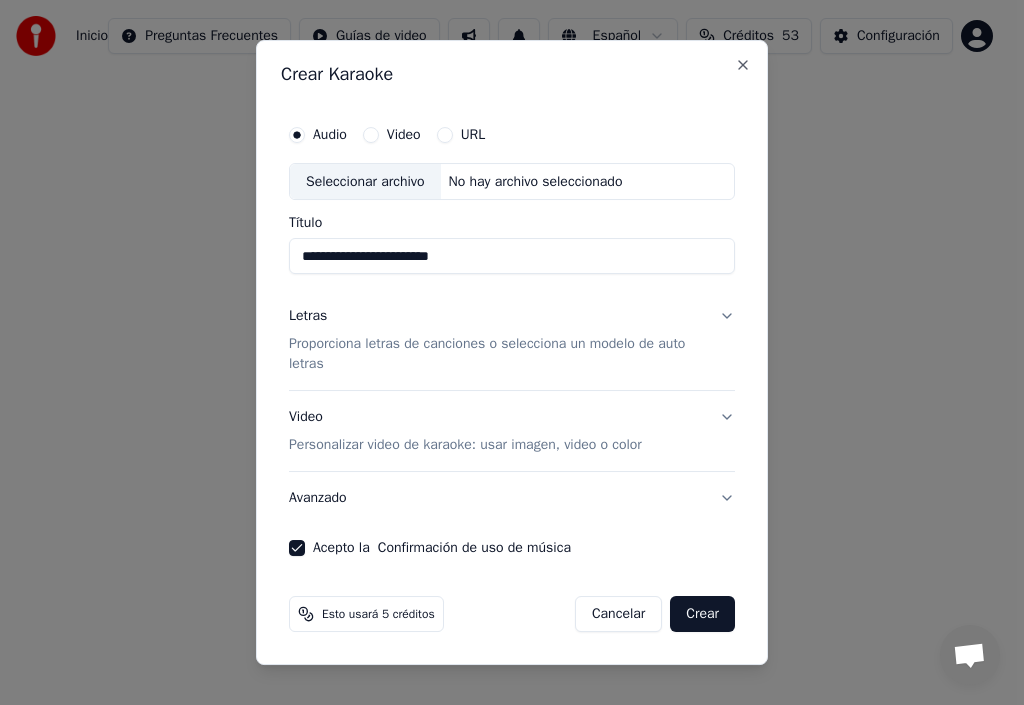 click on "Proporciona letras de canciones o selecciona un modelo de auto letras" at bounding box center (496, 355) 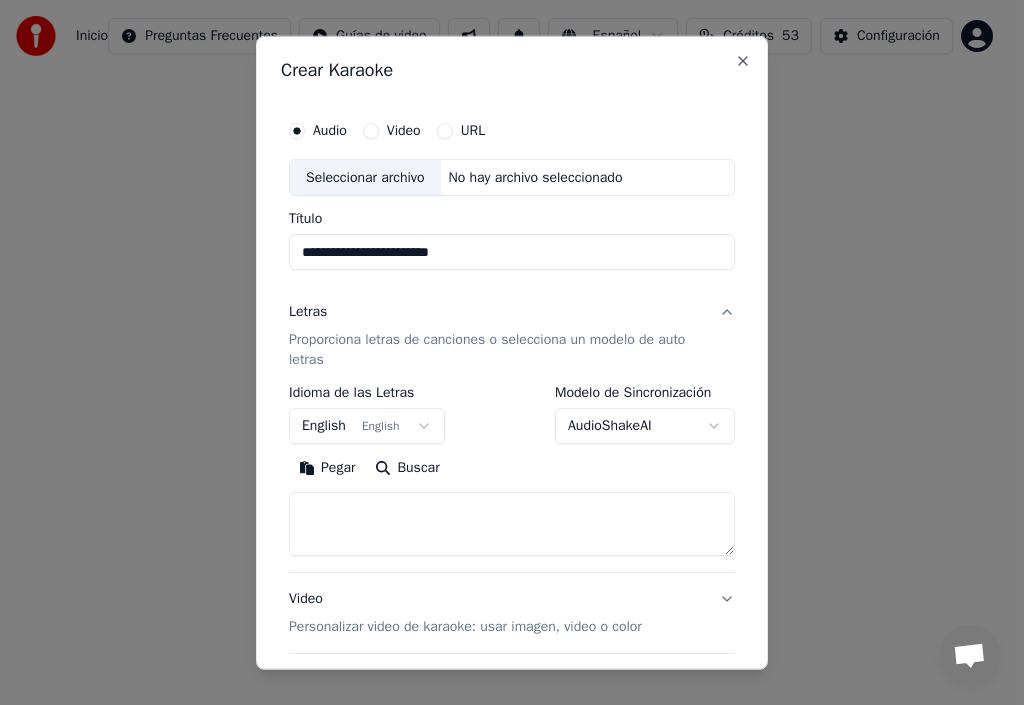 click on "English English" at bounding box center [367, 426] 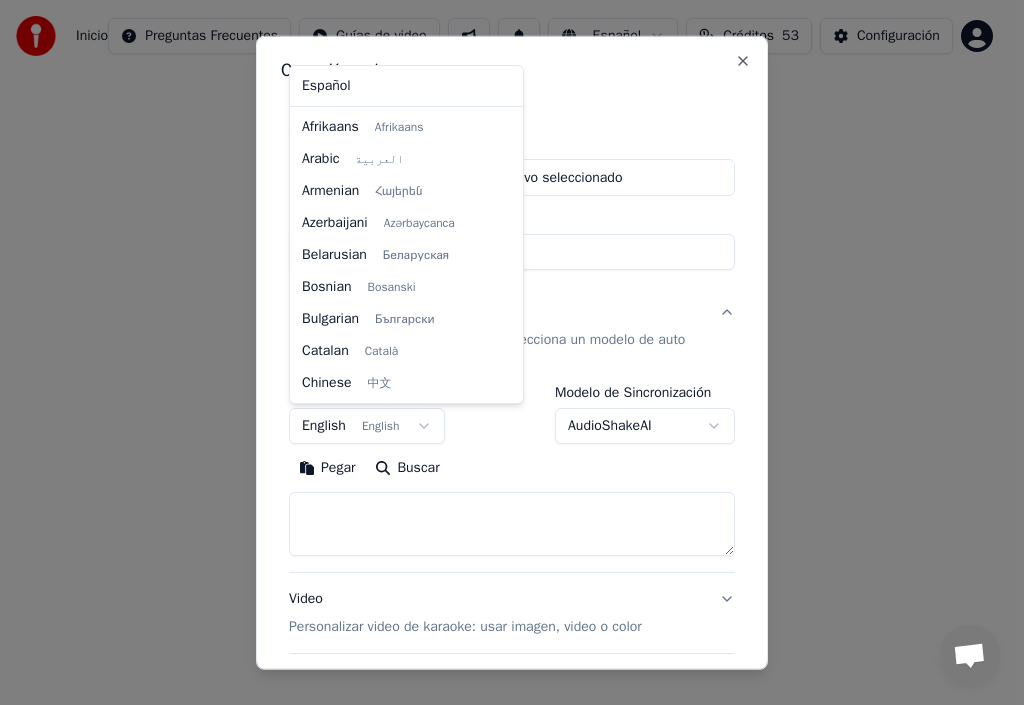 scroll, scrollTop: 160, scrollLeft: 0, axis: vertical 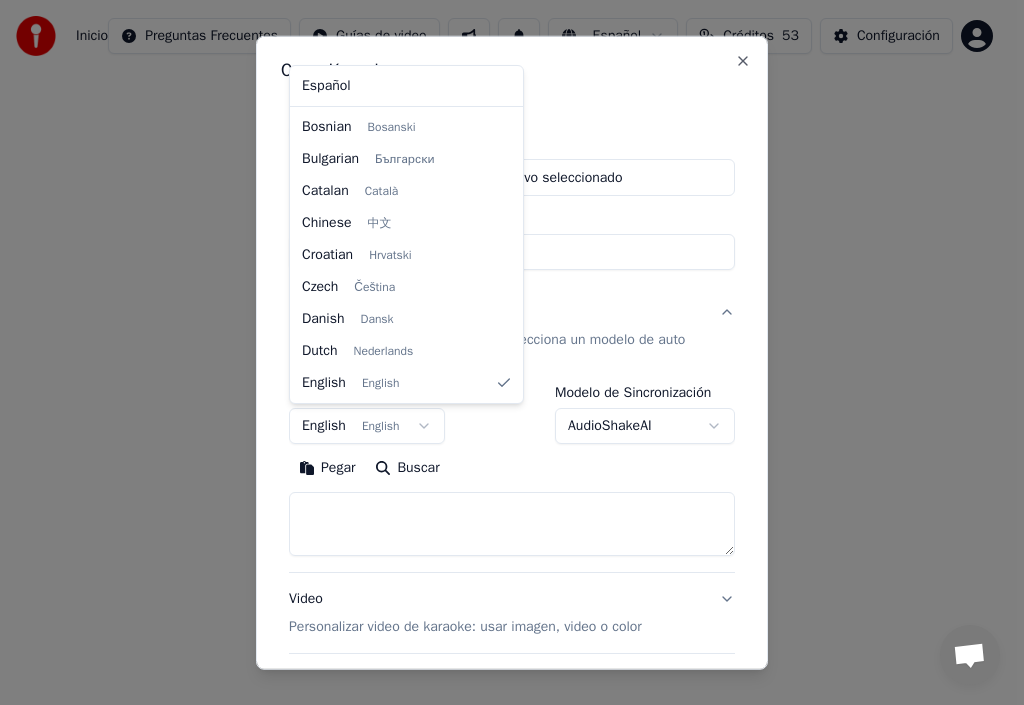 select on "**" 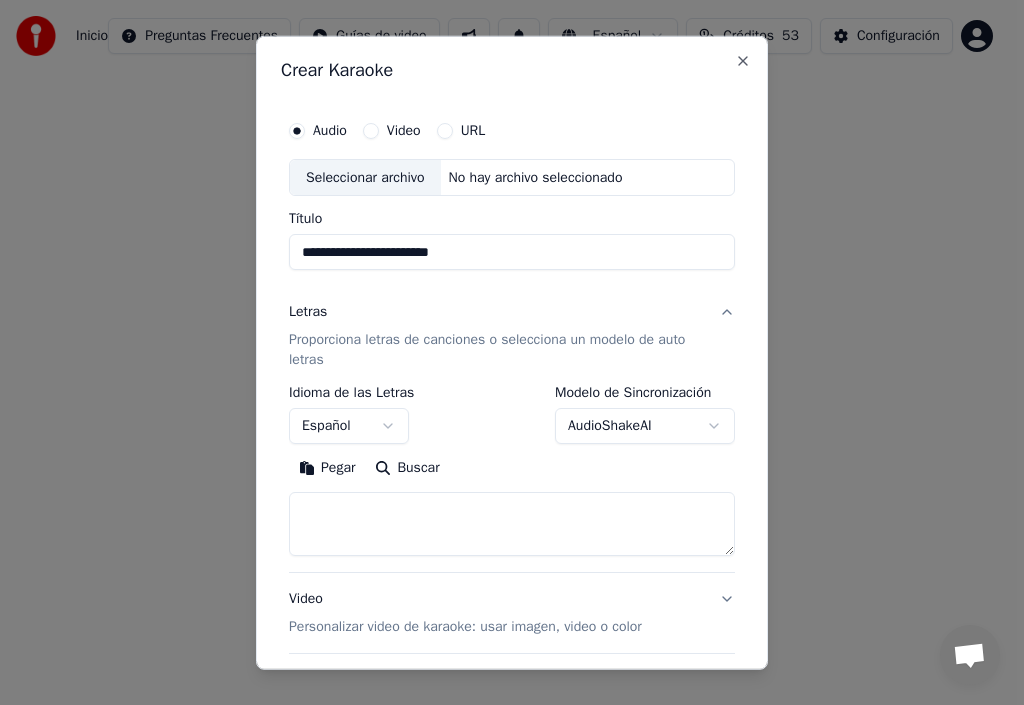 click on "Buscar" at bounding box center (407, 468) 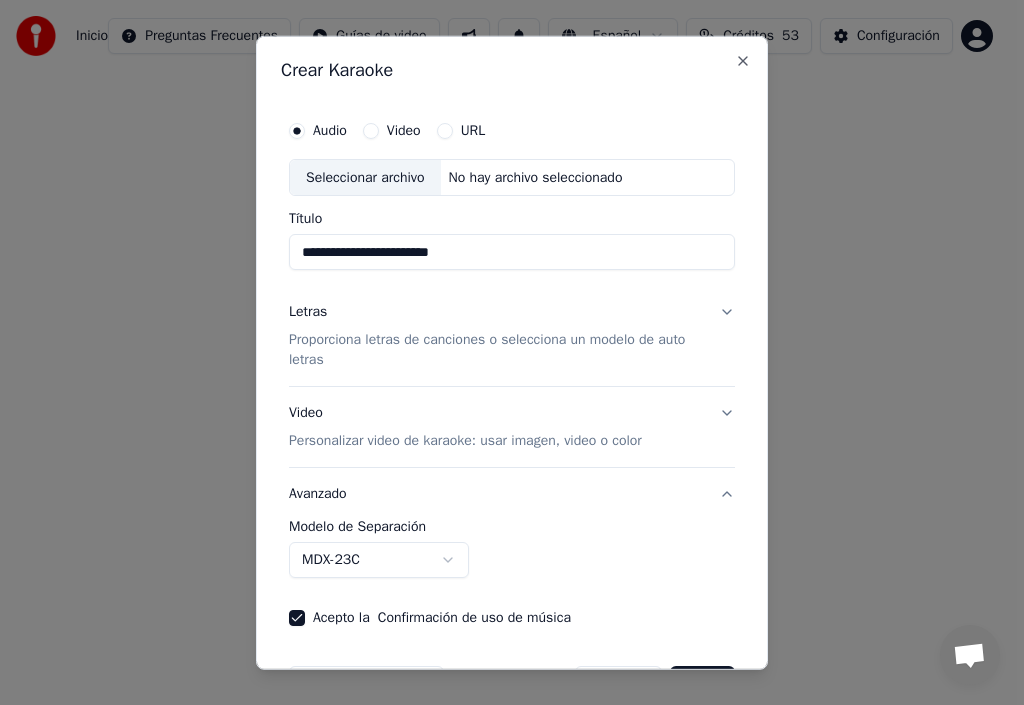 click on "Proporciona letras de canciones o selecciona un modelo de auto letras" at bounding box center (496, 350) 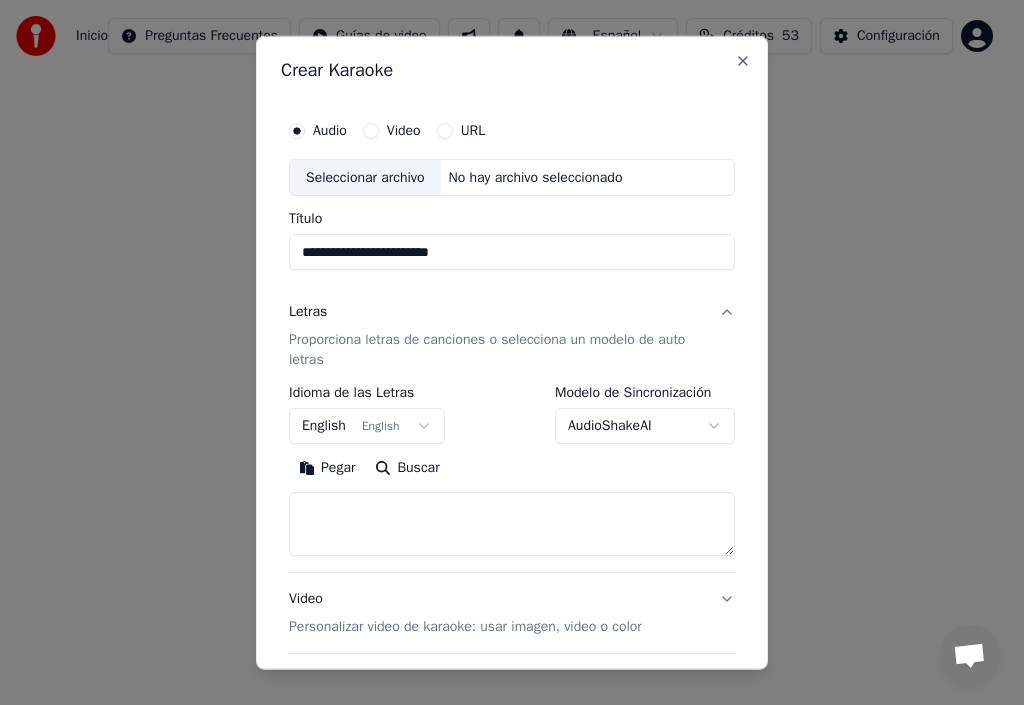 click on "Pegar" at bounding box center [327, 468] 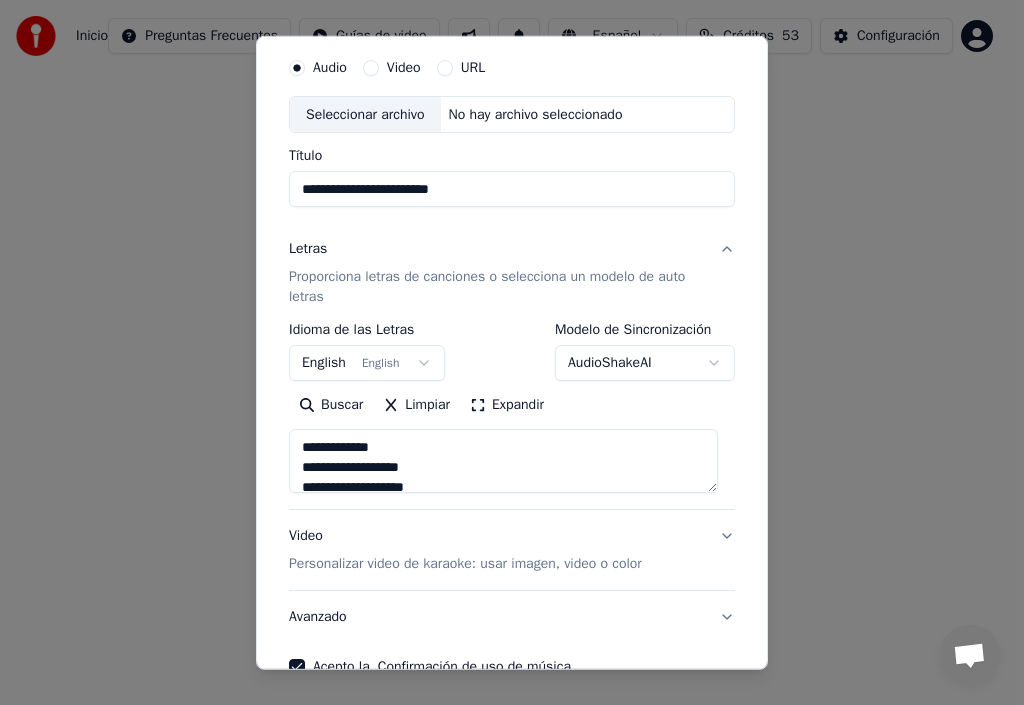 scroll, scrollTop: 100, scrollLeft: 0, axis: vertical 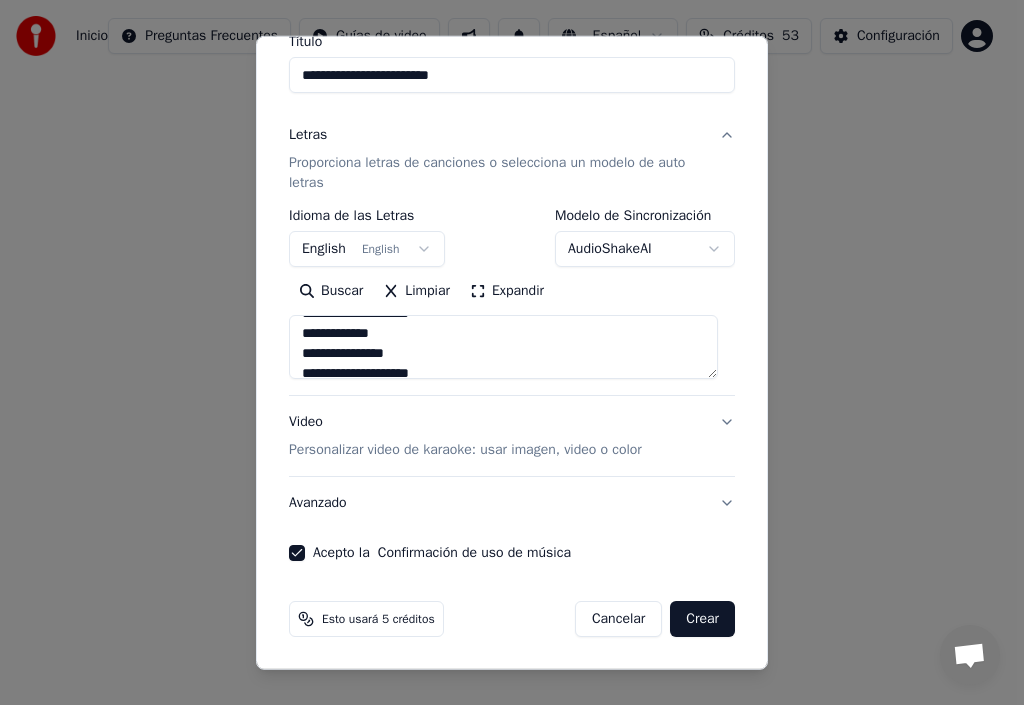 click on "Avanzado" at bounding box center (512, 503) 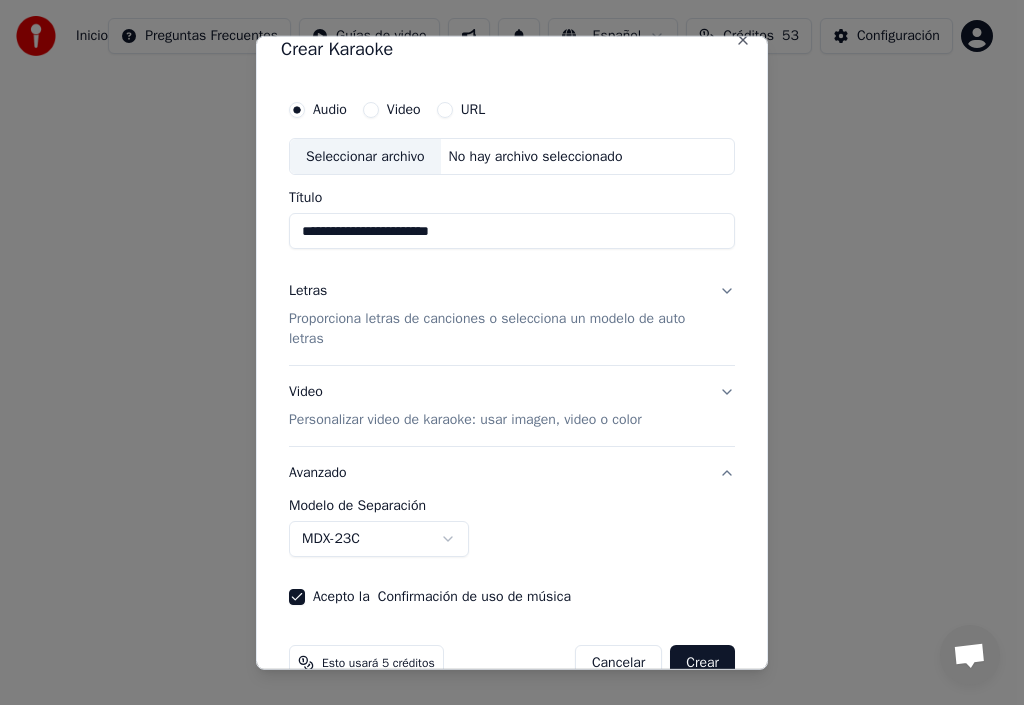 scroll, scrollTop: 0, scrollLeft: 0, axis: both 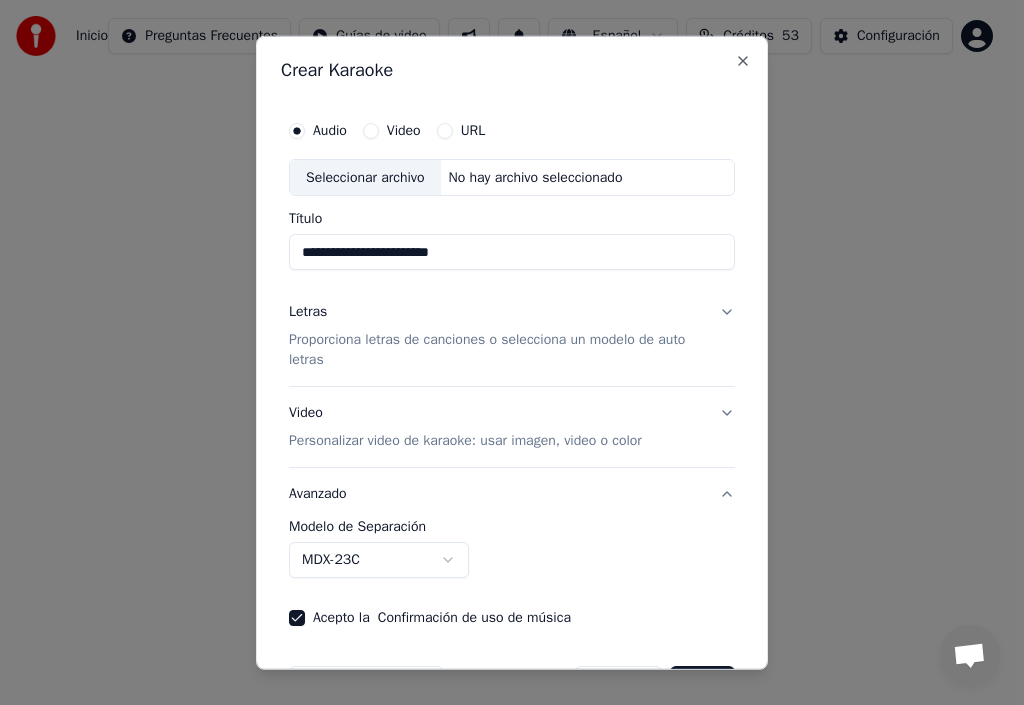 click on "Seleccionar archivo" at bounding box center [365, 177] 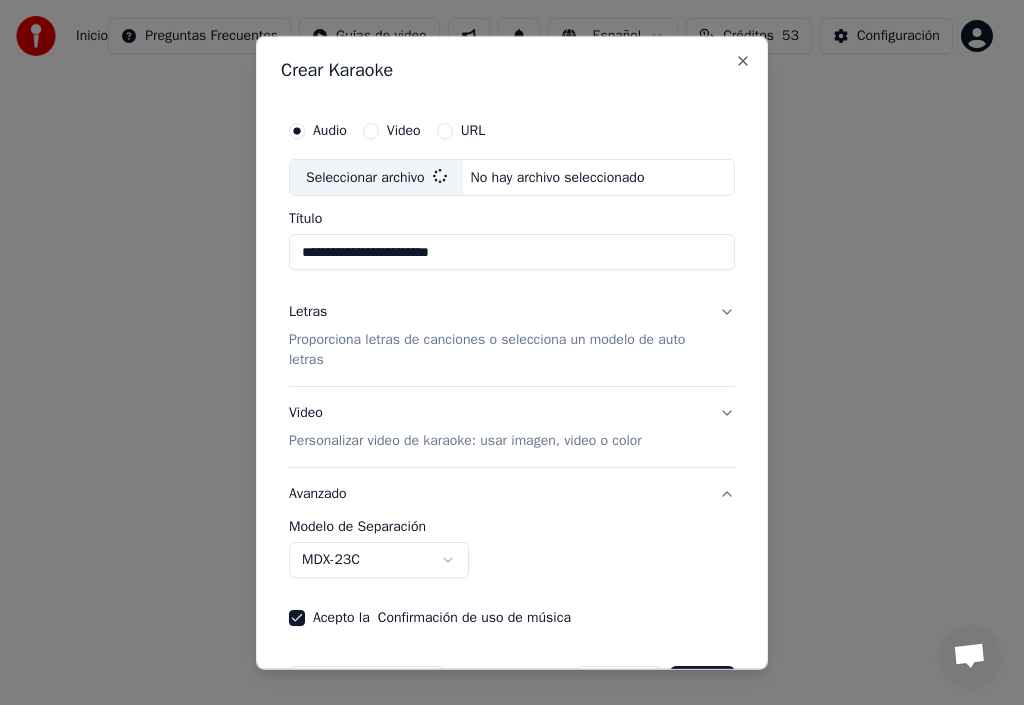 type on "**********" 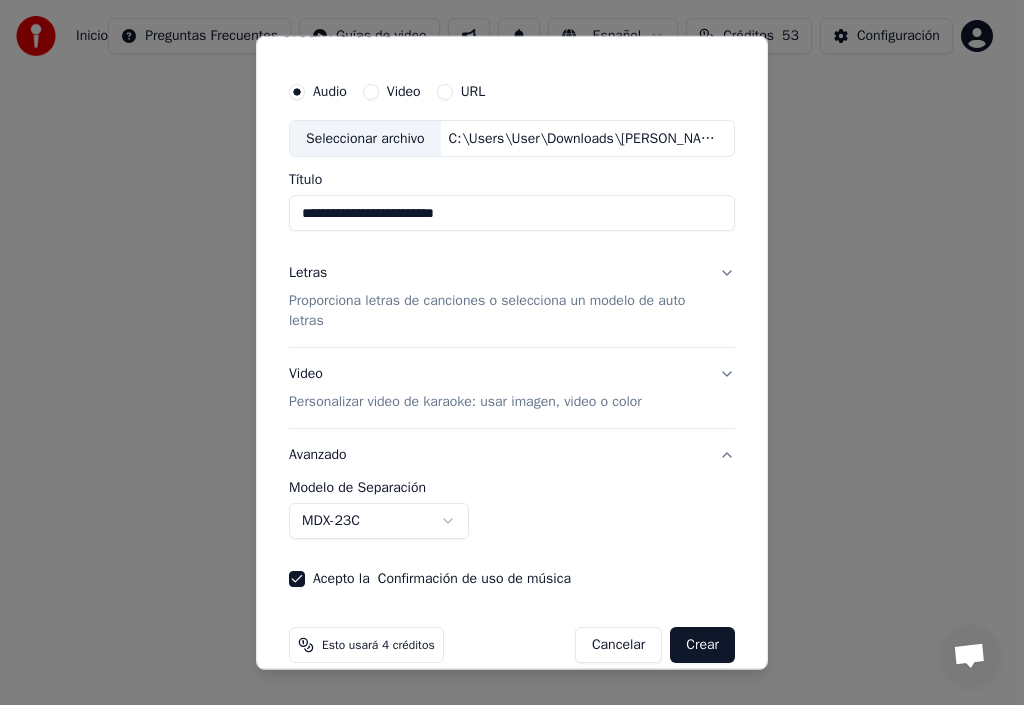 scroll, scrollTop: 65, scrollLeft: 0, axis: vertical 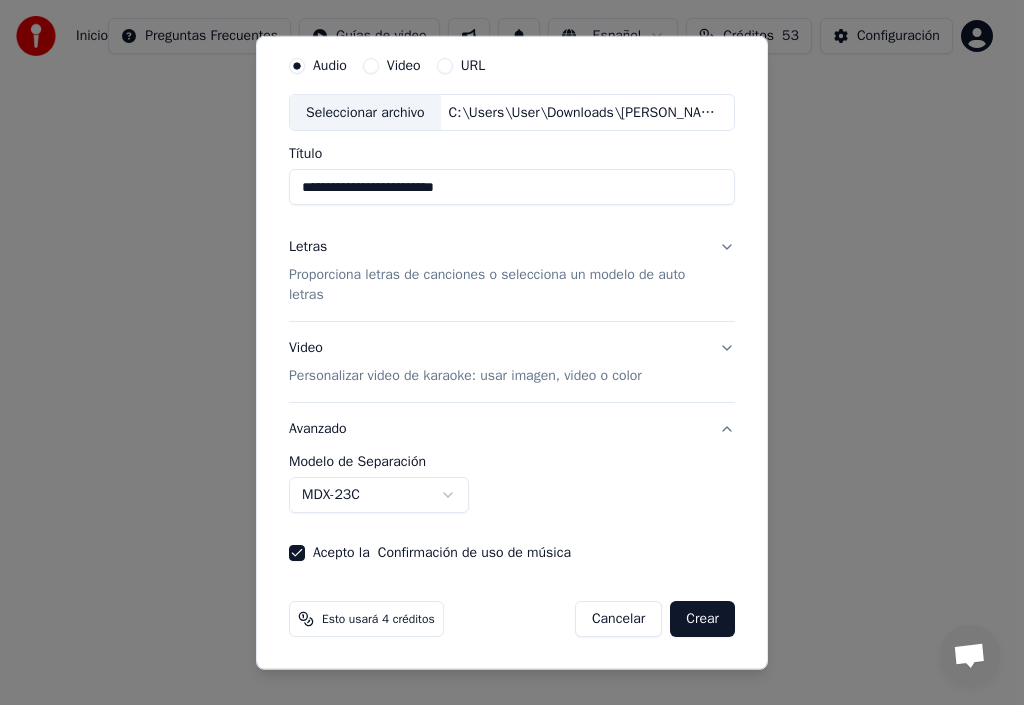 click on "Crear" at bounding box center [702, 619] 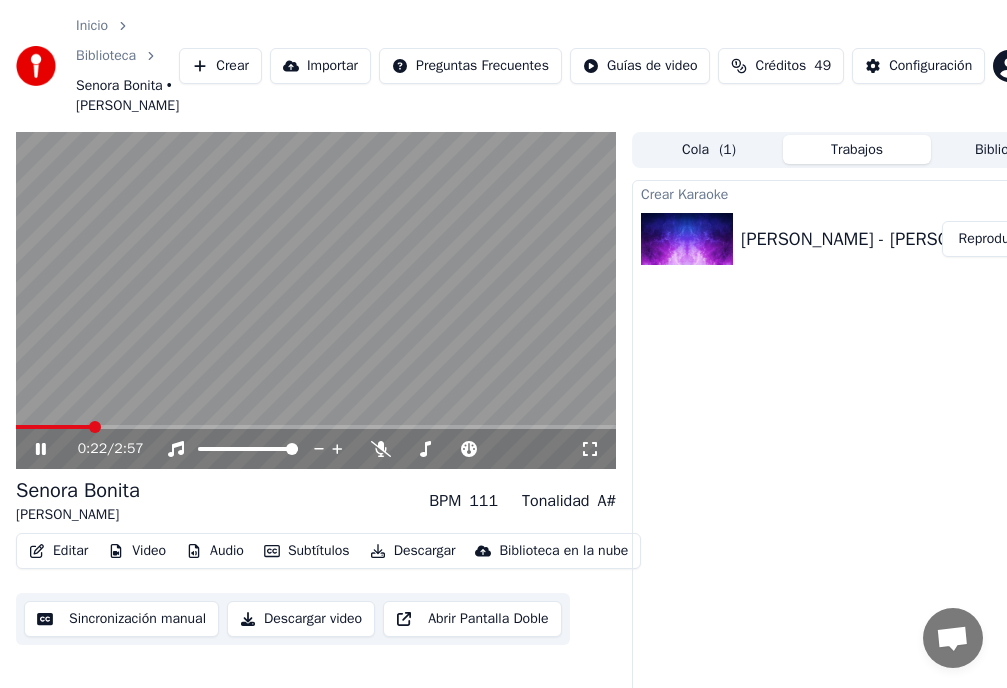 click 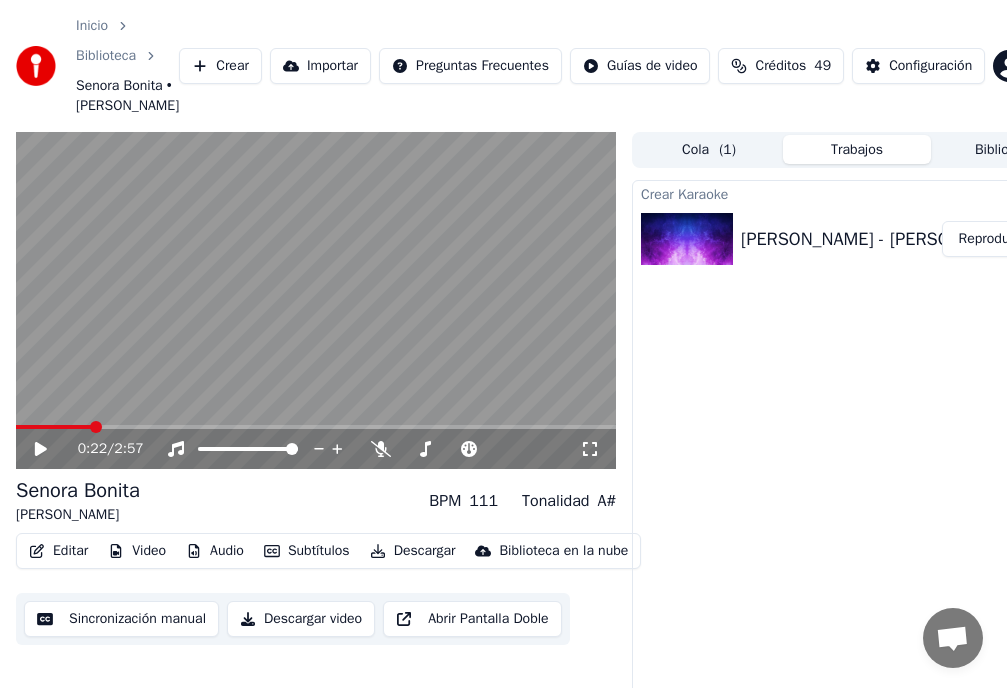 click on "Inicio Biblioteca Senora Bonita • Leo Marini Crear Importar Preguntas Frecuentes Guías de video Créditos 49 Configuración 0:22  /  2:57 Senora Bonita Leo Marini BPM 111 Tonalidad A# Editar Video Audio Subtítulos Descargar Biblioteca en la nube Sincronización manual Descargar video Abrir Pantalla Doble Cola ( 1 ) Trabajos Biblioteca Crear Karaoke Leo Marini - Senora Bonita Reproducir" at bounding box center (503, 344) 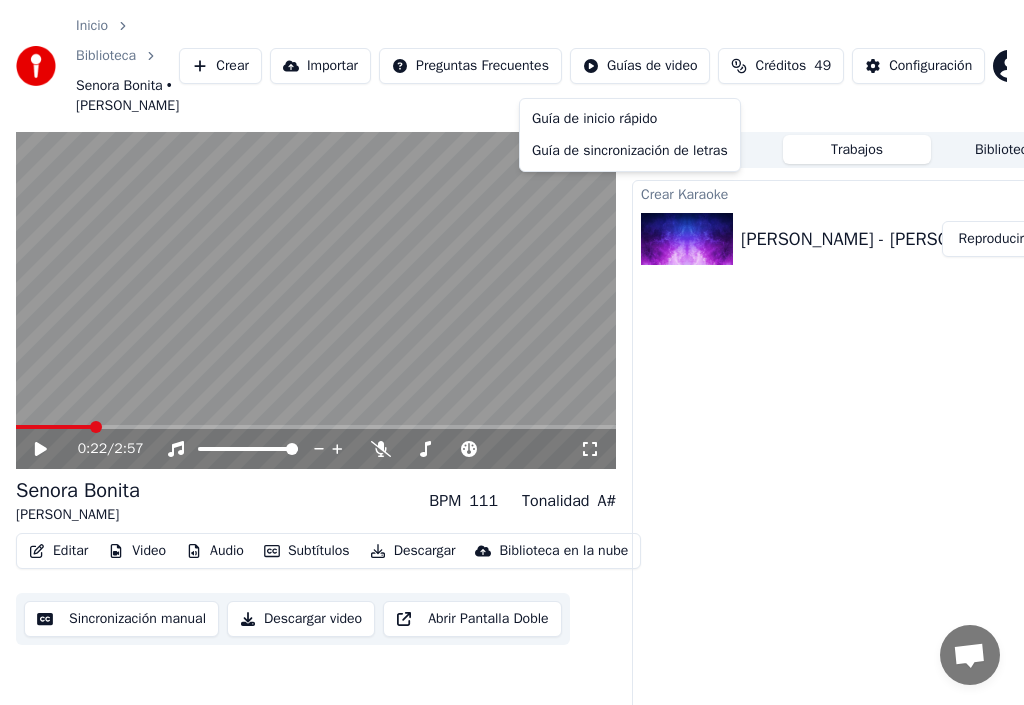 click on "Inicio Biblioteca Senora Bonita • Leo Marini Crear Importar Preguntas Frecuentes Guías de video Créditos 49 Configuración 0:22  /  2:57 Senora Bonita Leo Marini BPM 111 Tonalidad A# Editar Video Audio Subtítulos Descargar Biblioteca en la nube Sincronización manual Descargar video Abrir Pantalla Doble Cola ( 1 ) Trabajos Biblioteca Crear Karaoke Leo Marini - Senora Bonita Reproducir Guía de inicio rápido Guía de sincronización de letras" at bounding box center [512, 352] 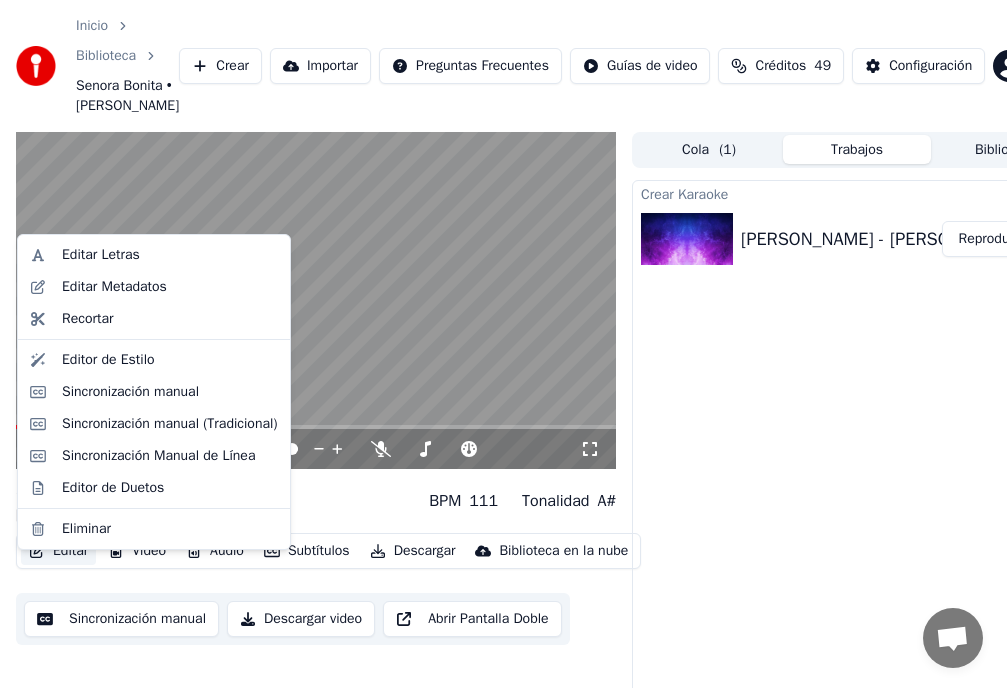 click on "Editar" at bounding box center (58, 551) 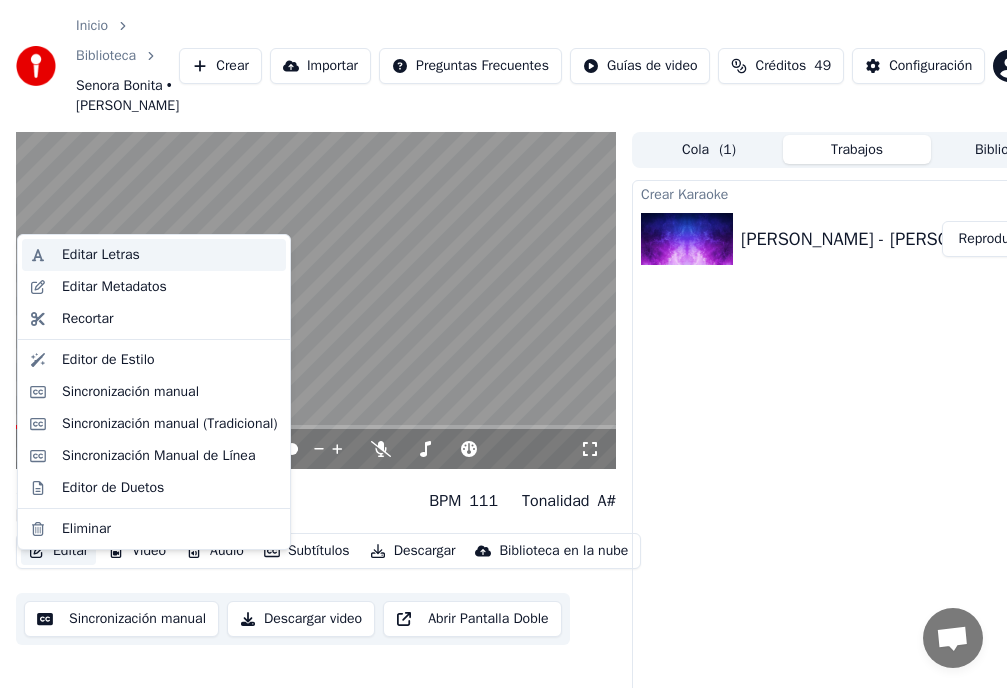 click on "Editar Letras" at bounding box center [101, 255] 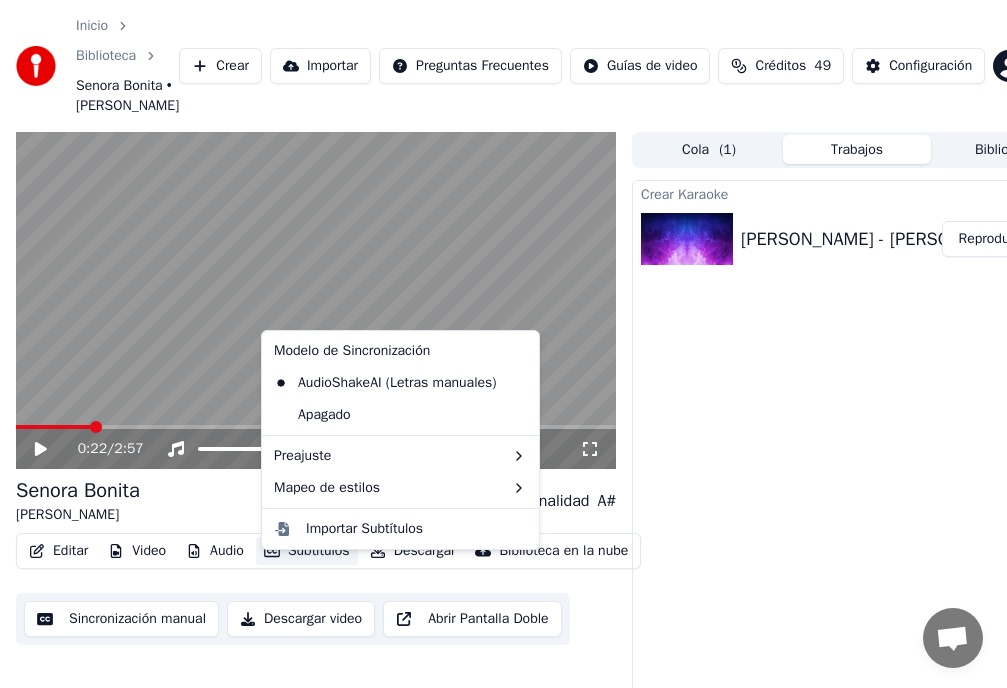 click on "Subtítulos" at bounding box center [307, 551] 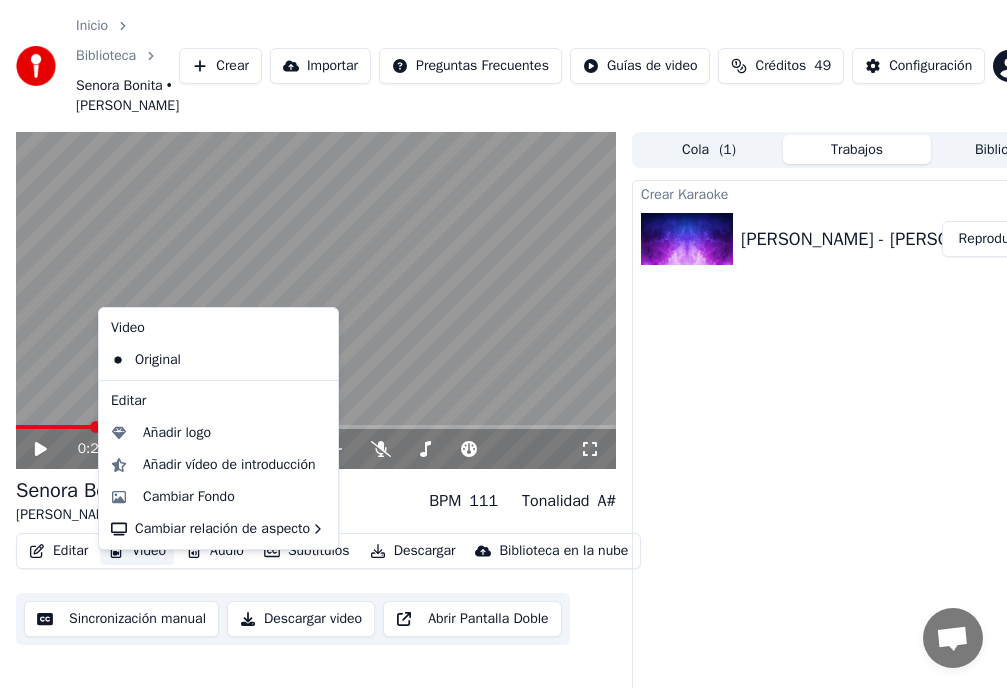 click on "Inicio Biblioteca Senora Bonita • Leo Marini Crear Importar Preguntas Frecuentes Guías de video Créditos 49 Configuración 0:22  /  2:57 Senora Bonita Leo Marini BPM 111 Tonalidad A# Editar Video Audio Subtítulos Descargar Biblioteca en la nube Sincronización manual Descargar video Abrir Pantalla Doble Cola ( 1 ) Trabajos Biblioteca Crear Karaoke Leo Marini - Senora Bonita Reproducir Video Original Editar Añadir logo Añadir vídeo de introducción Cambiar Fondo Cambiar relación de aspecto" at bounding box center (503, 344) 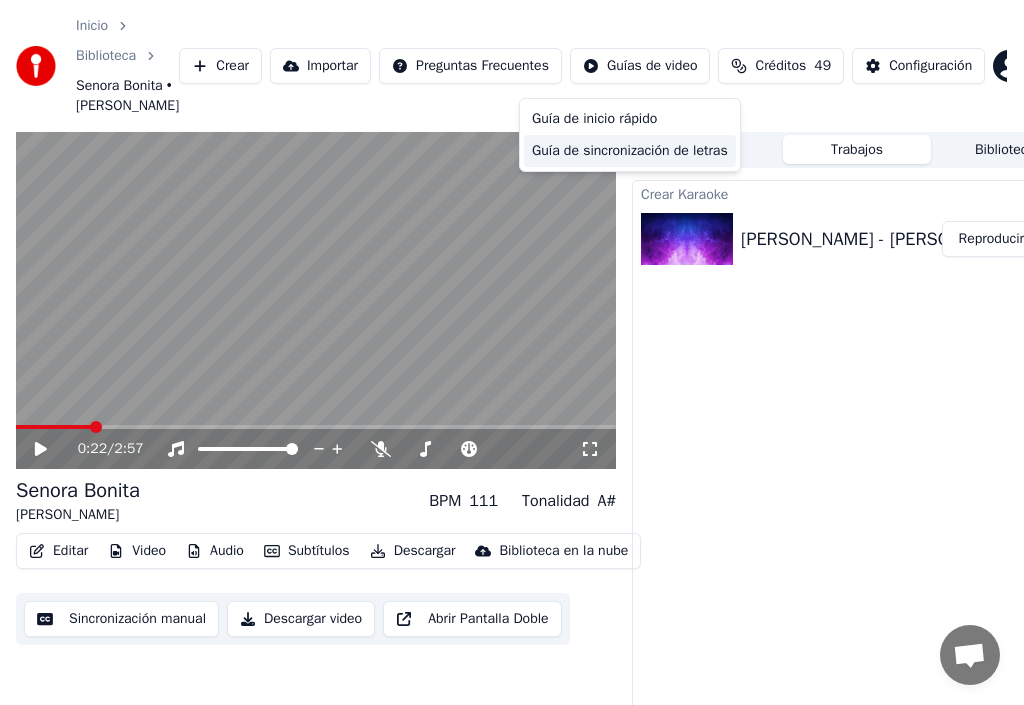 click on "Guía de sincronización de letras" at bounding box center [630, 151] 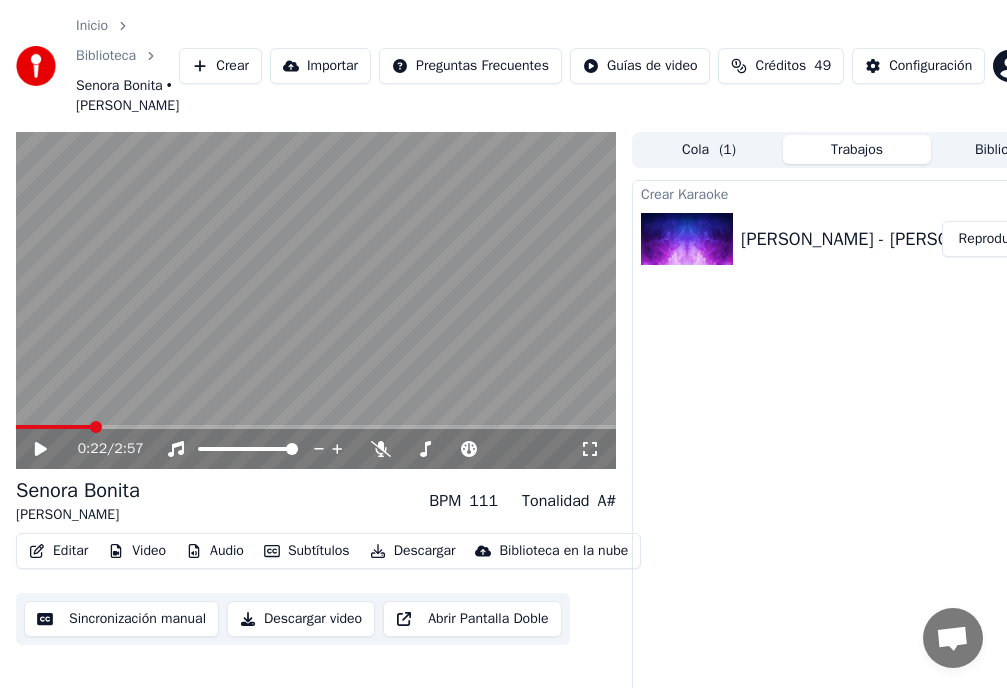 click on "Subtítulos" at bounding box center (307, 551) 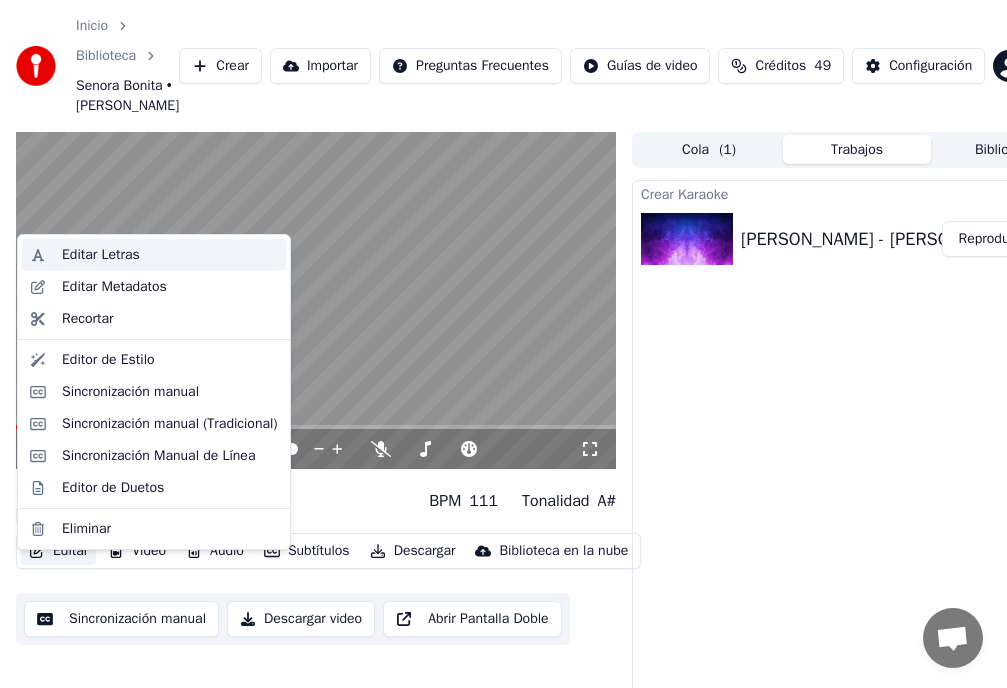 click on "Editar Letras" at bounding box center (170, 255) 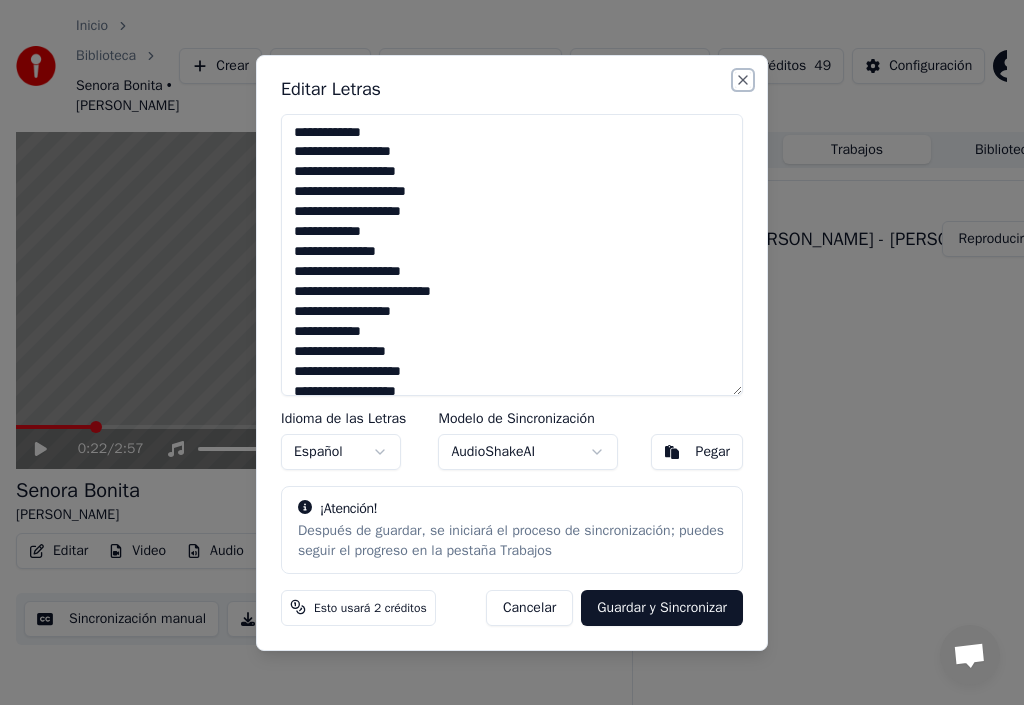 click on "Close" at bounding box center [743, 80] 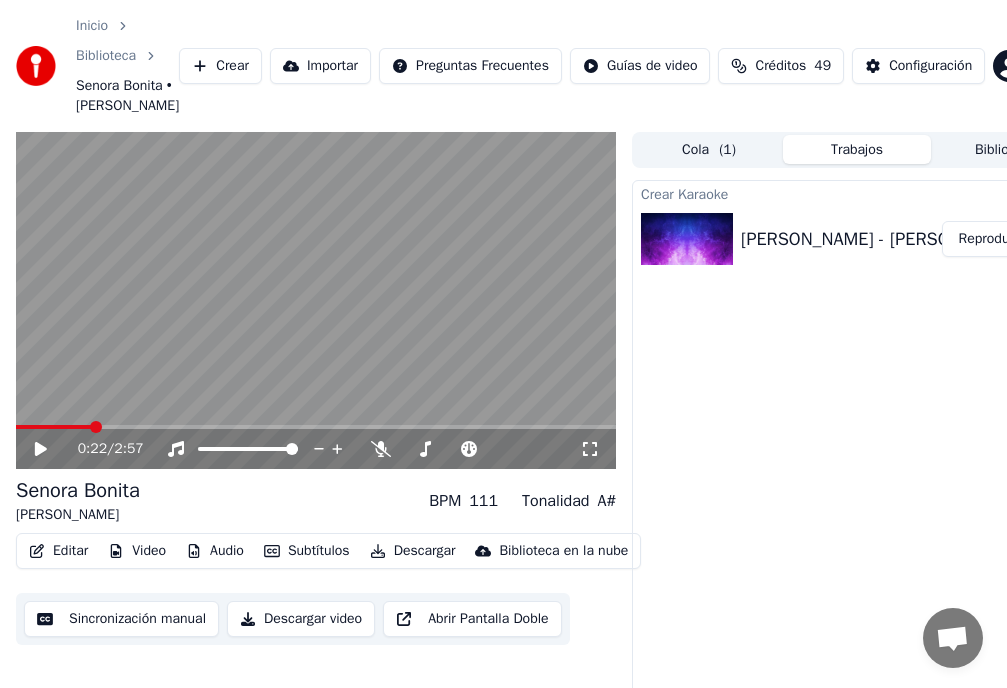 click on "Video" at bounding box center (137, 551) 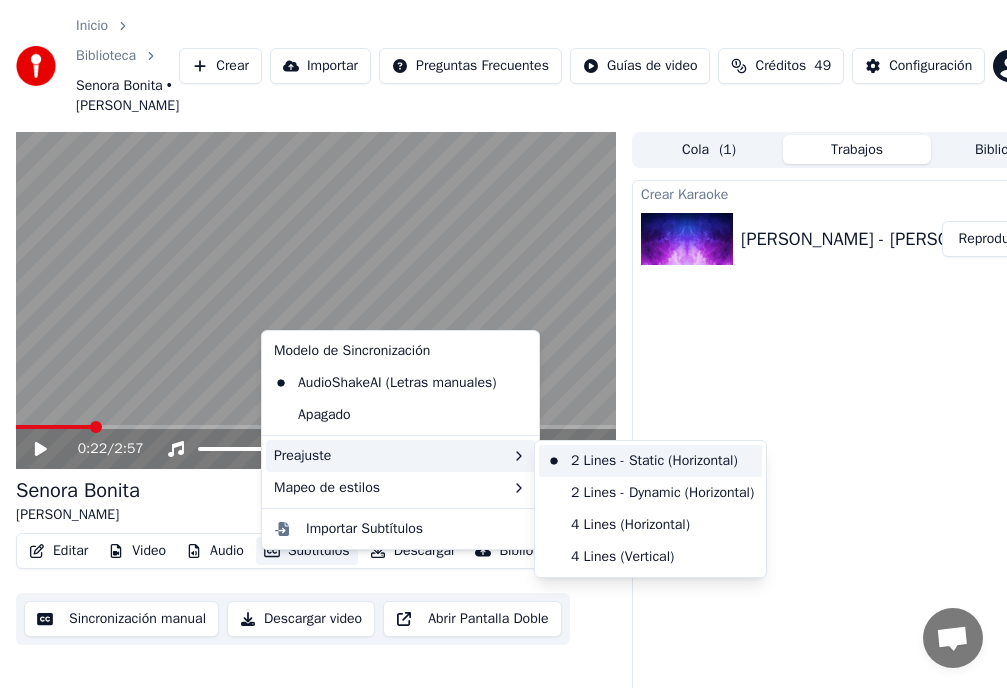 click on "2 Lines - Static (Horizontal)" at bounding box center (650, 461) 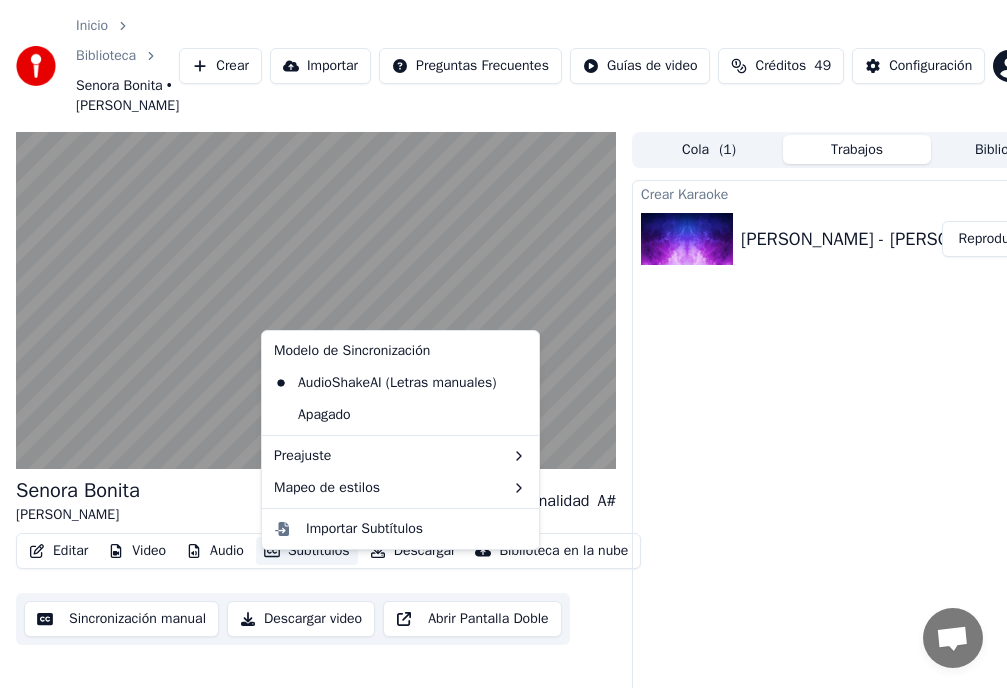 click on "Subtítulos" at bounding box center (307, 551) 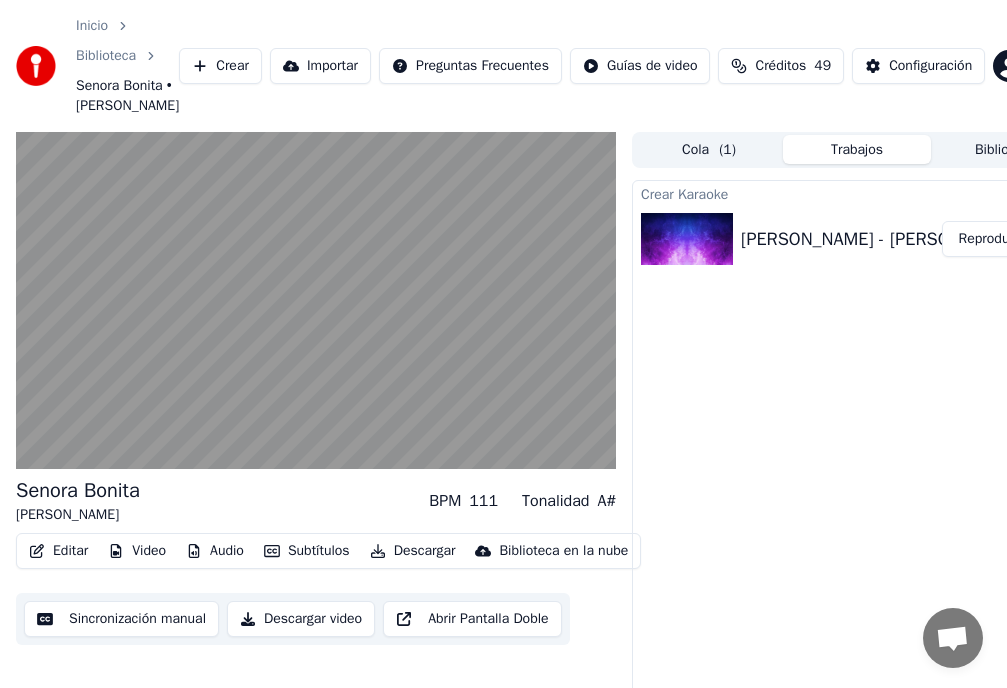 click on "Crear Karaoke Leo Marini - Senora Bonita Reproducir" at bounding box center [857, 472] 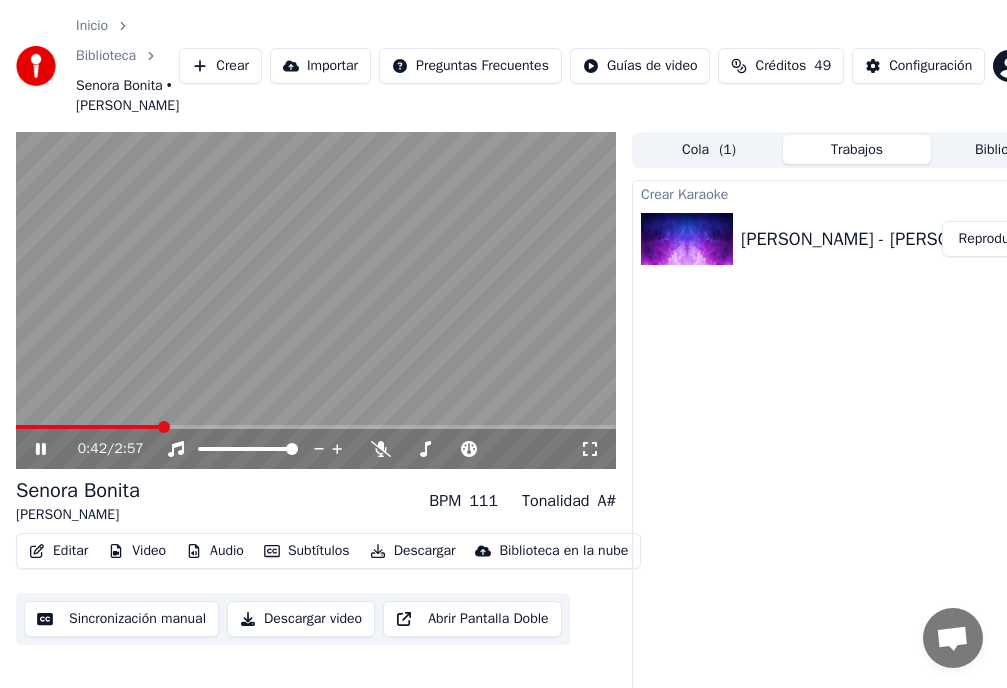 click 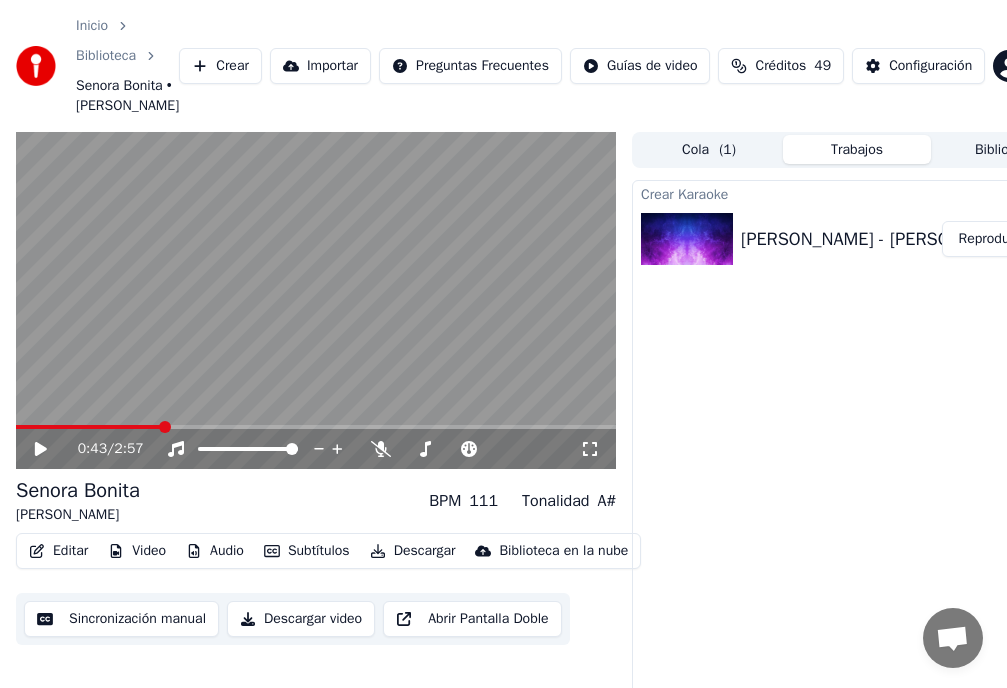 click on "Editar" at bounding box center [58, 551] 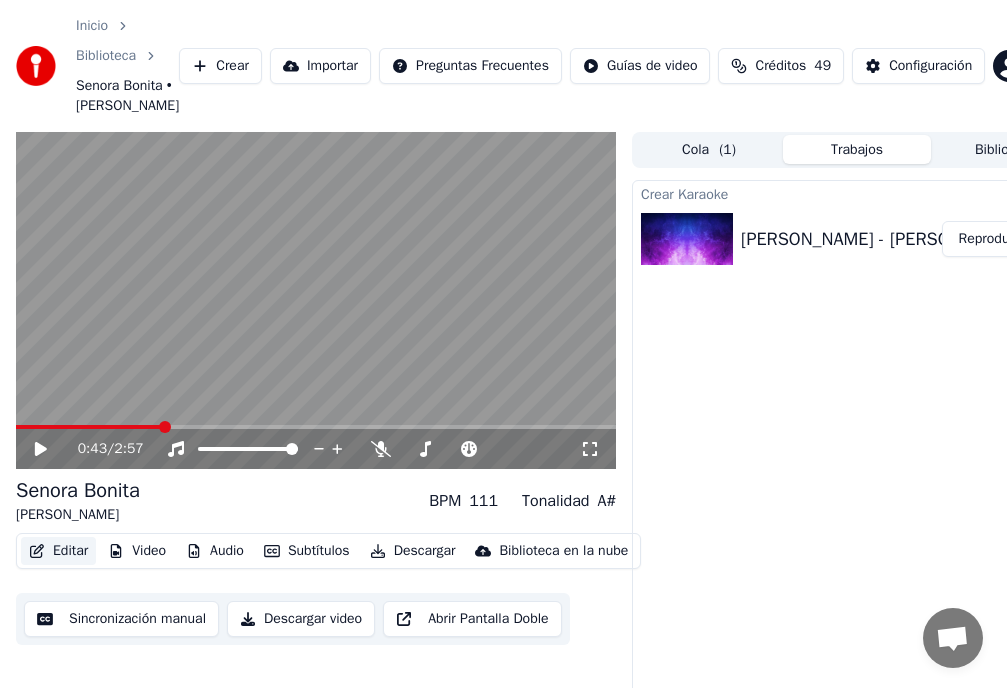 click on "Editar" at bounding box center (58, 551) 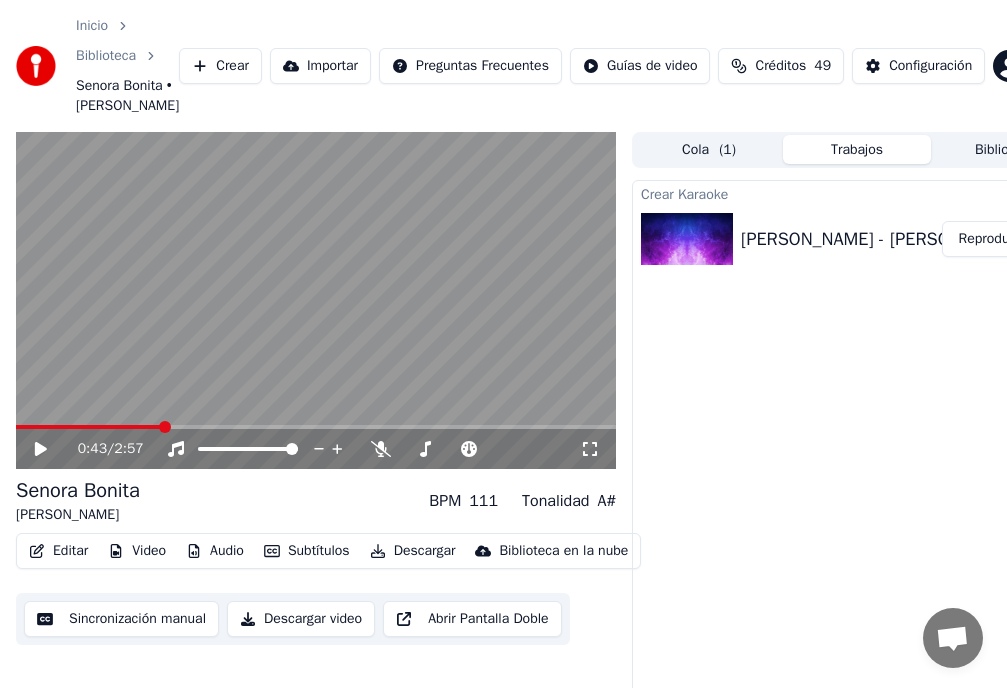 drag, startPoint x: 167, startPoint y: 449, endPoint x: 0, endPoint y: 441, distance: 167.19151 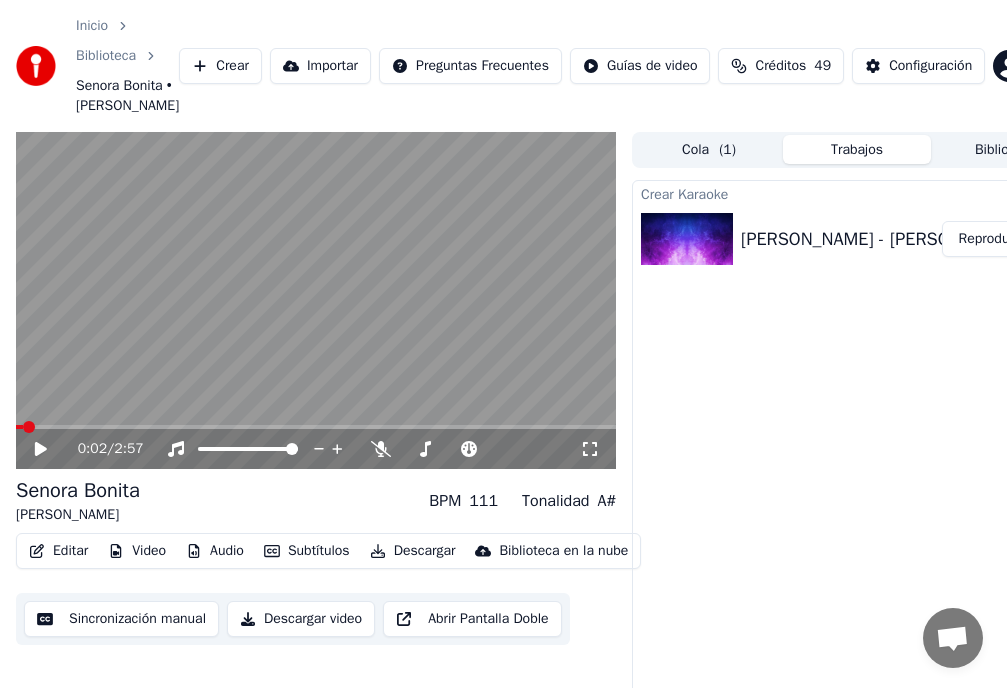 click at bounding box center (316, 427) 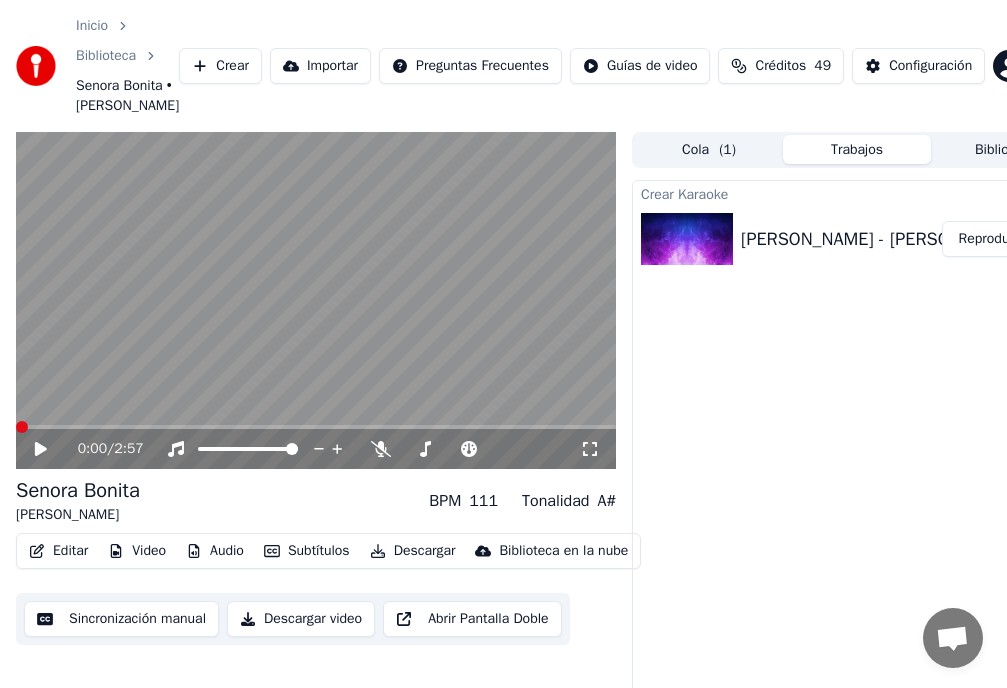 click at bounding box center (22, 427) 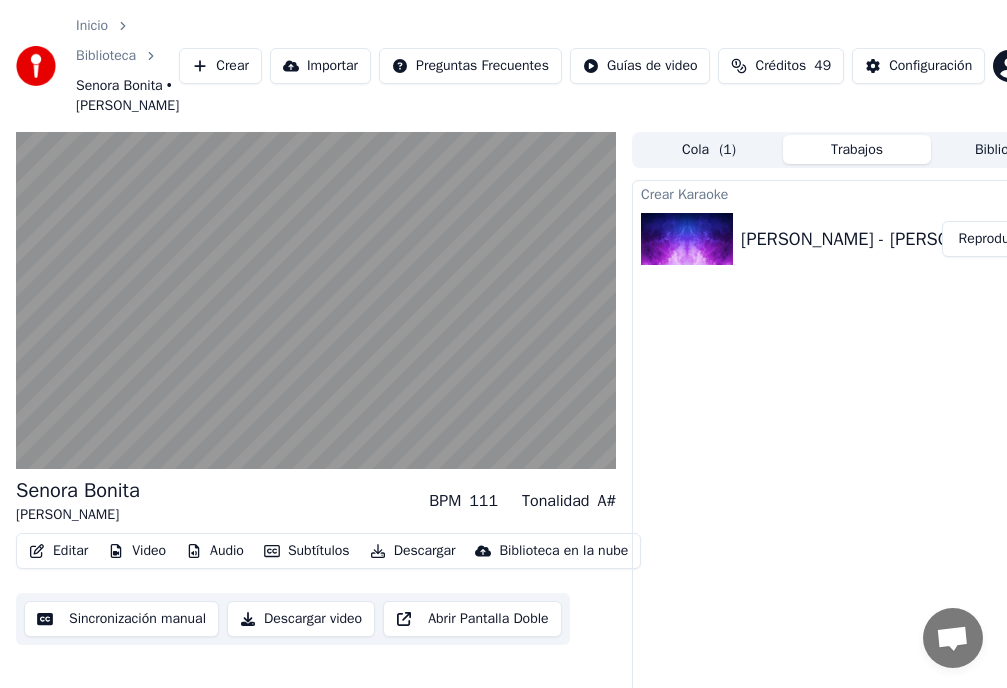click on "Editar" at bounding box center [58, 551] 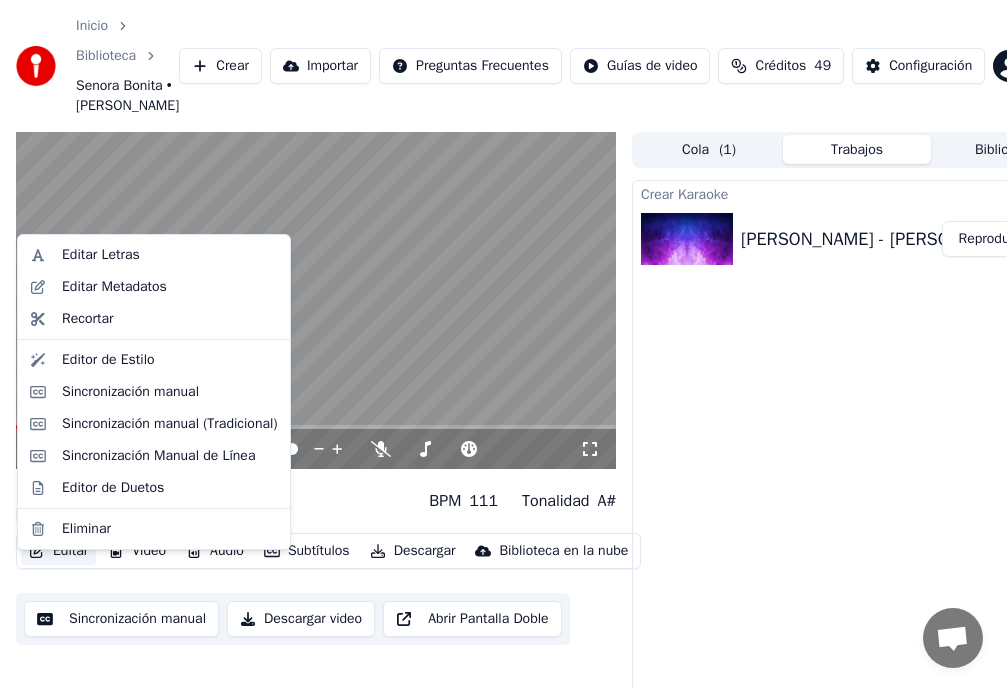 drag, startPoint x: 724, startPoint y: 457, endPoint x: 714, endPoint y: 455, distance: 10.198039 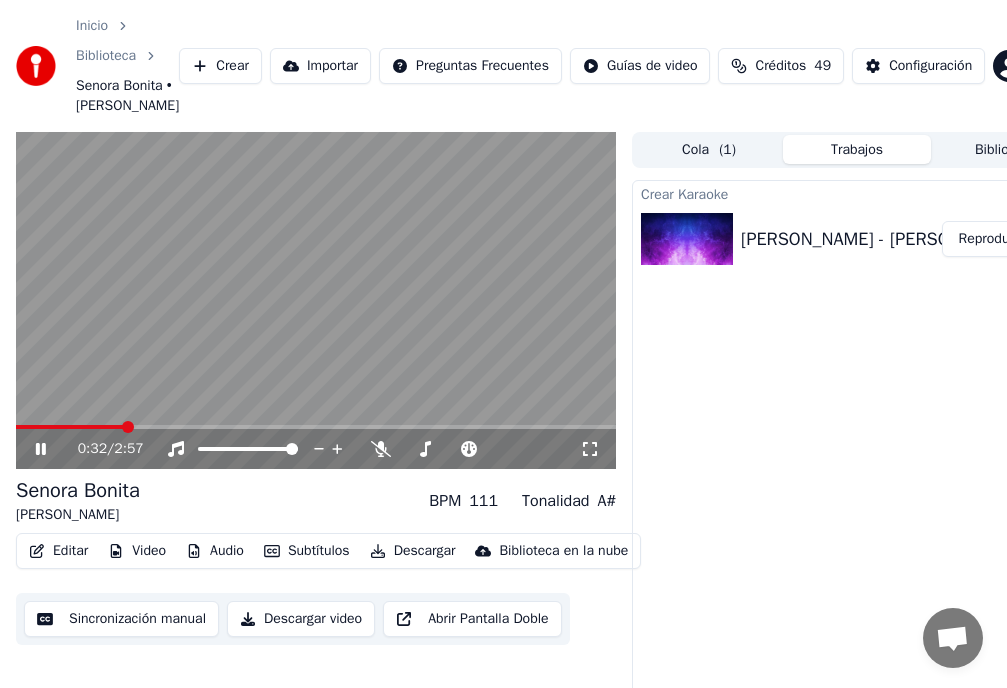 drag, startPoint x: 42, startPoint y: 474, endPoint x: 36, endPoint y: 493, distance: 19.924858 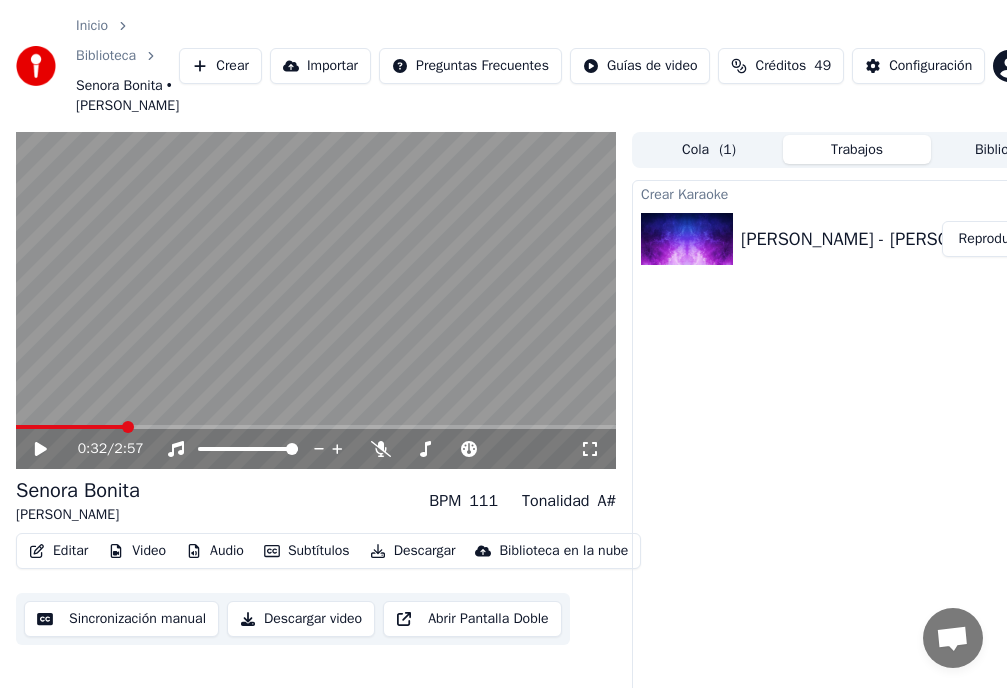 click on "Audio" at bounding box center (215, 551) 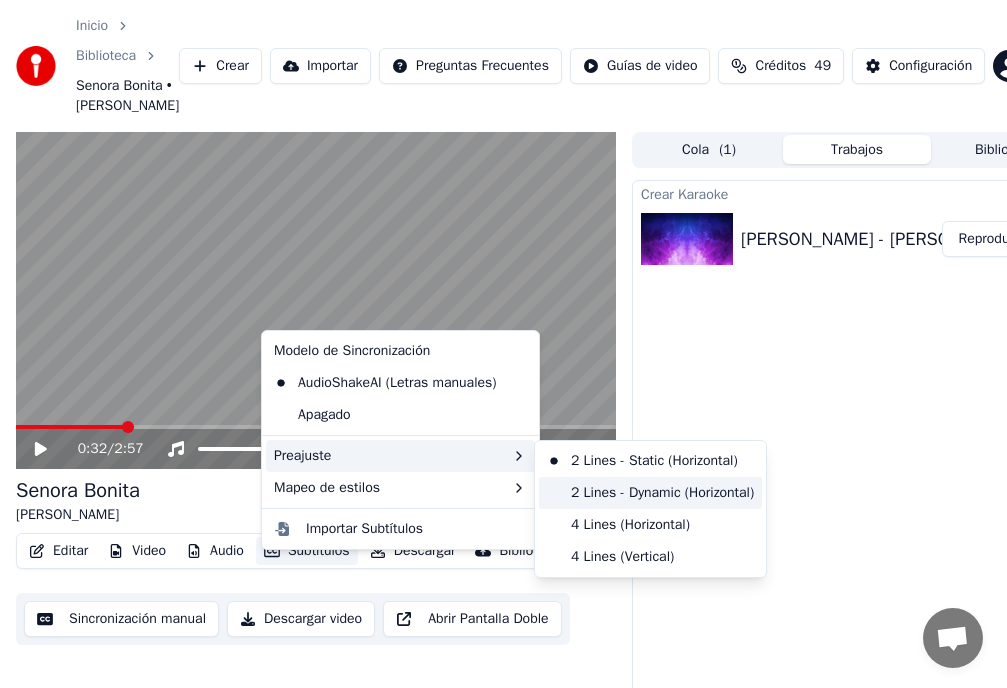 click on "2 Lines - Dynamic (Horizontal)" at bounding box center [650, 493] 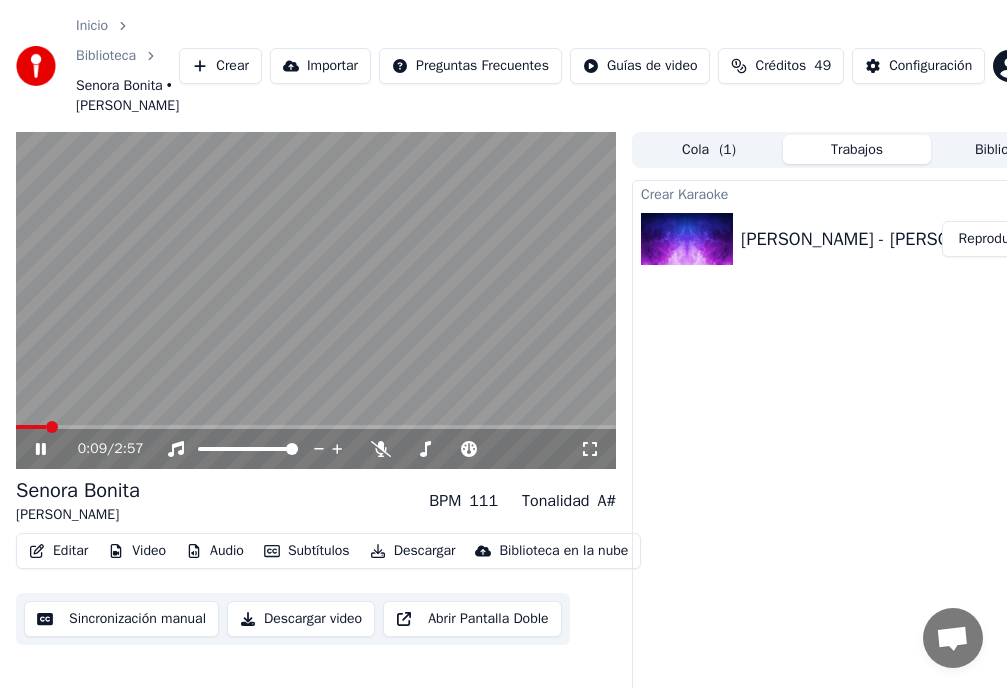 click at bounding box center (52, 427) 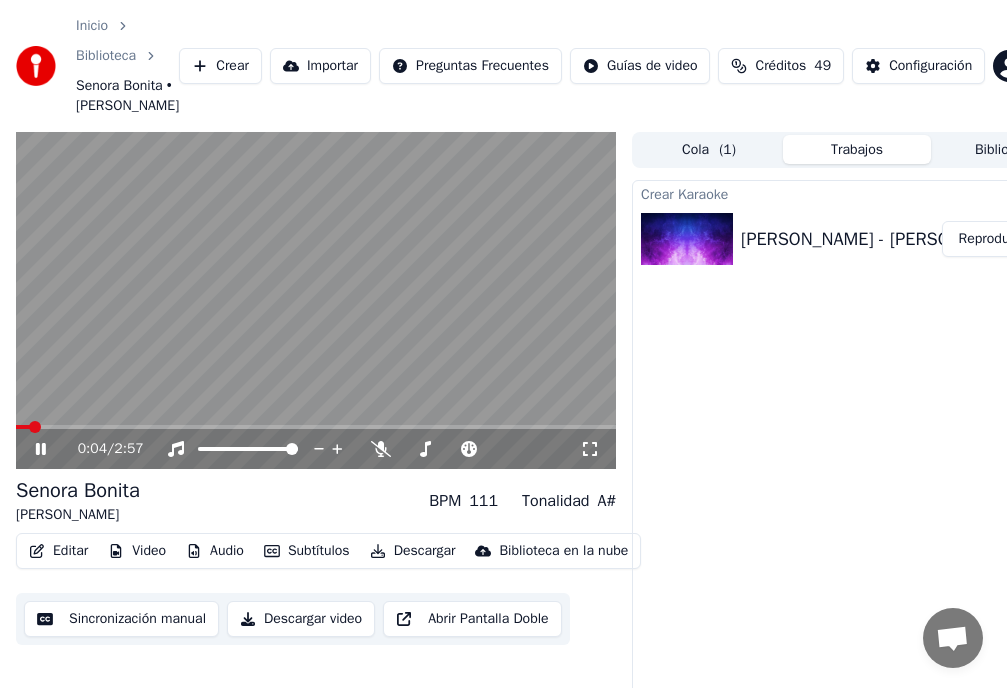 click at bounding box center [35, 427] 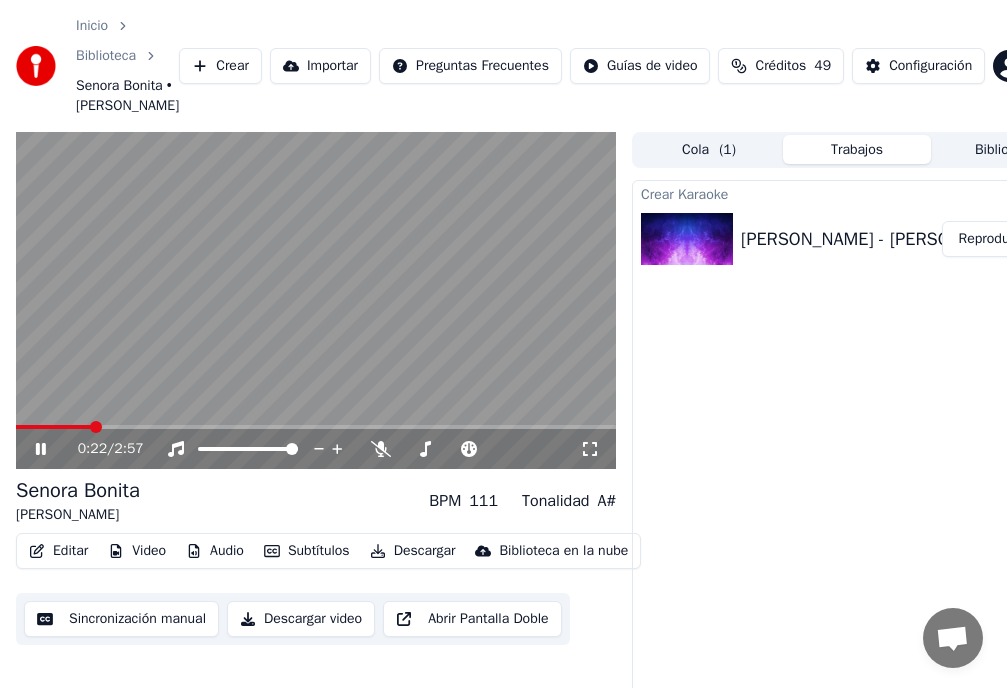 click 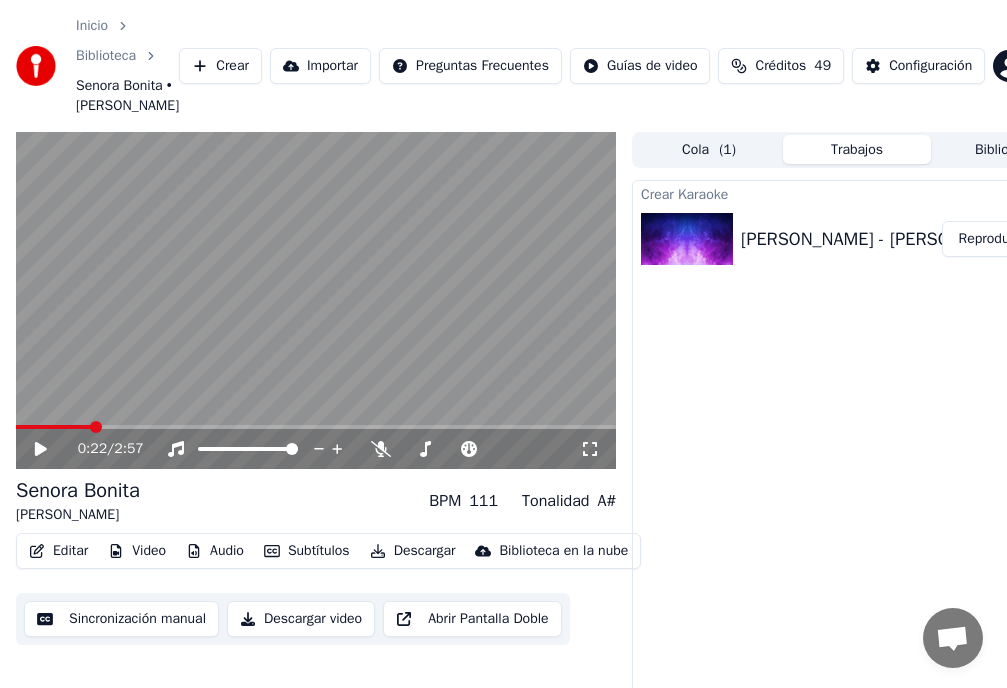 click on "Editar" at bounding box center [58, 551] 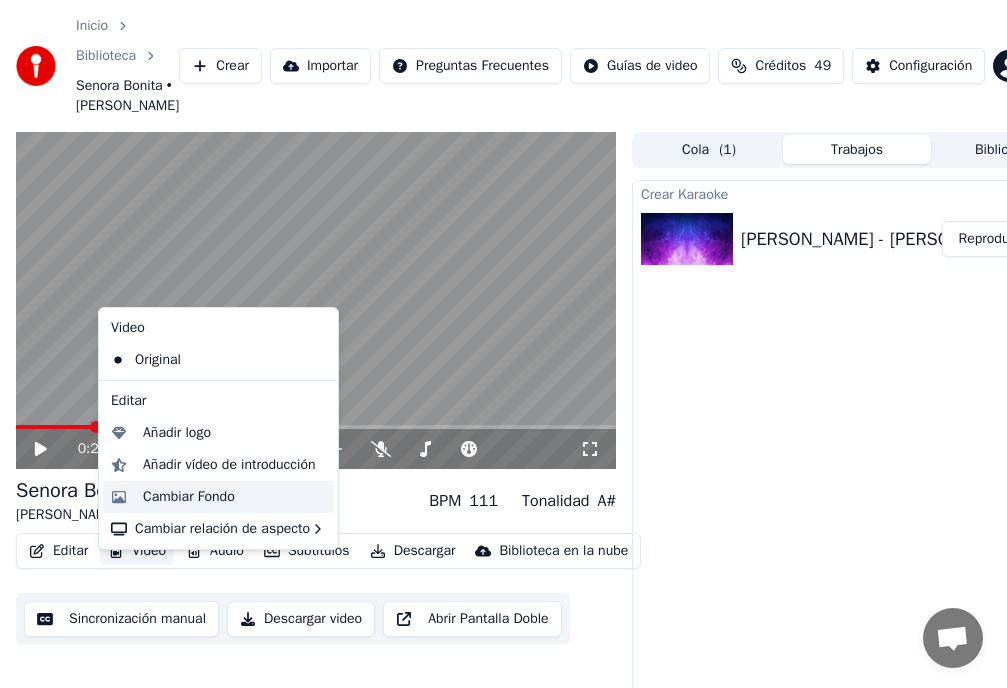 click on "Cambiar Fondo" at bounding box center [189, 497] 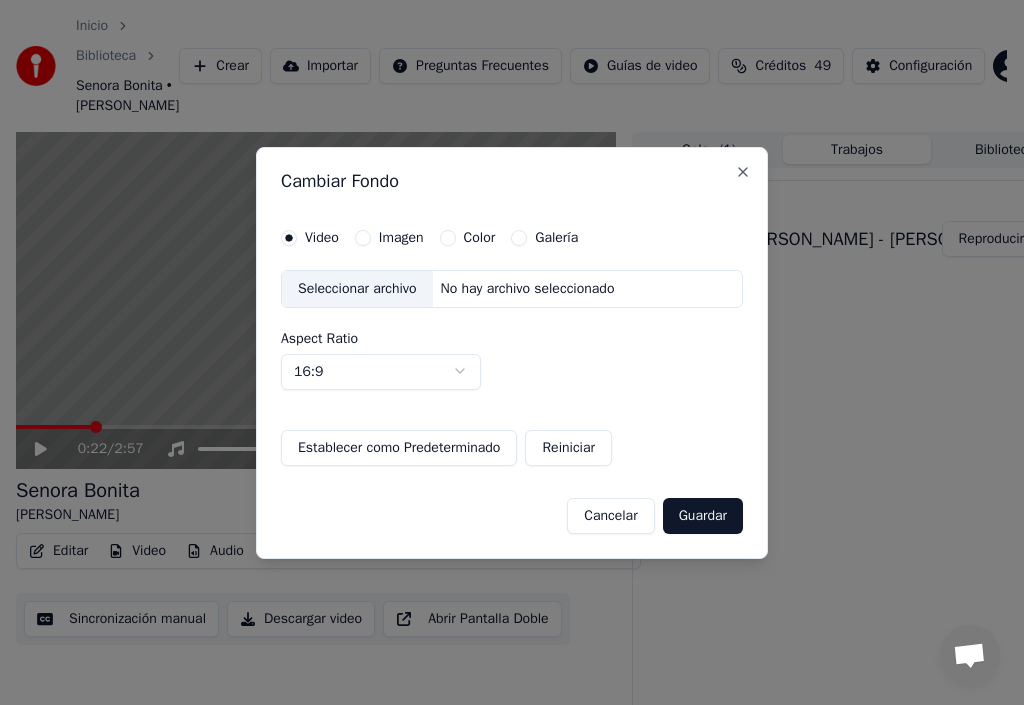 click on "Imagen" at bounding box center (363, 238) 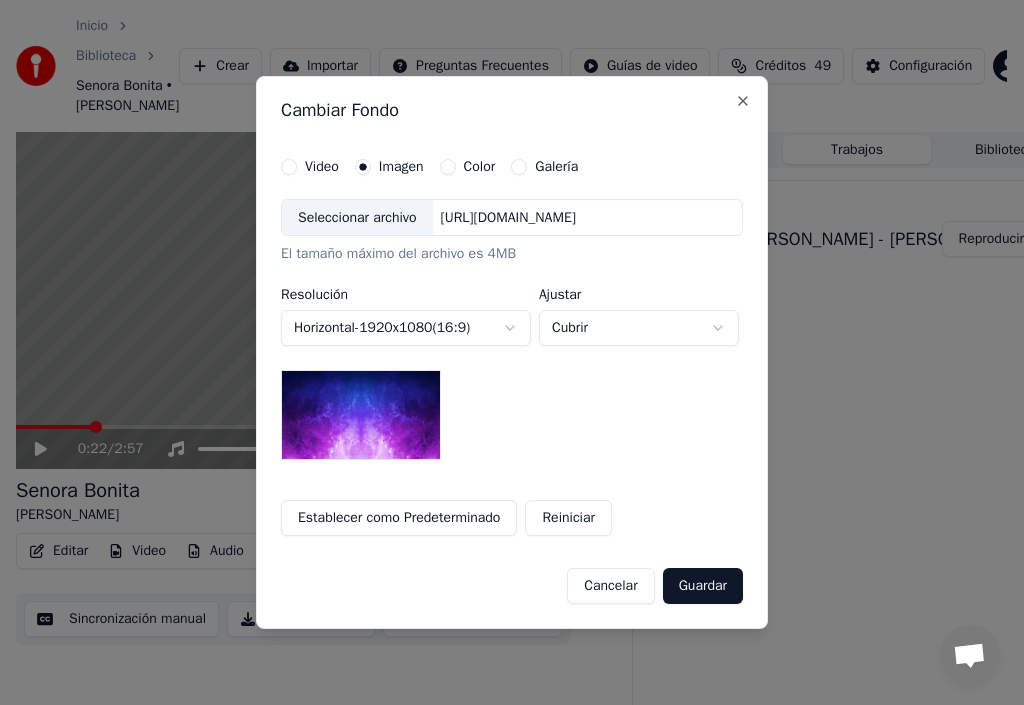 click on "Seleccionar archivo" at bounding box center (357, 218) 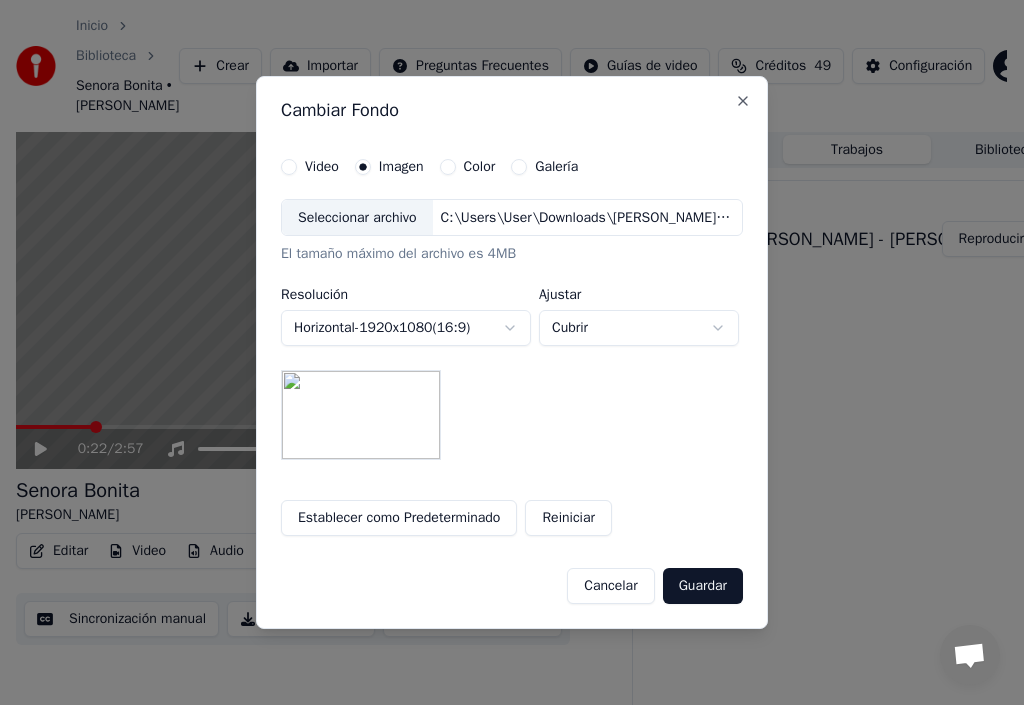 click on "Guardar" at bounding box center [703, 586] 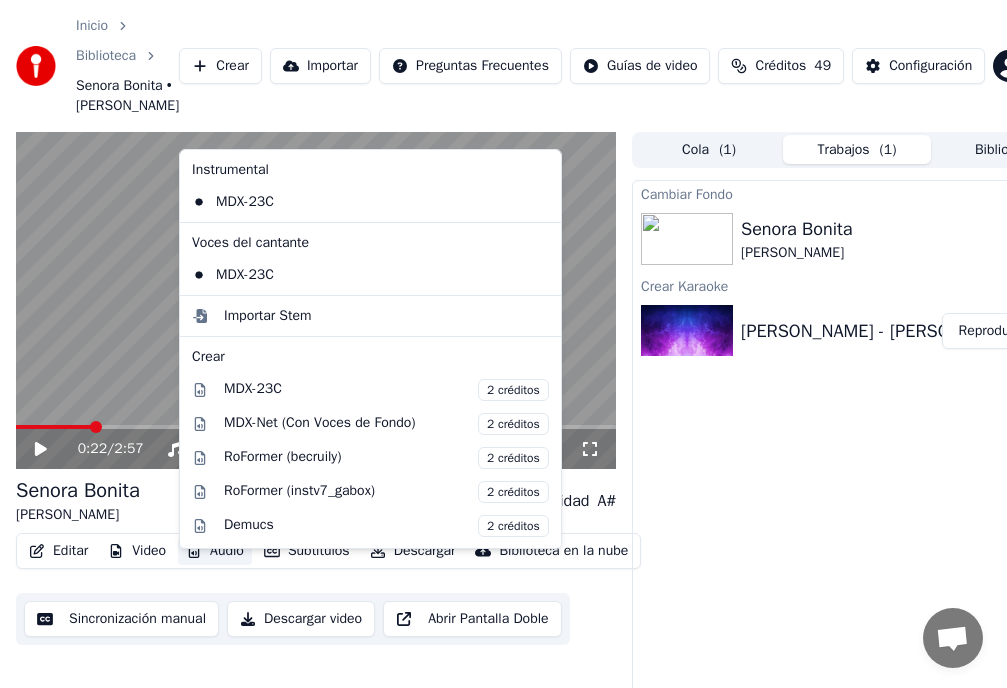 click on "Audio" at bounding box center [215, 551] 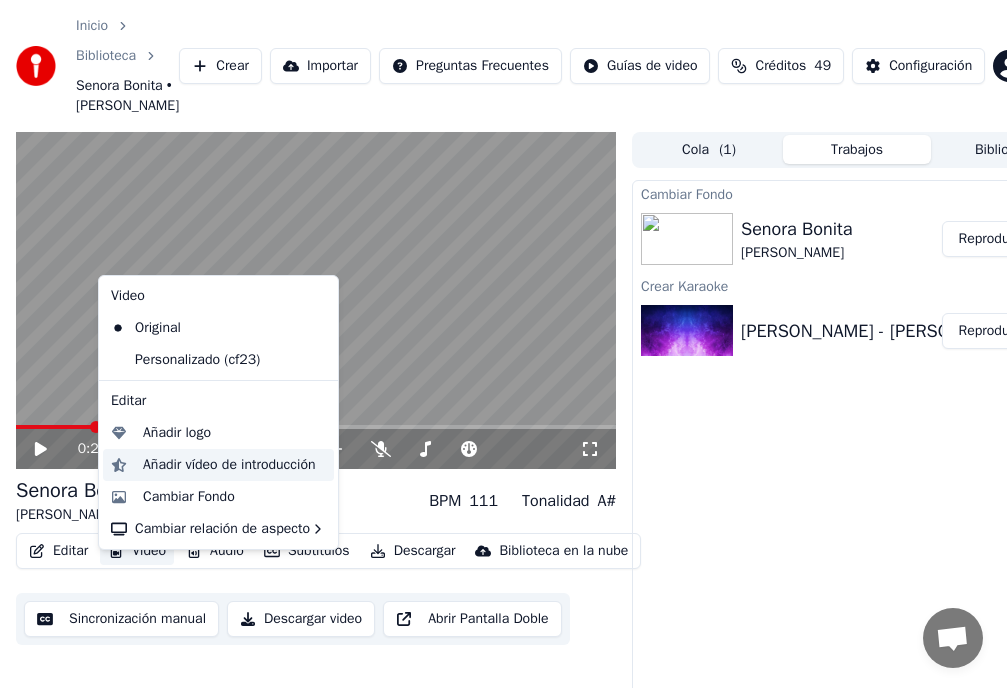 click on "Añadir vídeo de introducción" at bounding box center [229, 465] 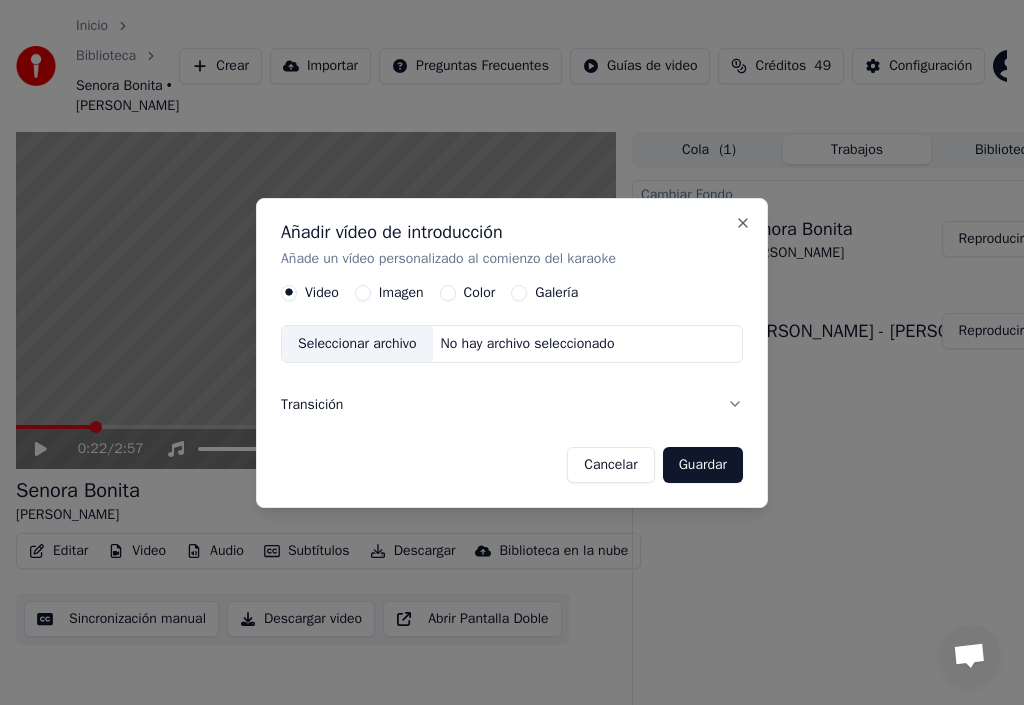 click on "Imagen" at bounding box center (363, 293) 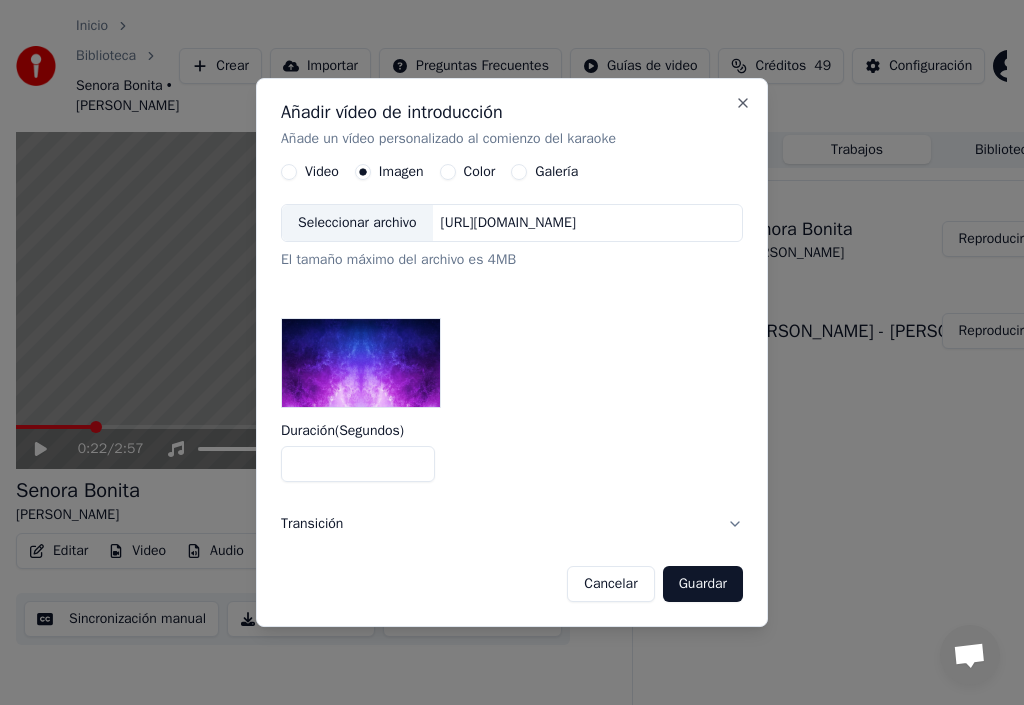 click on "Seleccionar archivo" at bounding box center [357, 224] 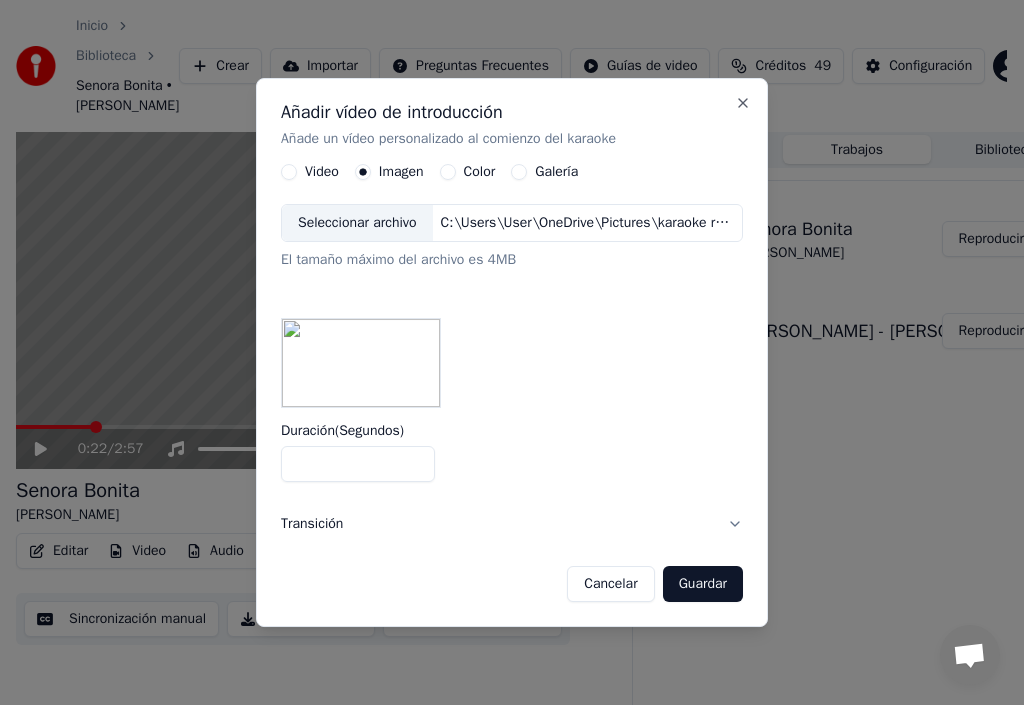 click on "Guardar" at bounding box center (703, 584) 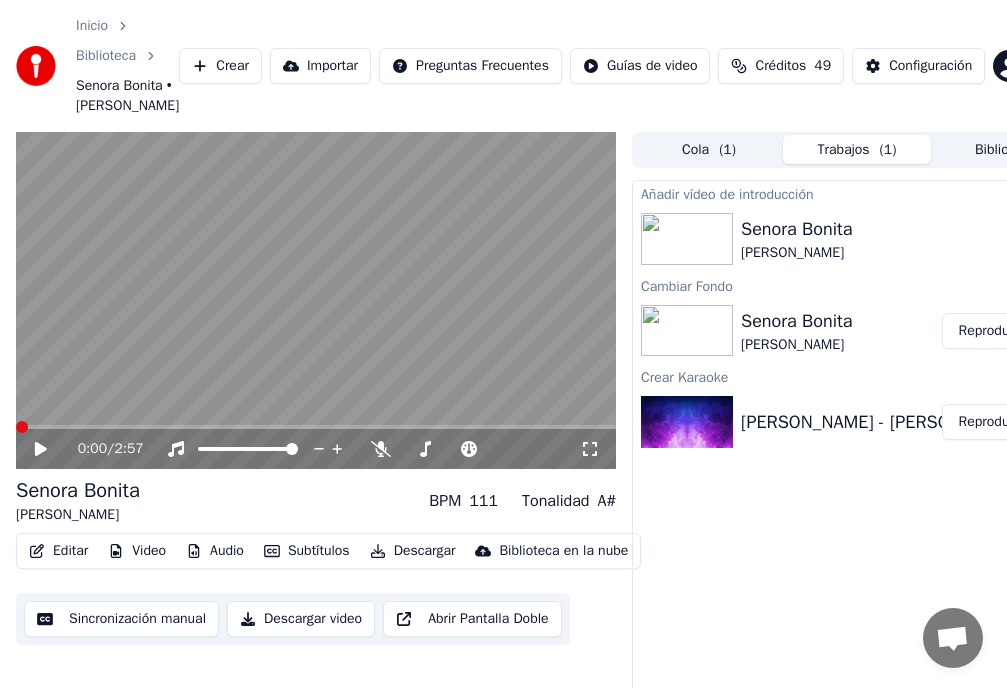 click at bounding box center [22, 427] 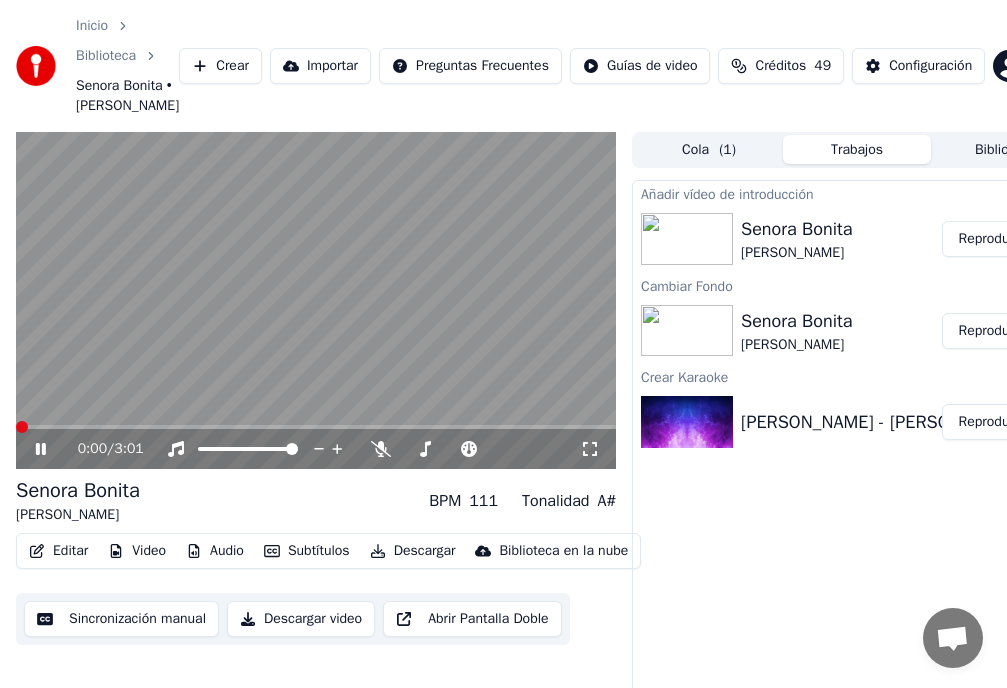click at bounding box center [22, 427] 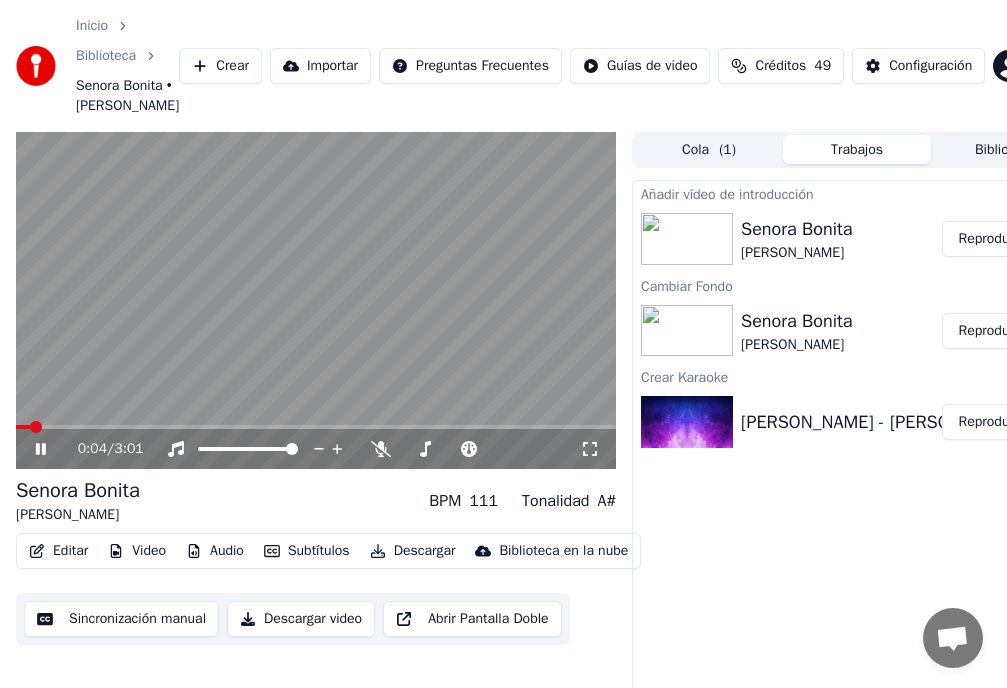 click on "Senora Bonita" at bounding box center (796, 321) 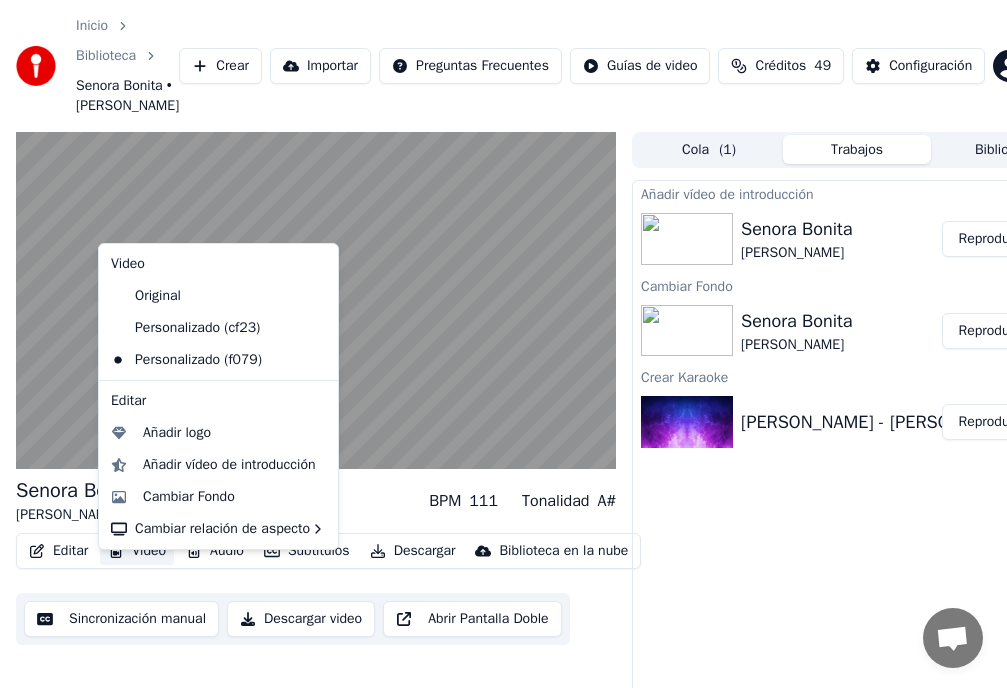 click on "Video" at bounding box center (137, 551) 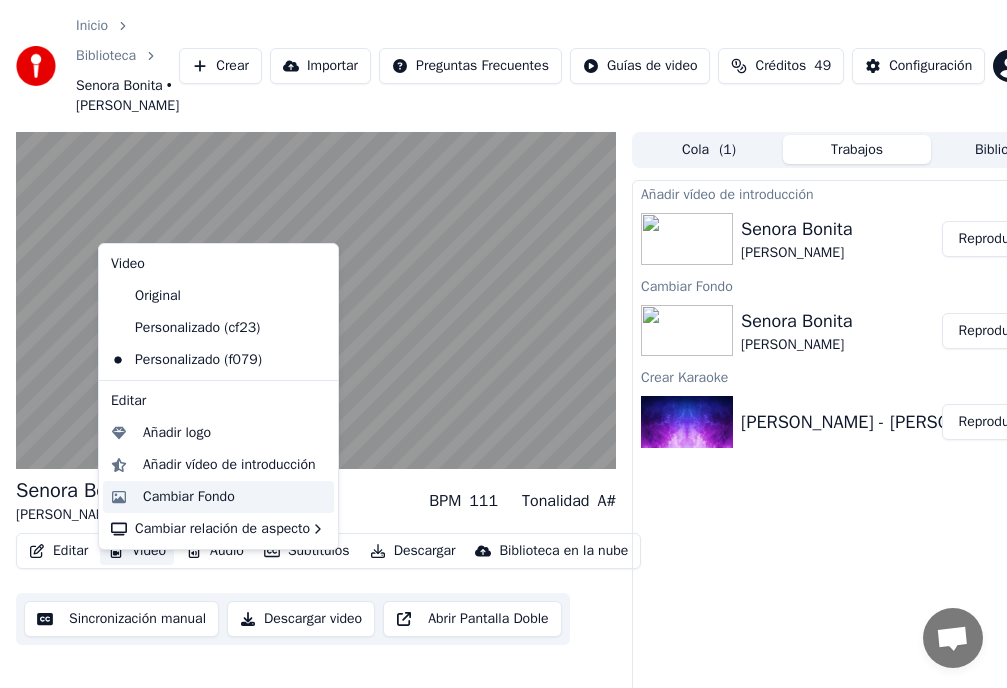 click on "Cambiar Fondo" at bounding box center (189, 497) 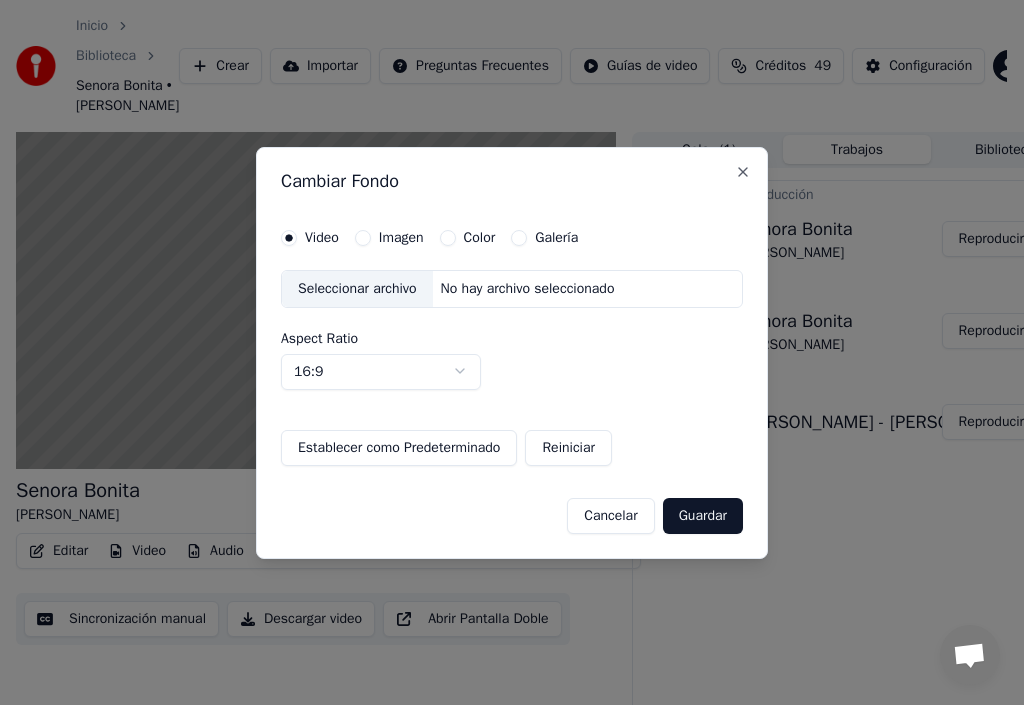 click on "Seleccionar archivo" at bounding box center (357, 289) 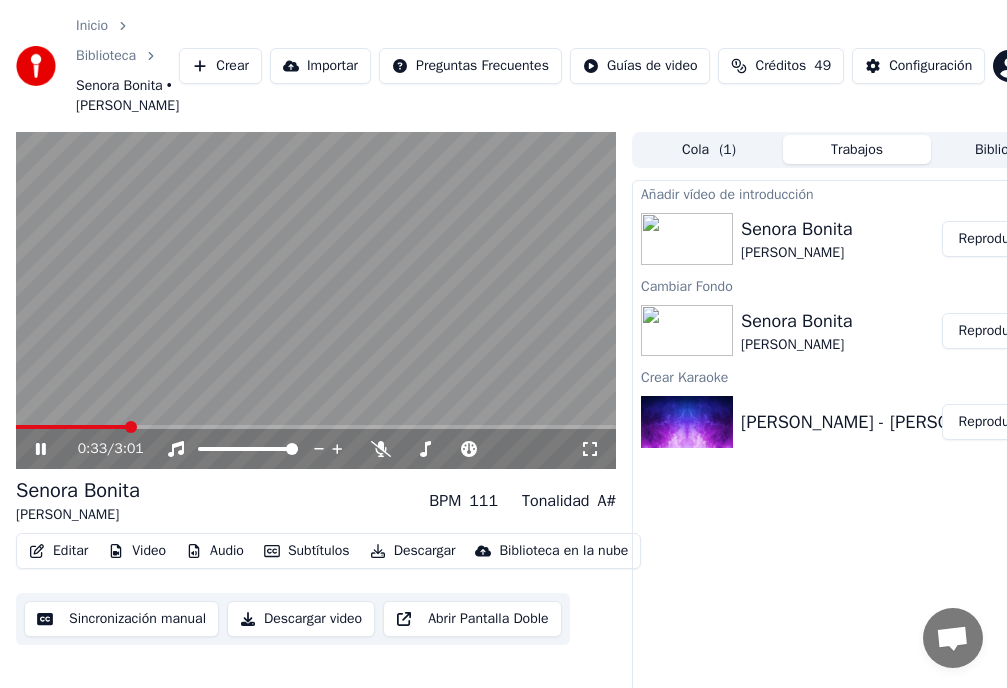 click 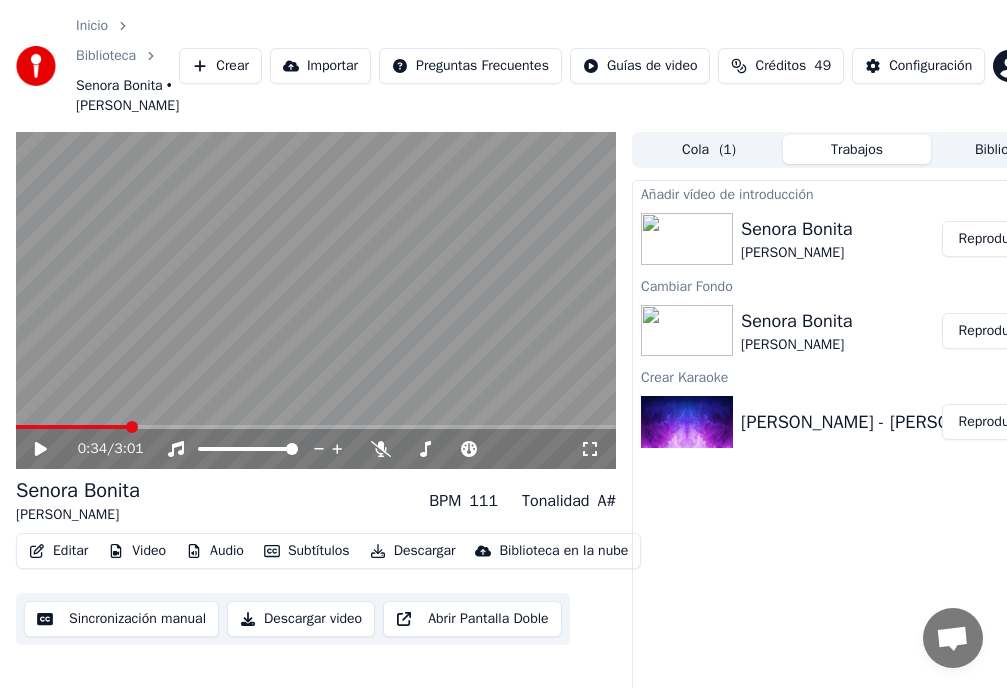 click on "Video" at bounding box center (137, 551) 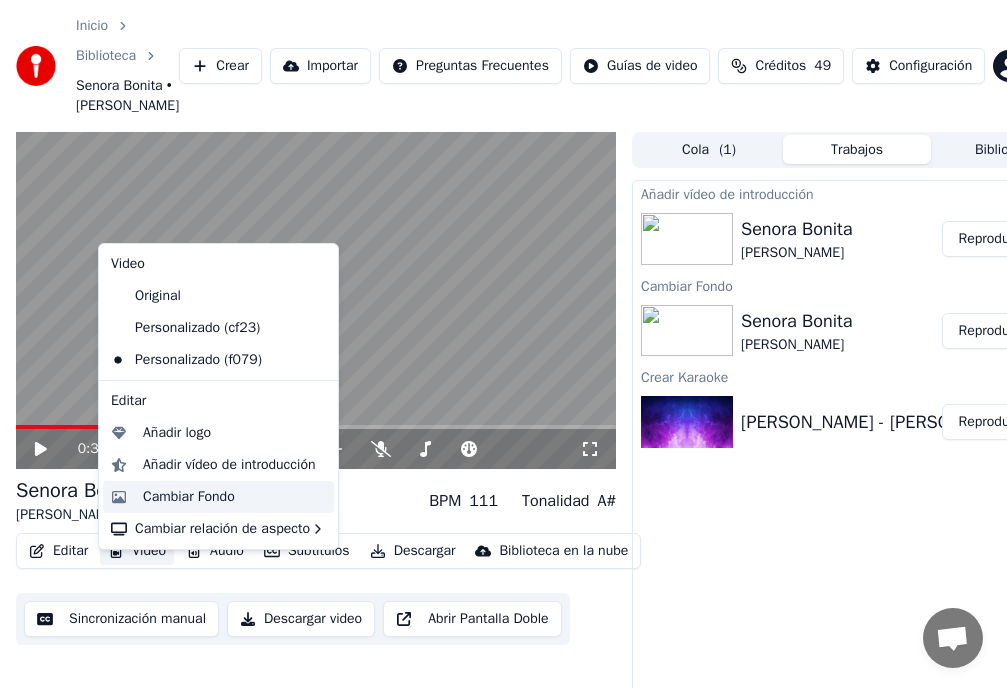 click on "Cambiar Fondo" at bounding box center (189, 497) 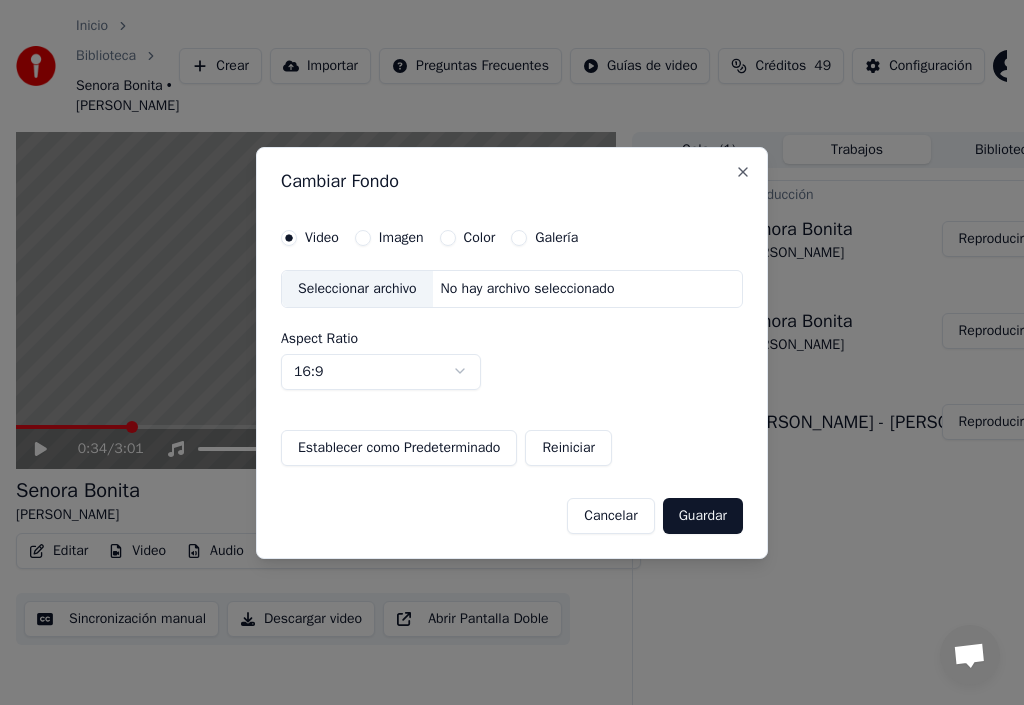 click on "Imagen" at bounding box center [363, 238] 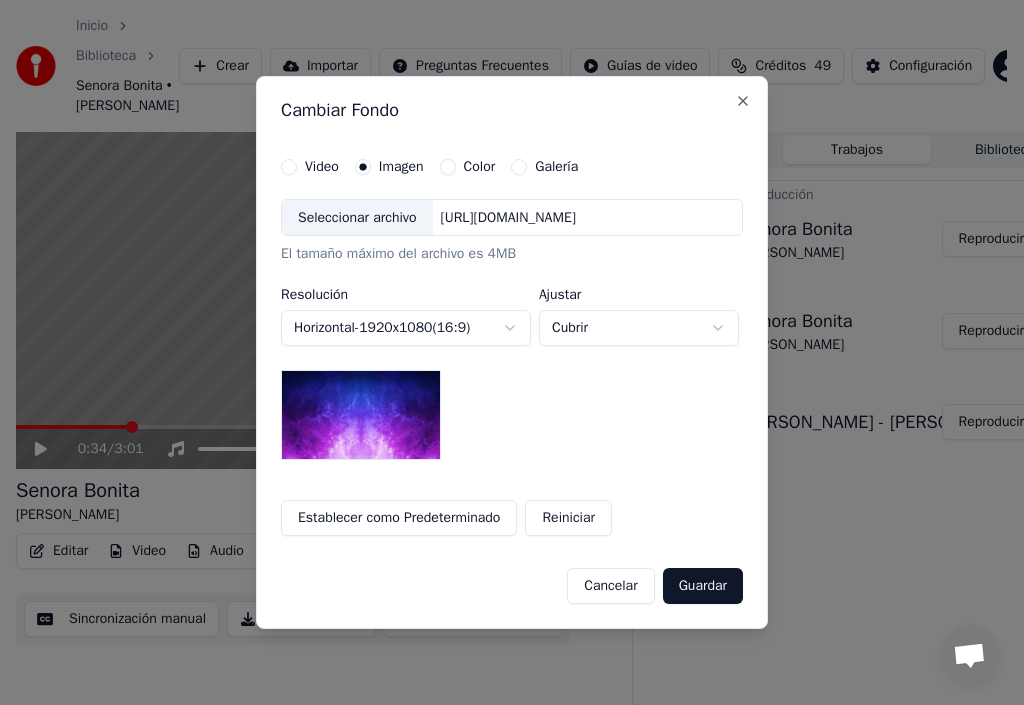 click on "Seleccionar archivo" at bounding box center (357, 218) 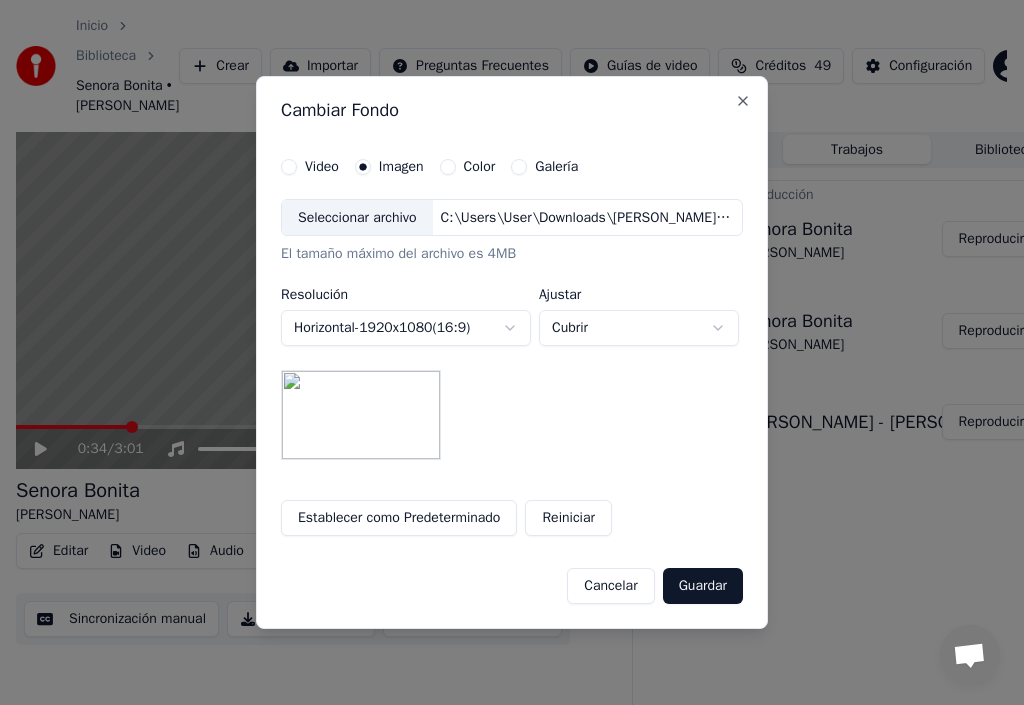 click on "Establecer como Predeterminado" at bounding box center (399, 518) 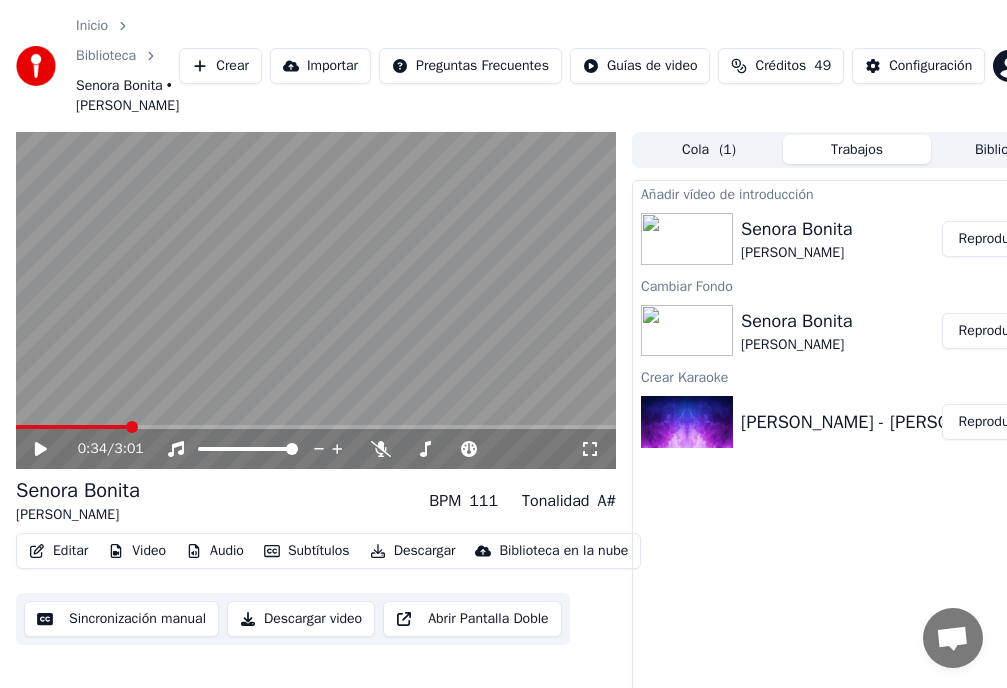 drag, startPoint x: 130, startPoint y: 451, endPoint x: 22, endPoint y: 468, distance: 109.32977 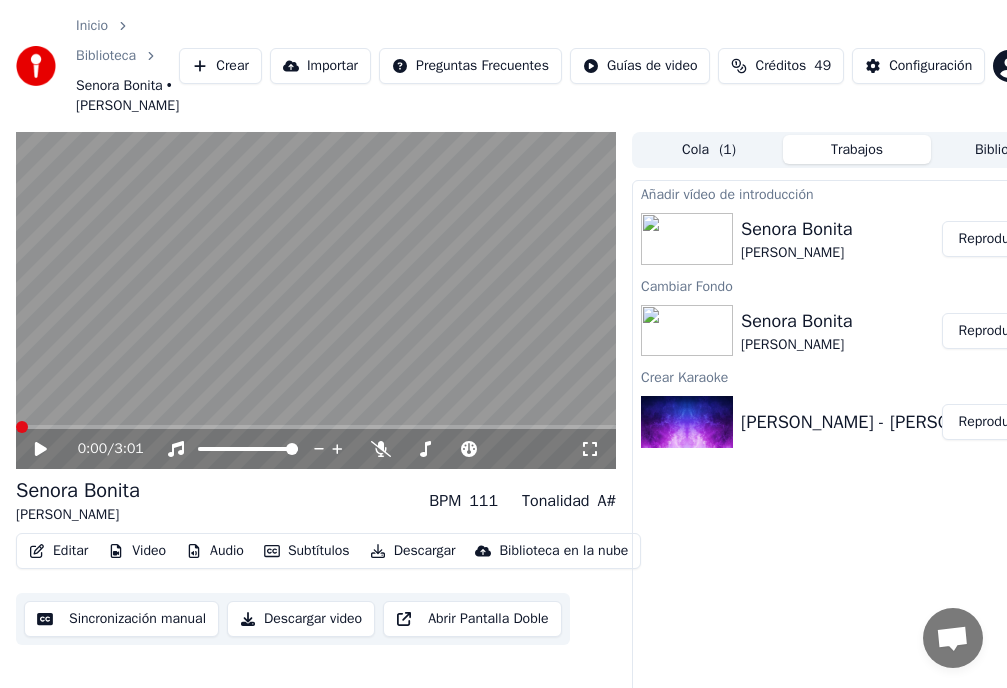 click at bounding box center [22, 427] 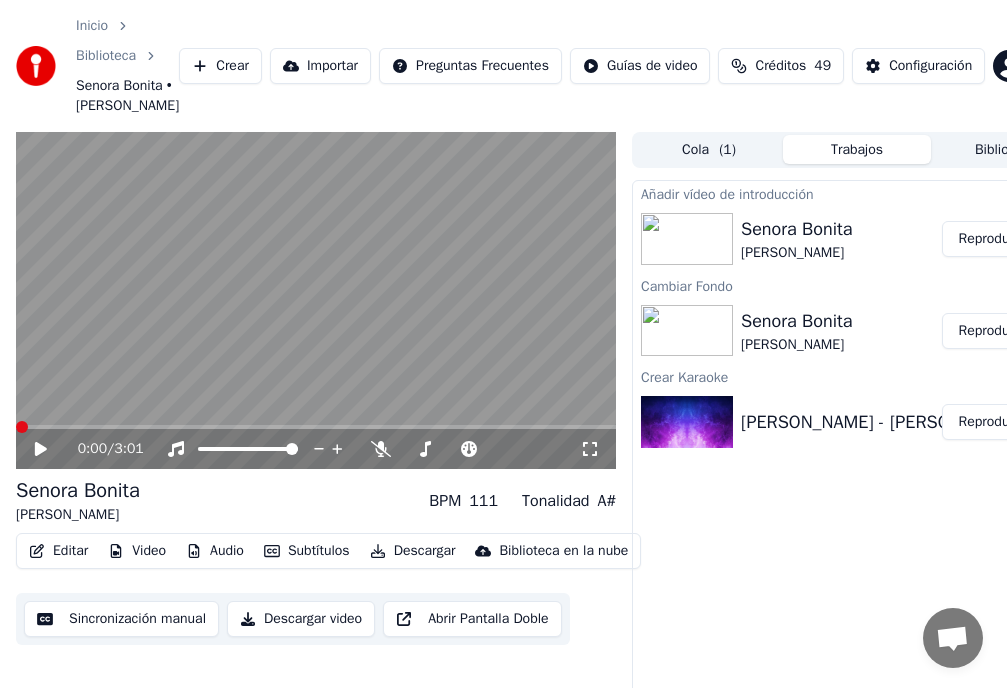 click on "Video" at bounding box center [137, 551] 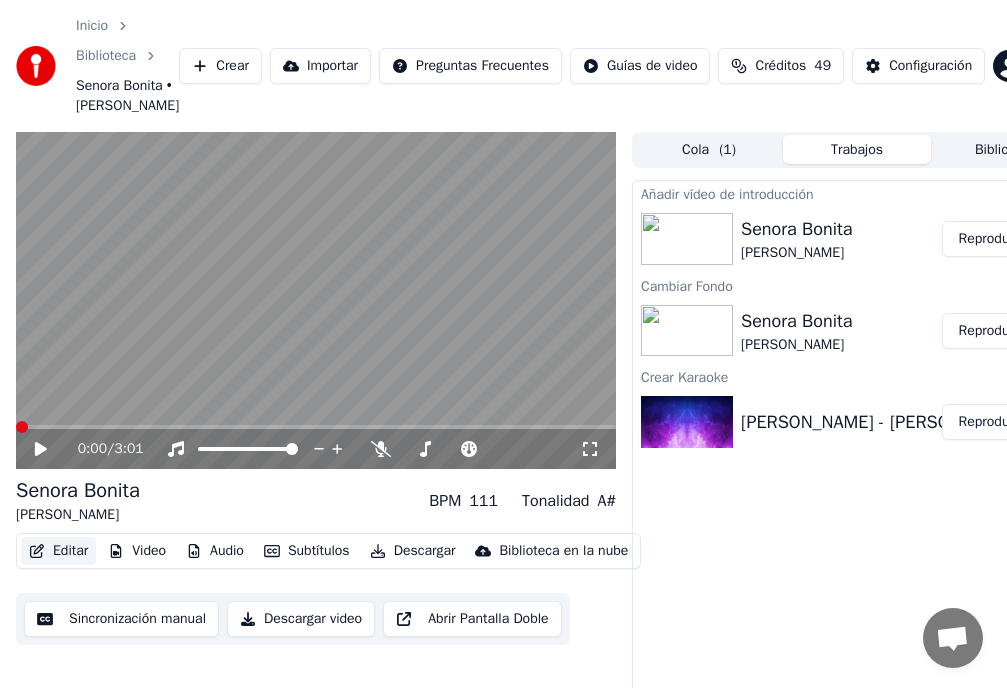 click on "Editar" at bounding box center (58, 551) 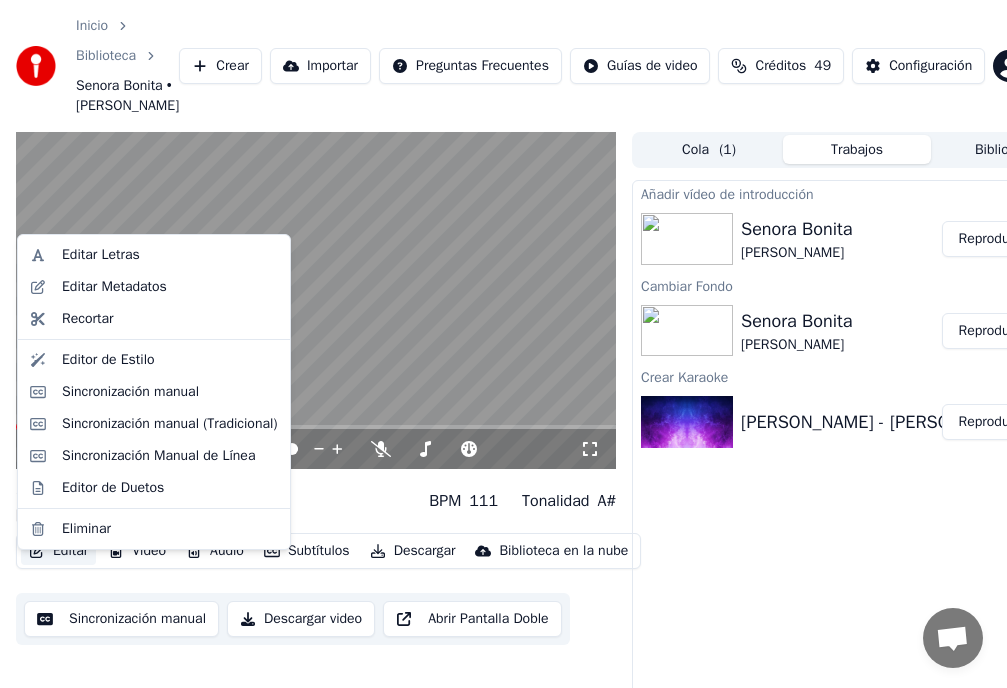 click on "Editar" at bounding box center (58, 551) 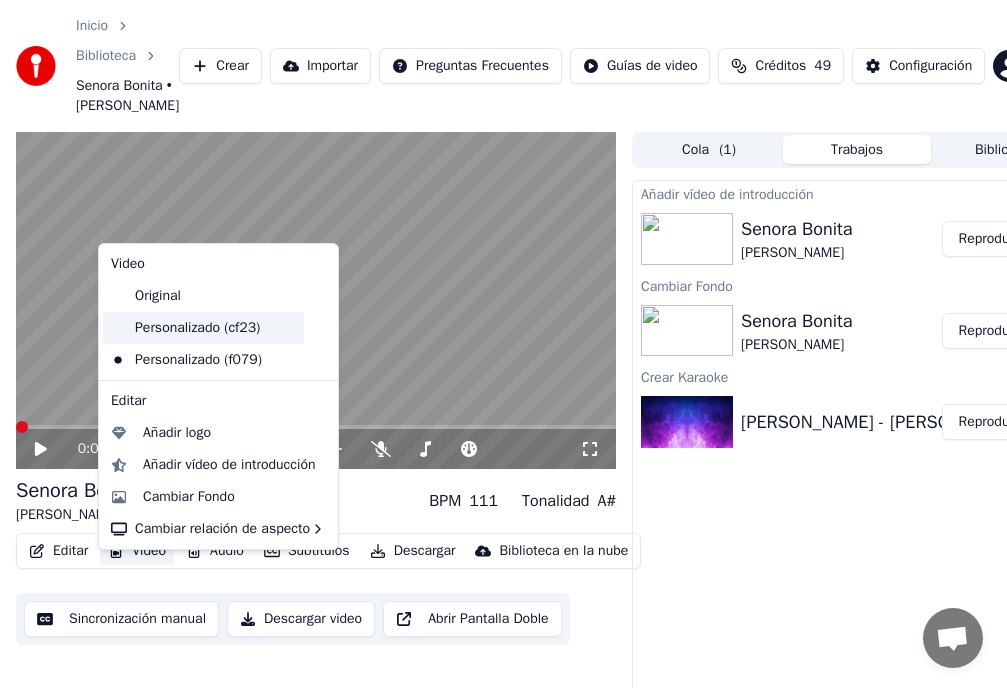 click on "Personalizado (cf23)" at bounding box center (203, 328) 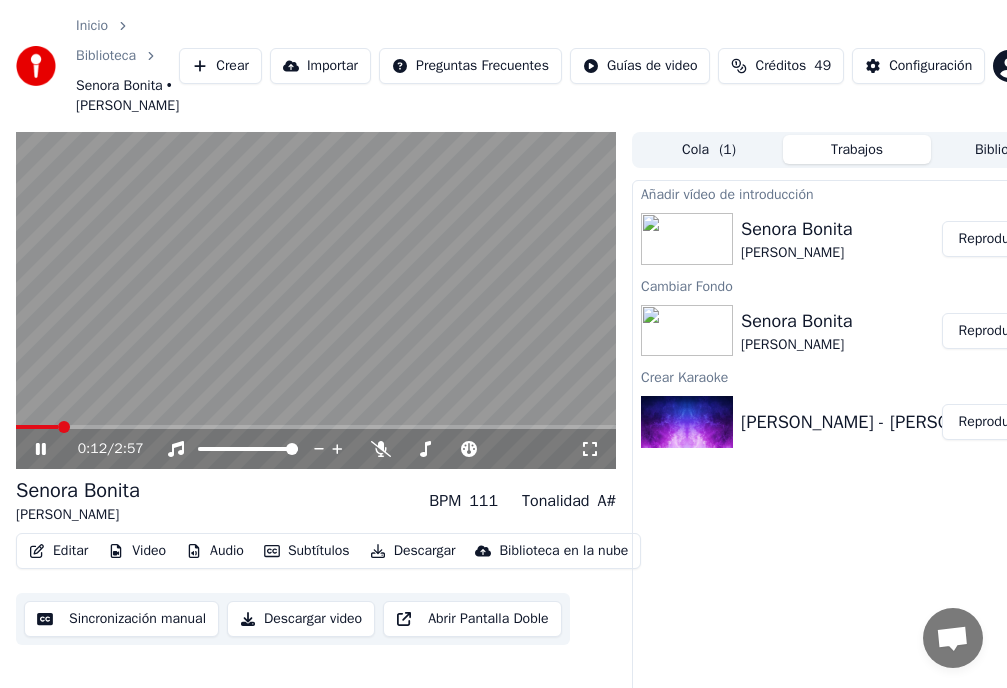 click 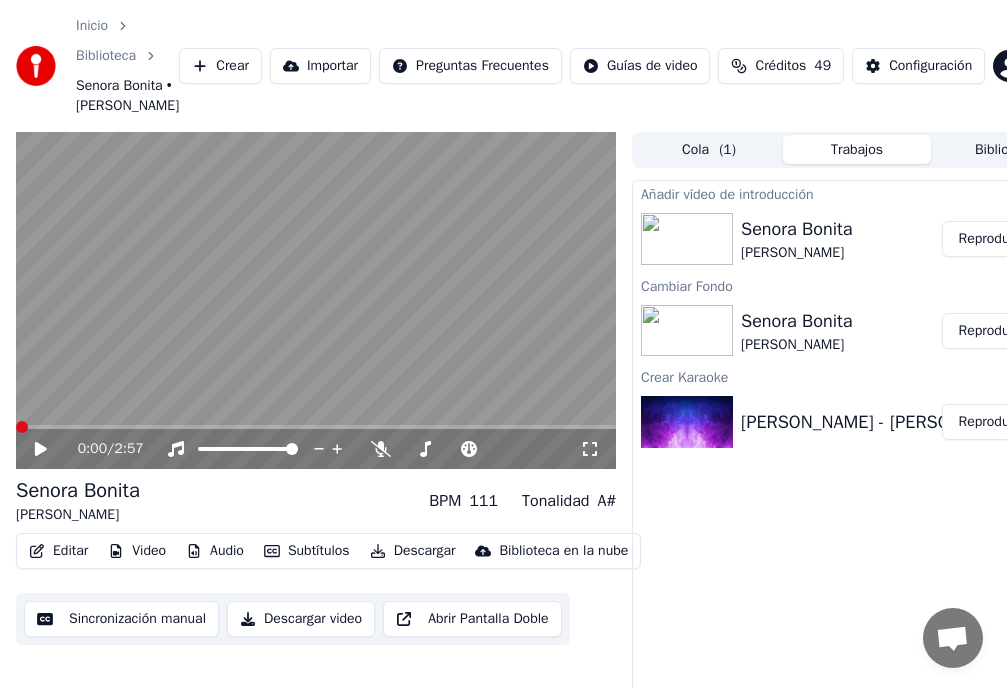 click at bounding box center (22, 427) 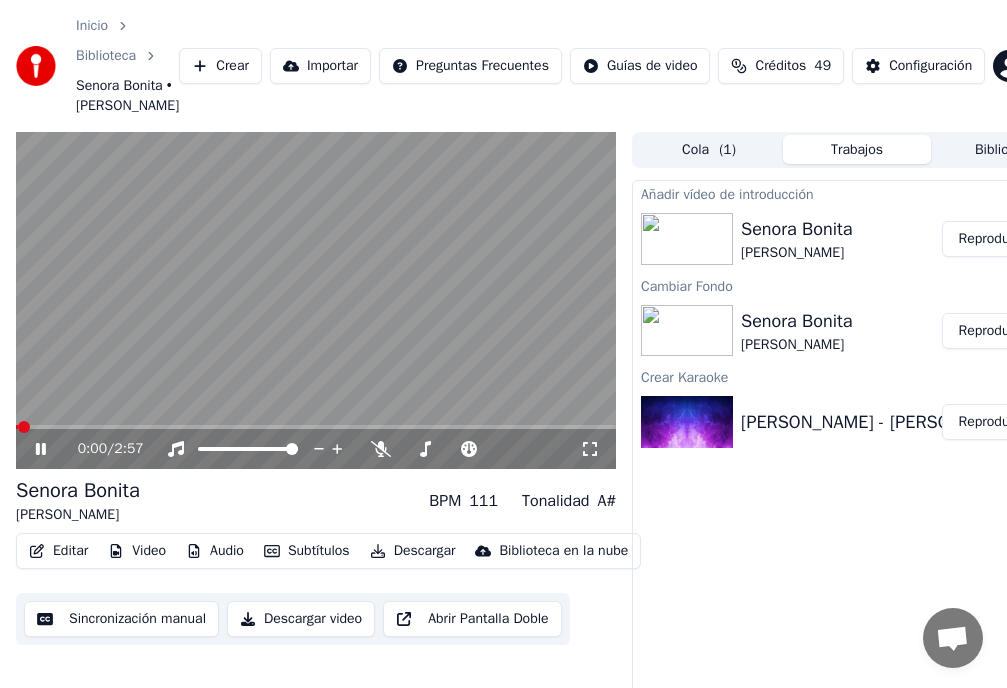 click 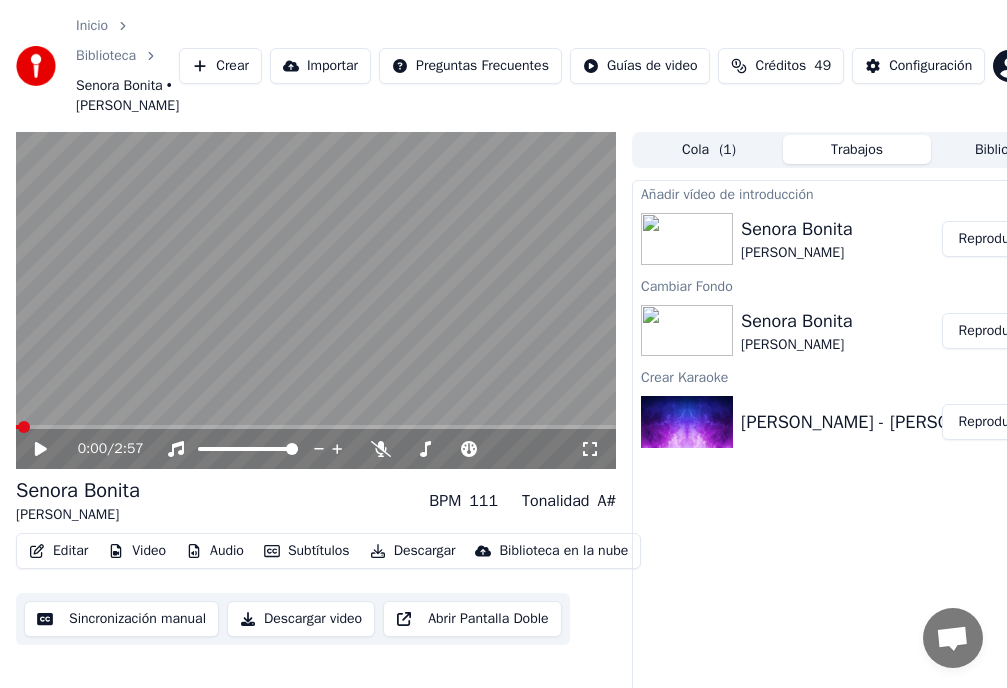 click on "Video" at bounding box center [137, 551] 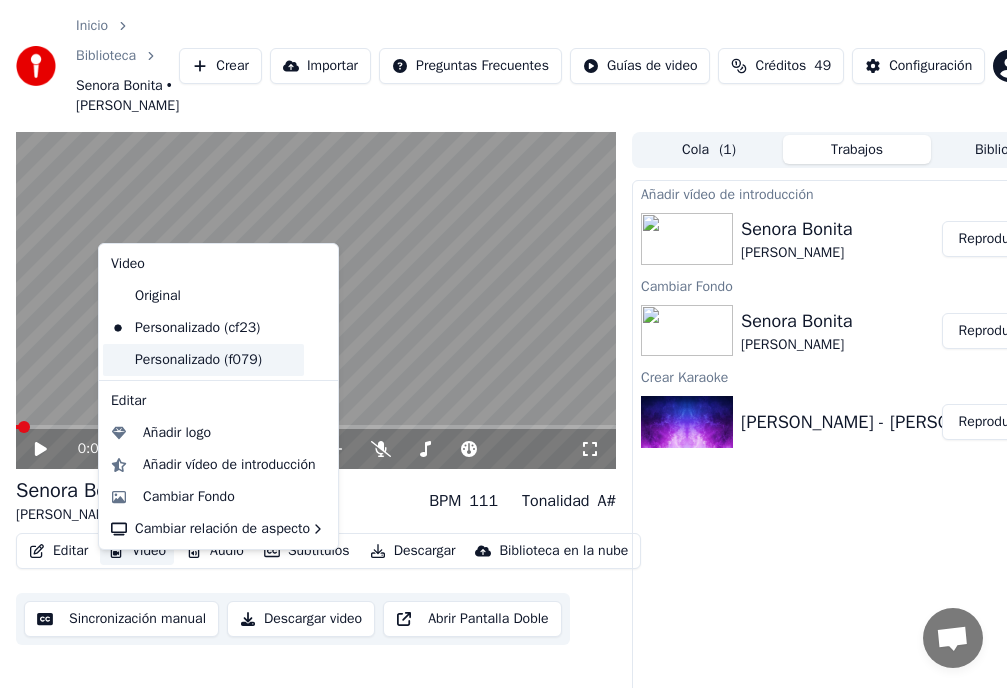 click on "Personalizado (f079)" at bounding box center (203, 360) 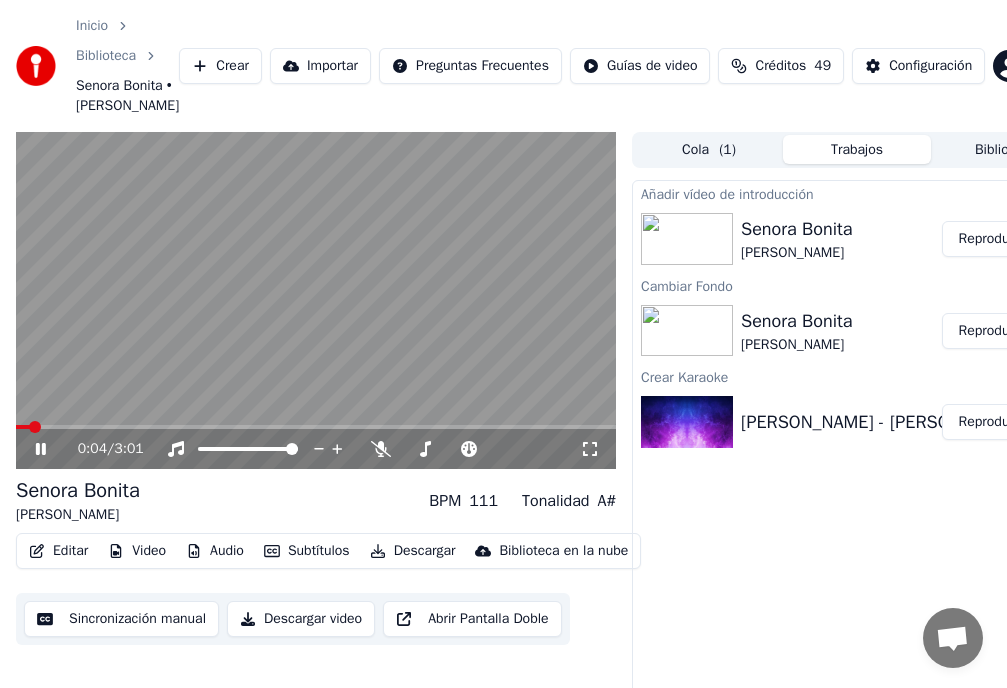 click on "Video" at bounding box center (137, 551) 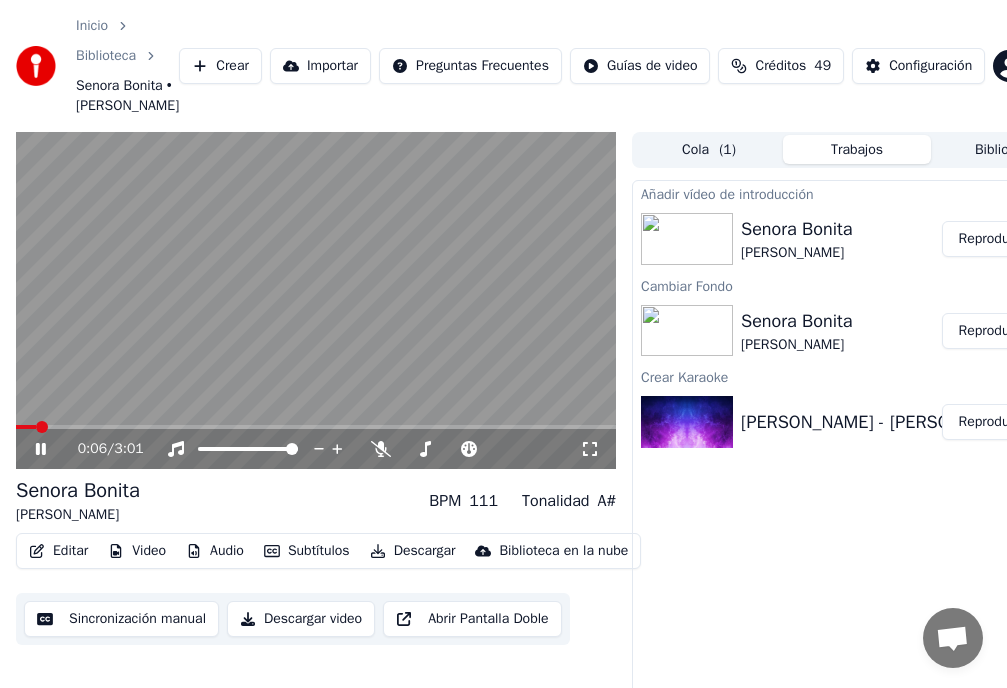 click at bounding box center [316, 301] 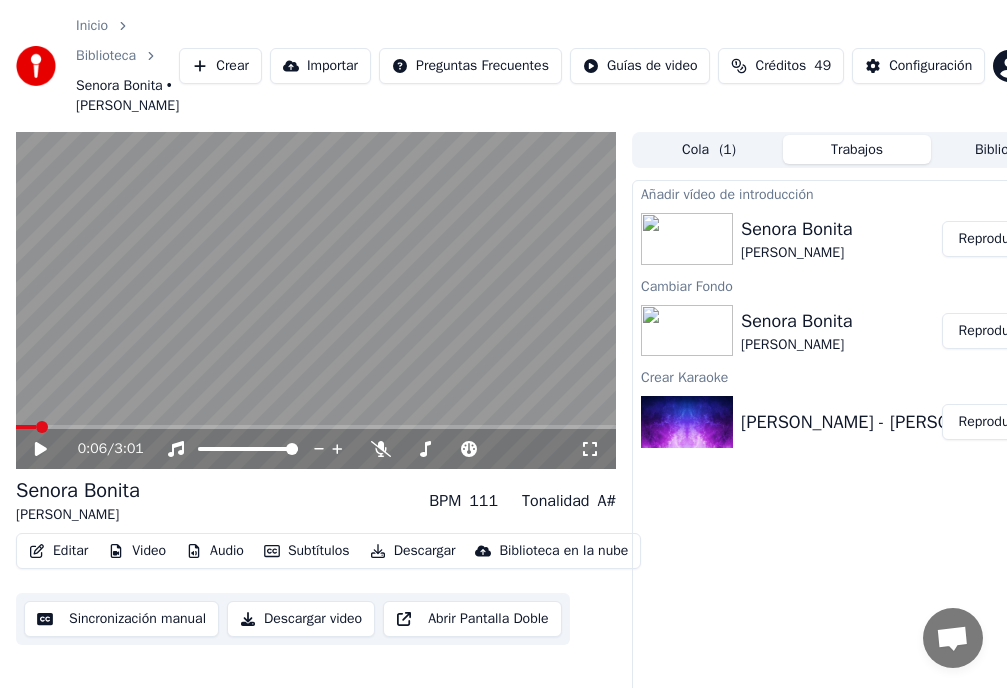 click on "0:06  /  3:01" at bounding box center [316, 449] 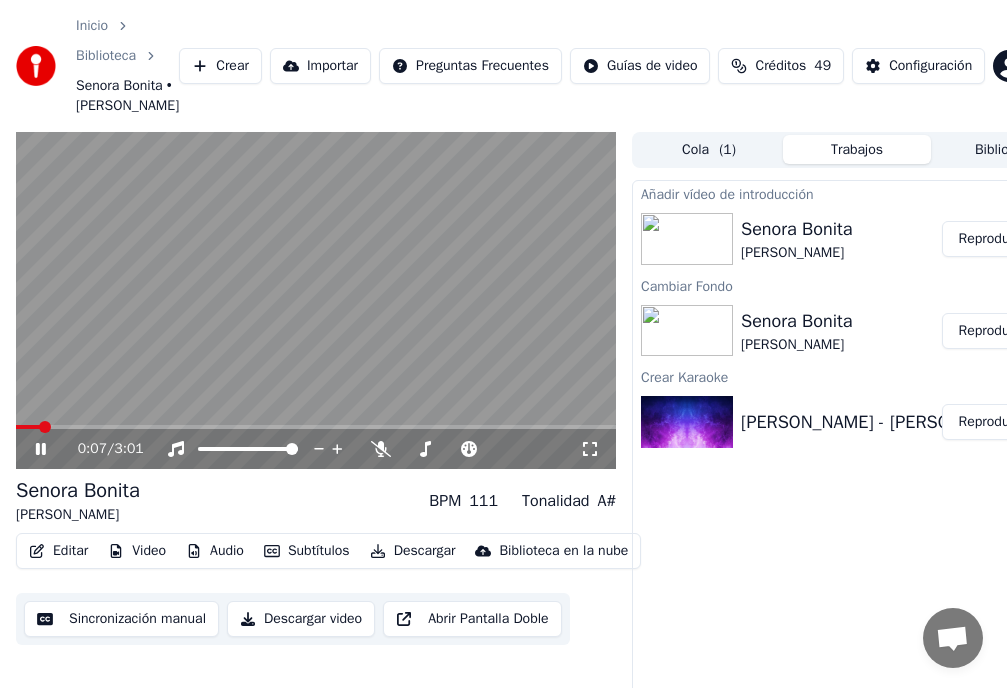 click 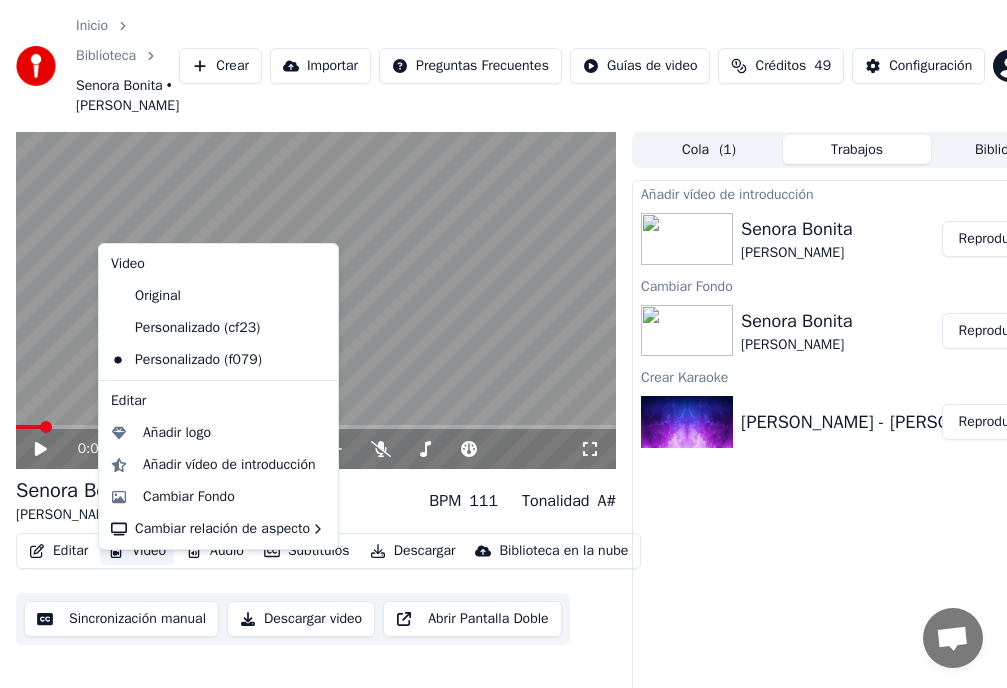 click on "Video" at bounding box center (137, 551) 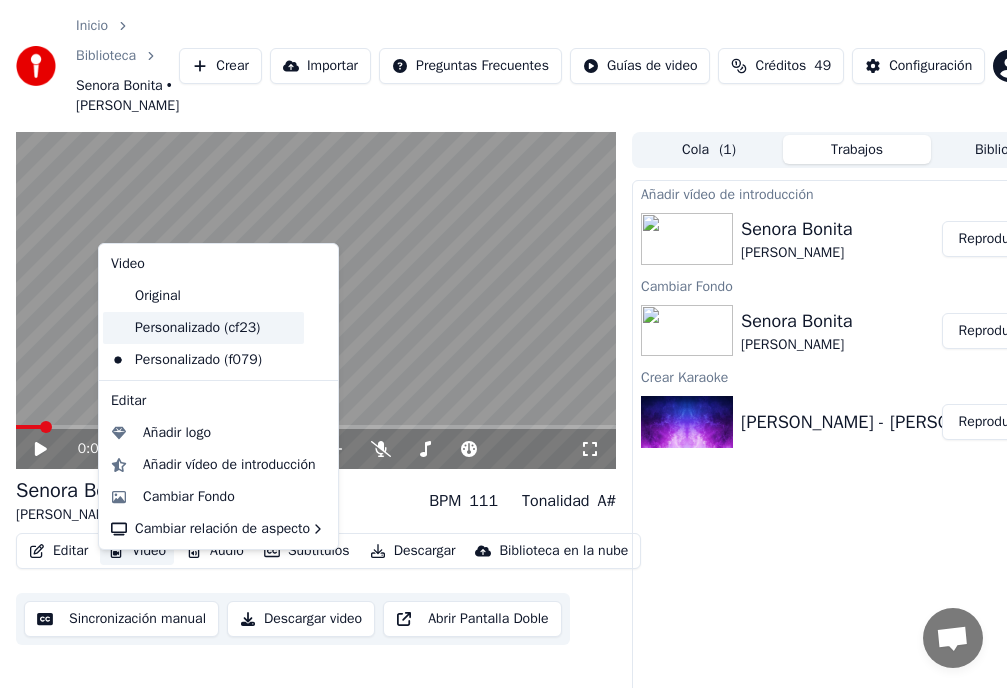 click on "Personalizado (cf23)" at bounding box center [203, 328] 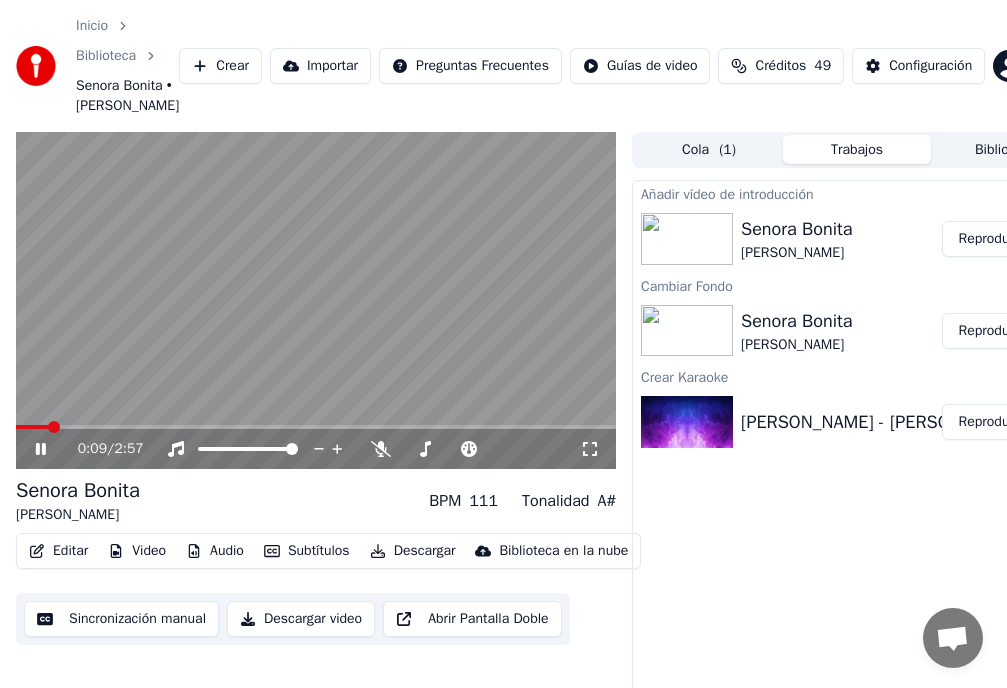 click on "Video" at bounding box center (137, 551) 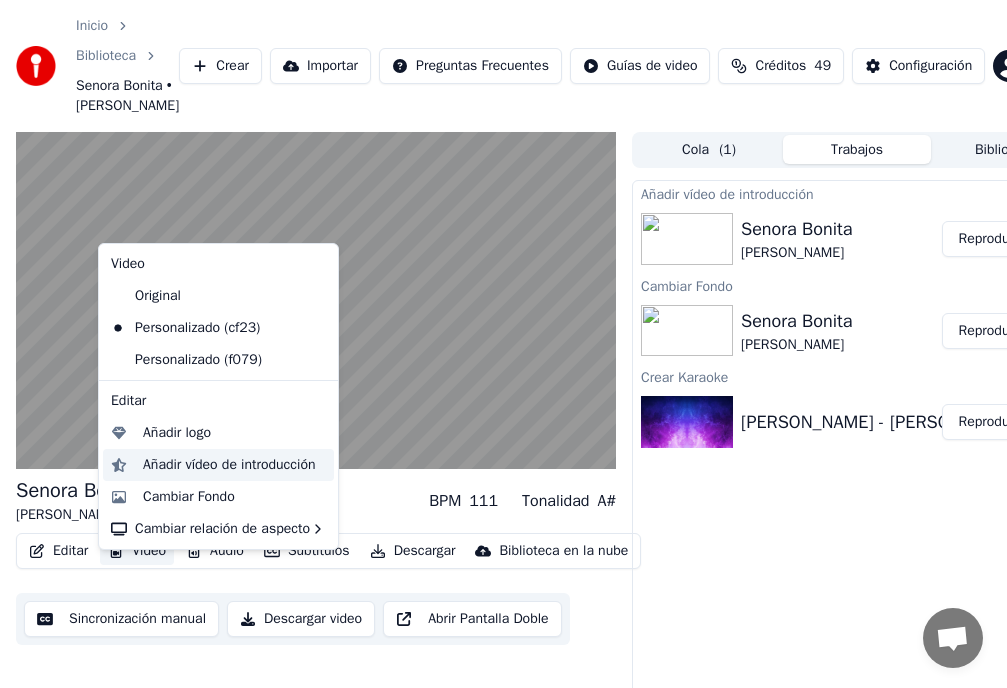 click on "Añadir vídeo de introducción" at bounding box center (229, 465) 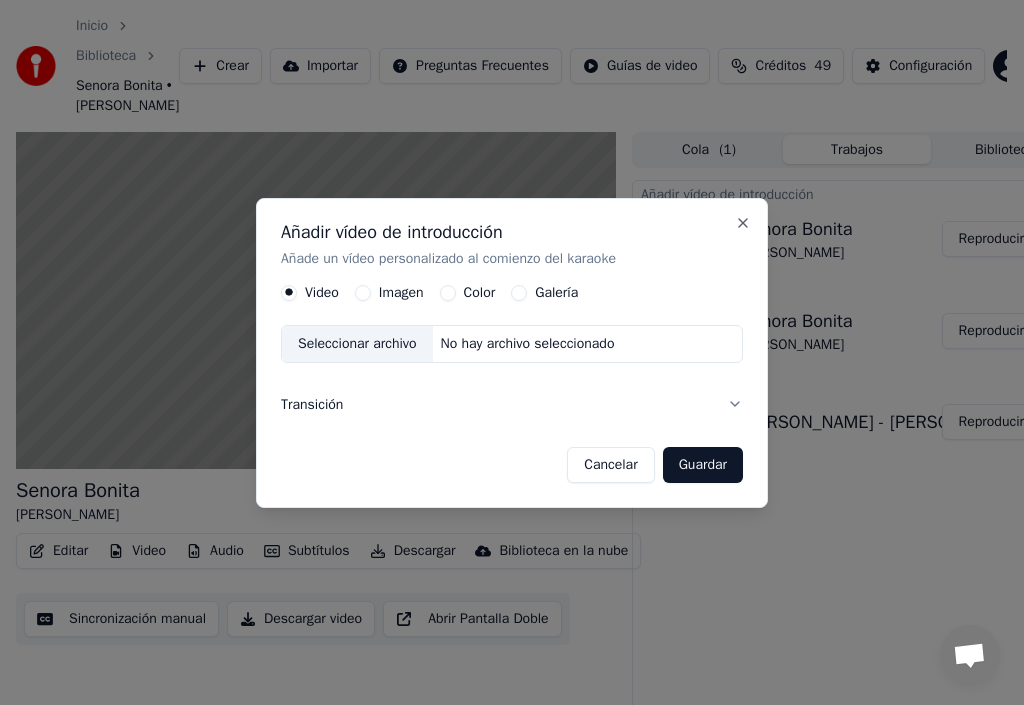 click on "Imagen" at bounding box center (363, 293) 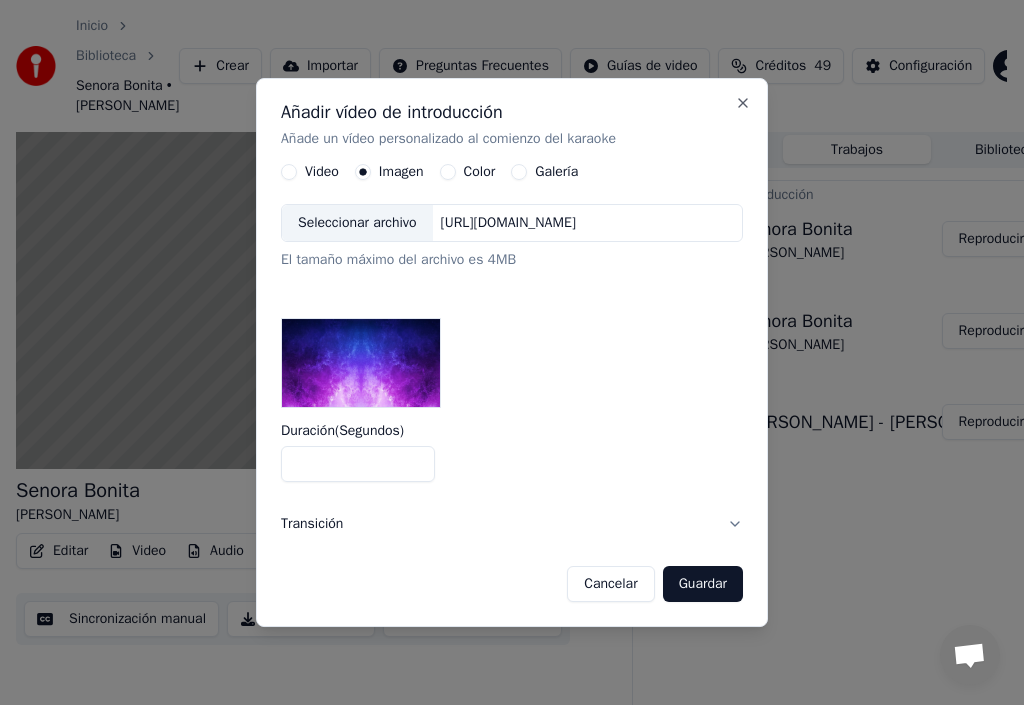 click on "Seleccionar archivo" at bounding box center (357, 224) 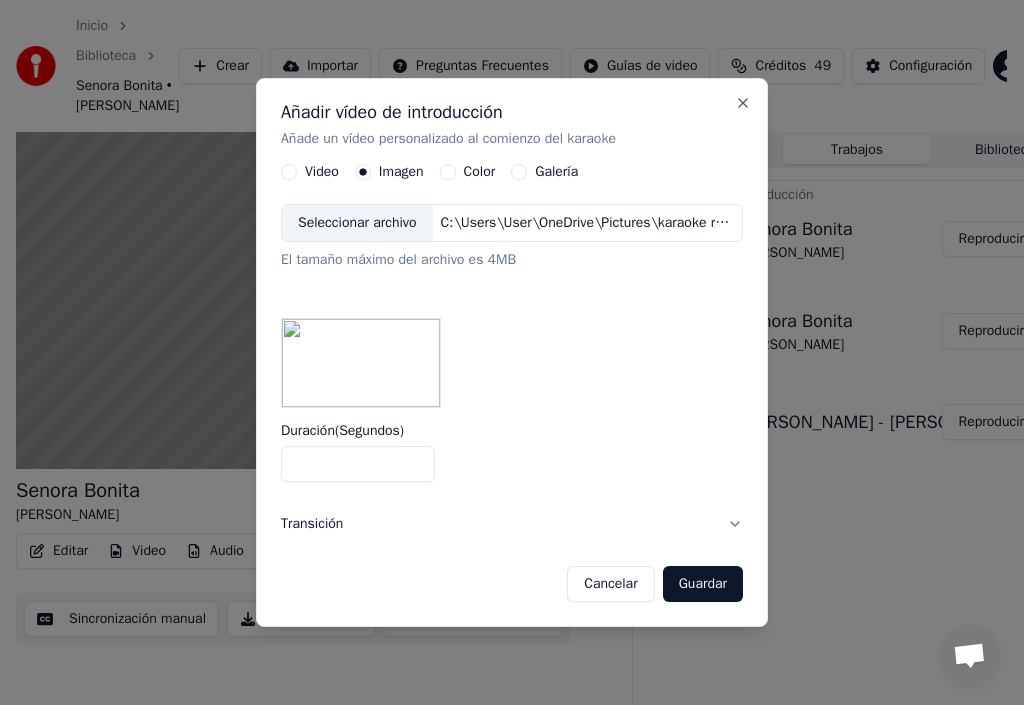 click on "Transición" at bounding box center [512, 524] 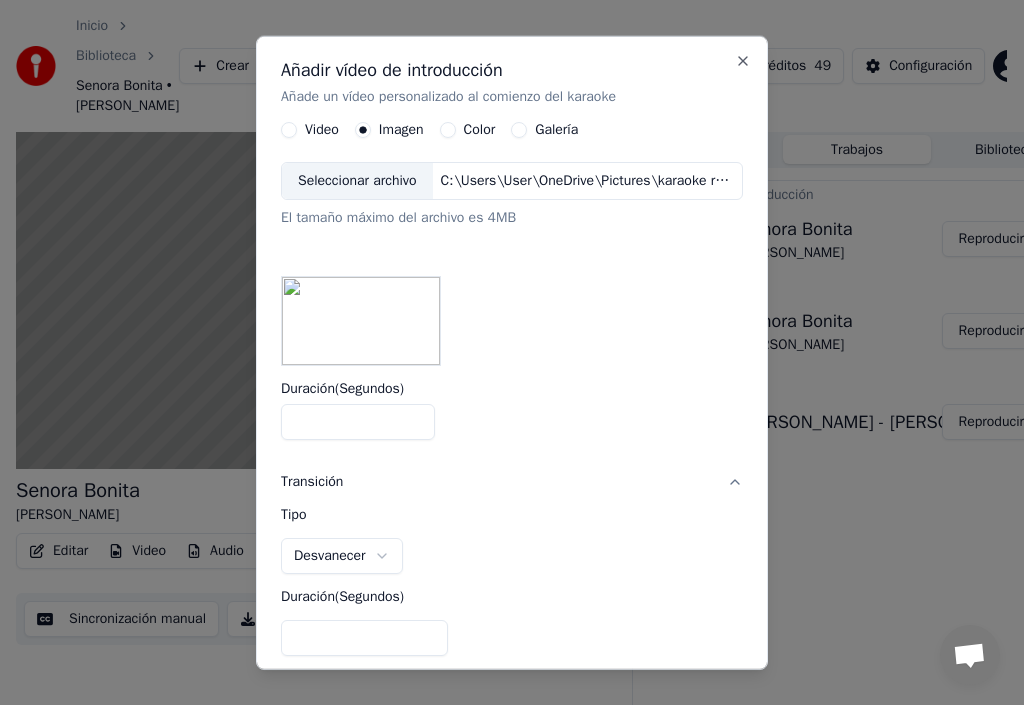 click on "*" at bounding box center [364, 638] 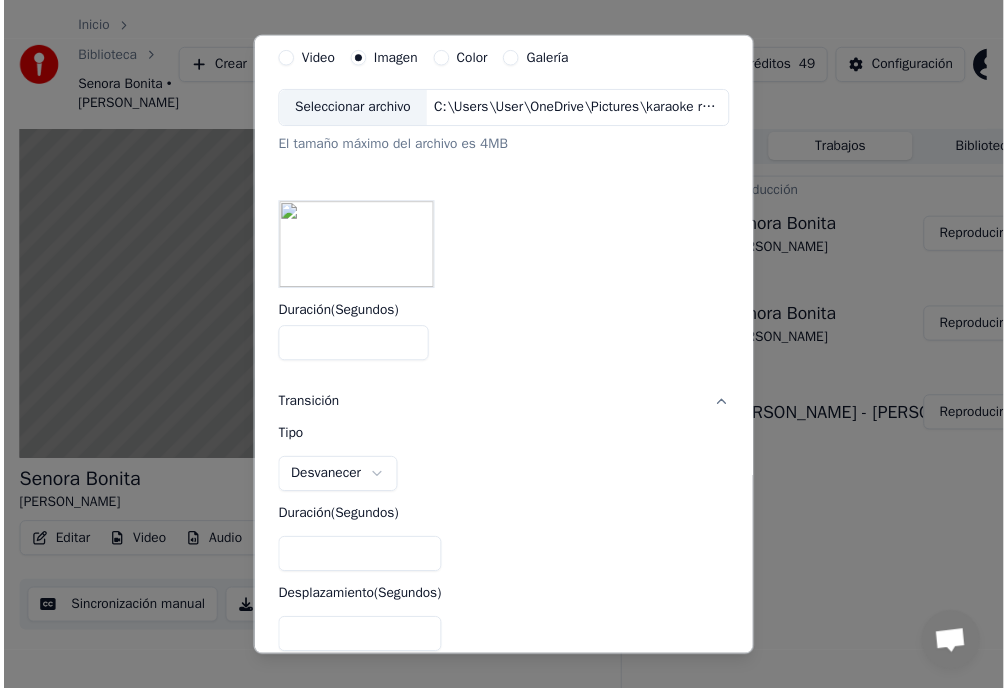 scroll, scrollTop: 175, scrollLeft: 0, axis: vertical 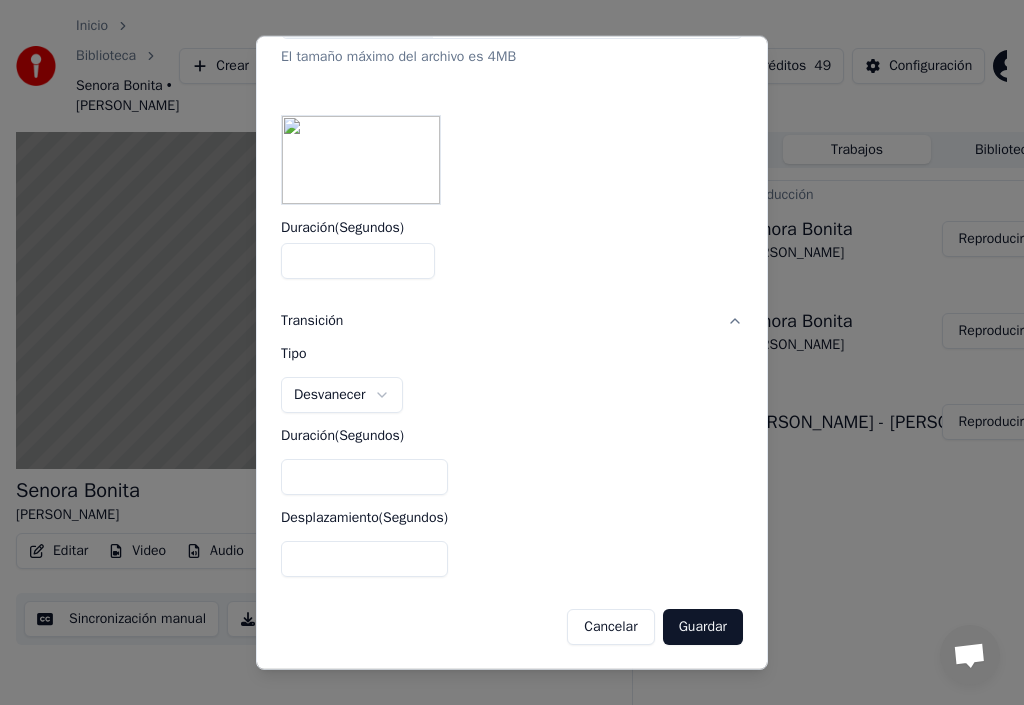 click on "Guardar" at bounding box center (703, 627) 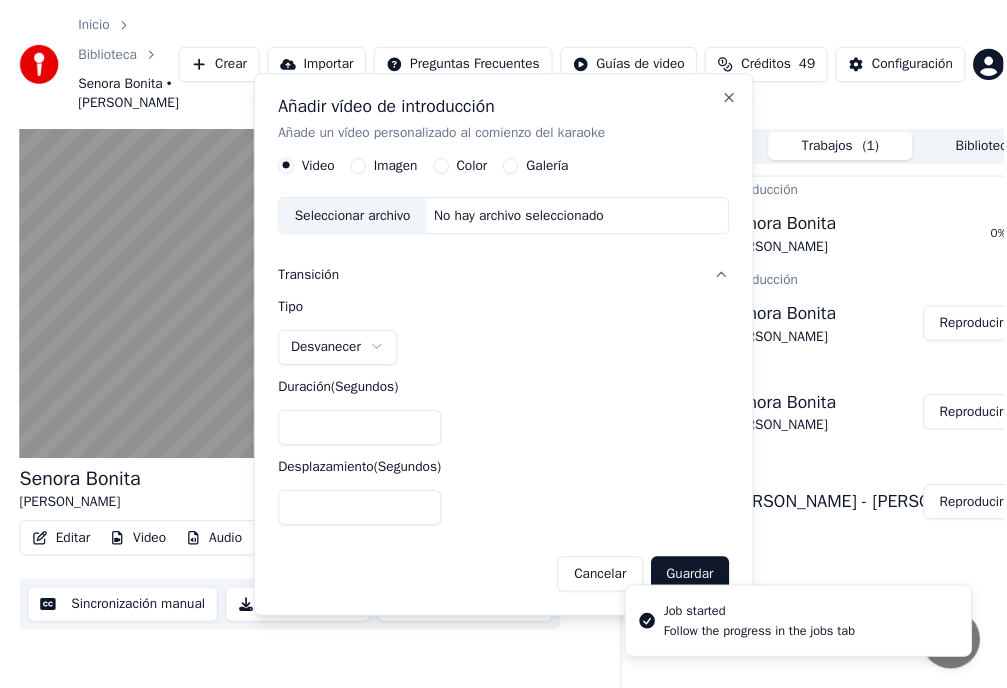 scroll, scrollTop: 0, scrollLeft: 0, axis: both 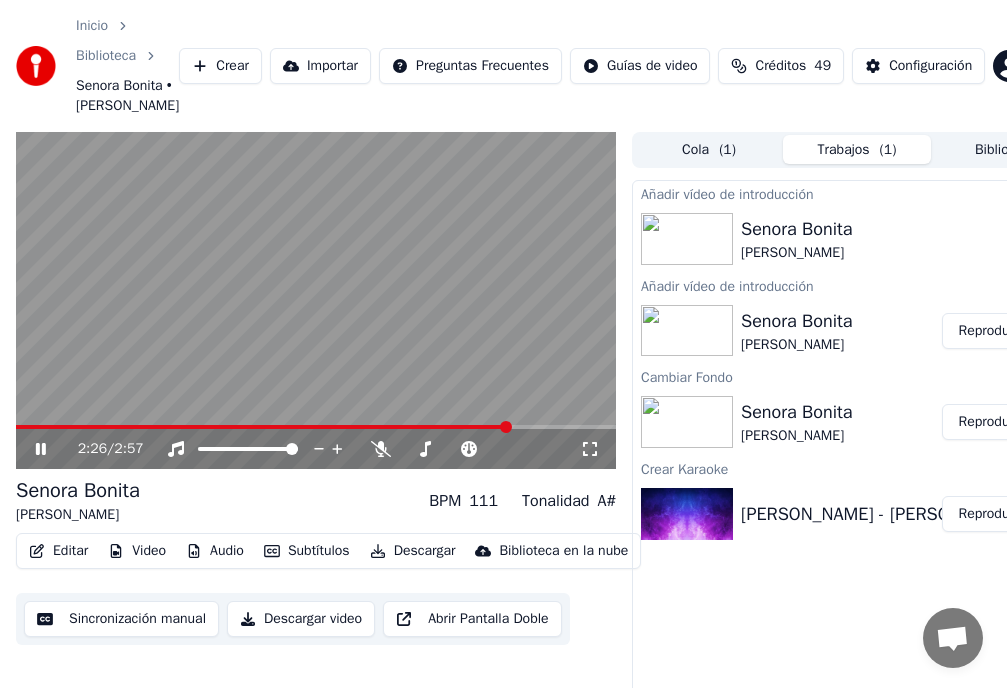 click 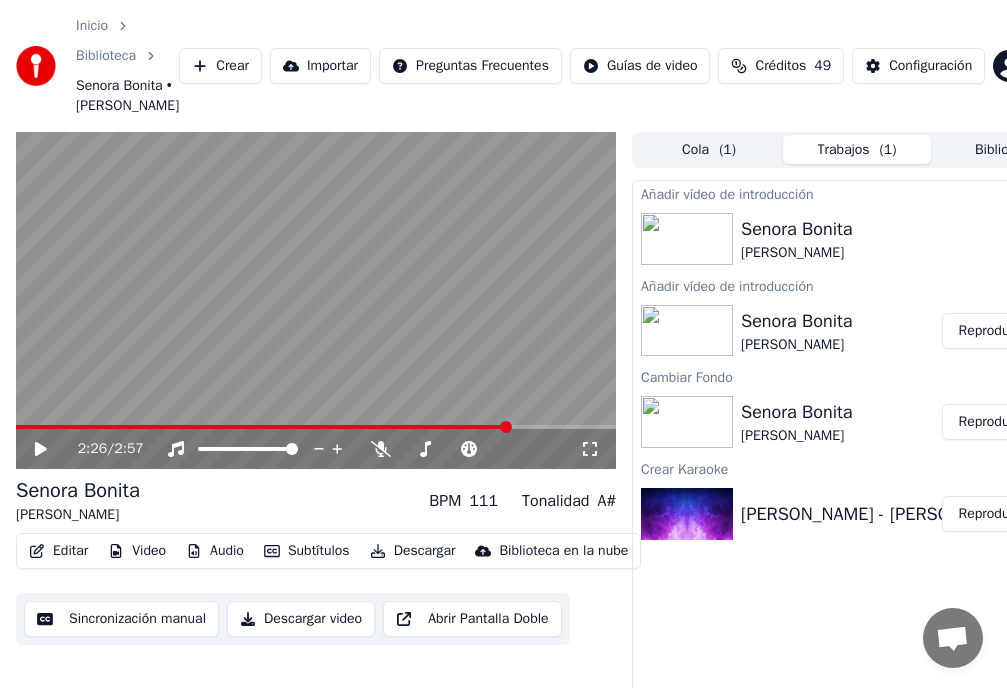 click at bounding box center (687, 422) 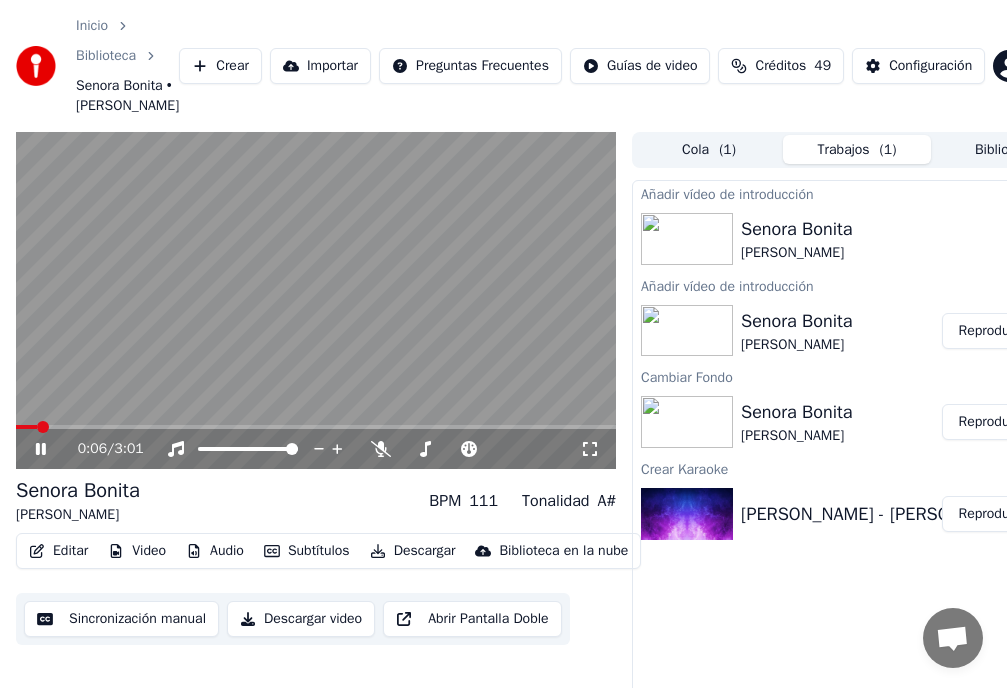 click on "0:06  /  3:01" at bounding box center [316, 449] 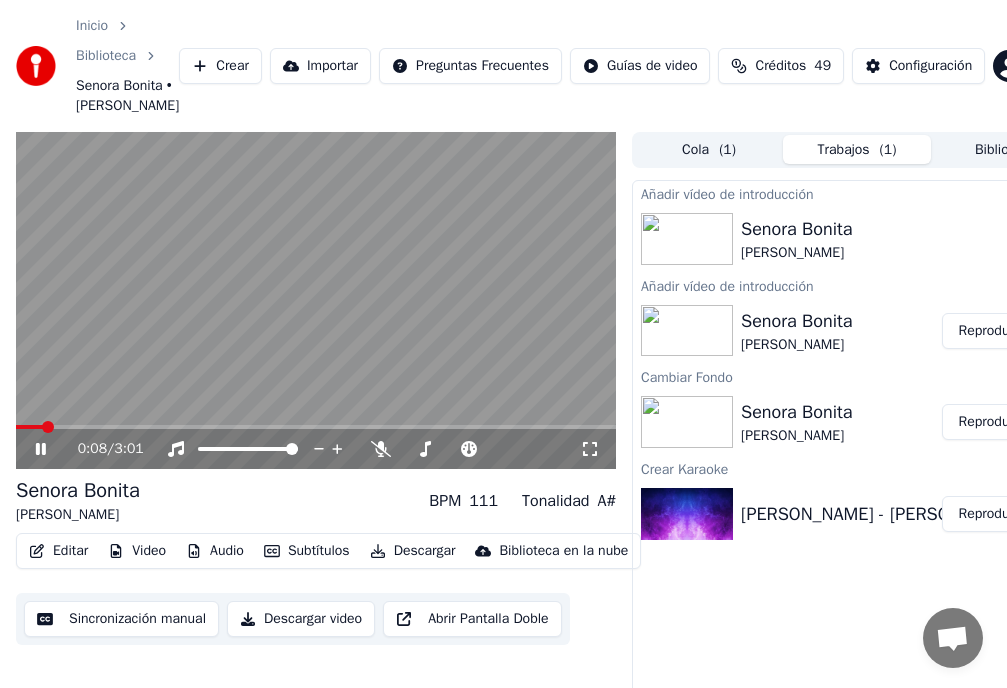 click 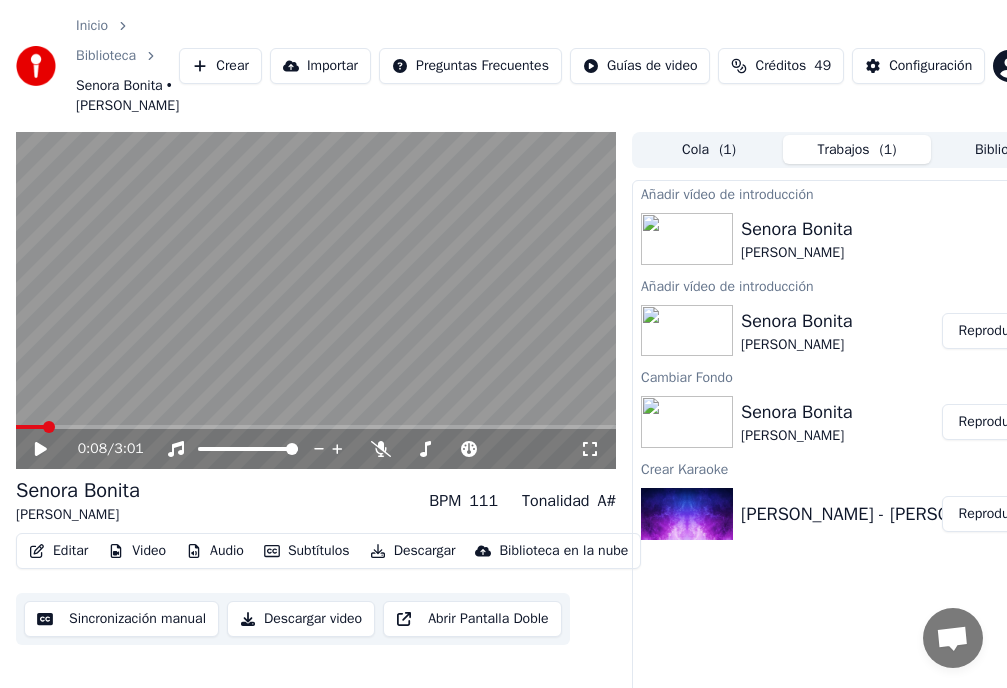 click on "Reproducir" at bounding box center (991, 331) 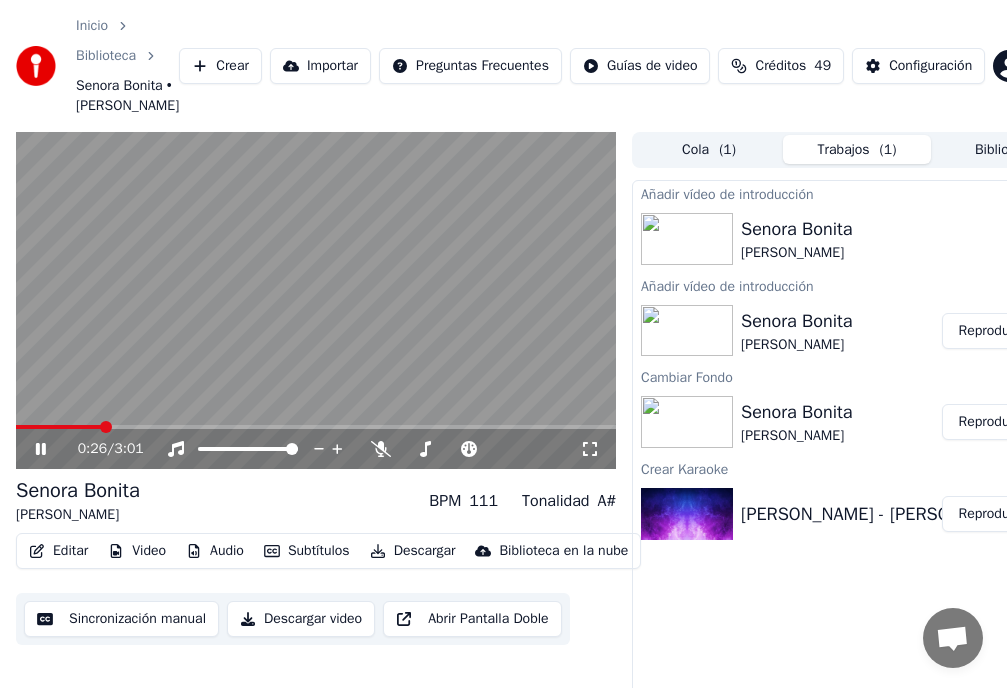 click 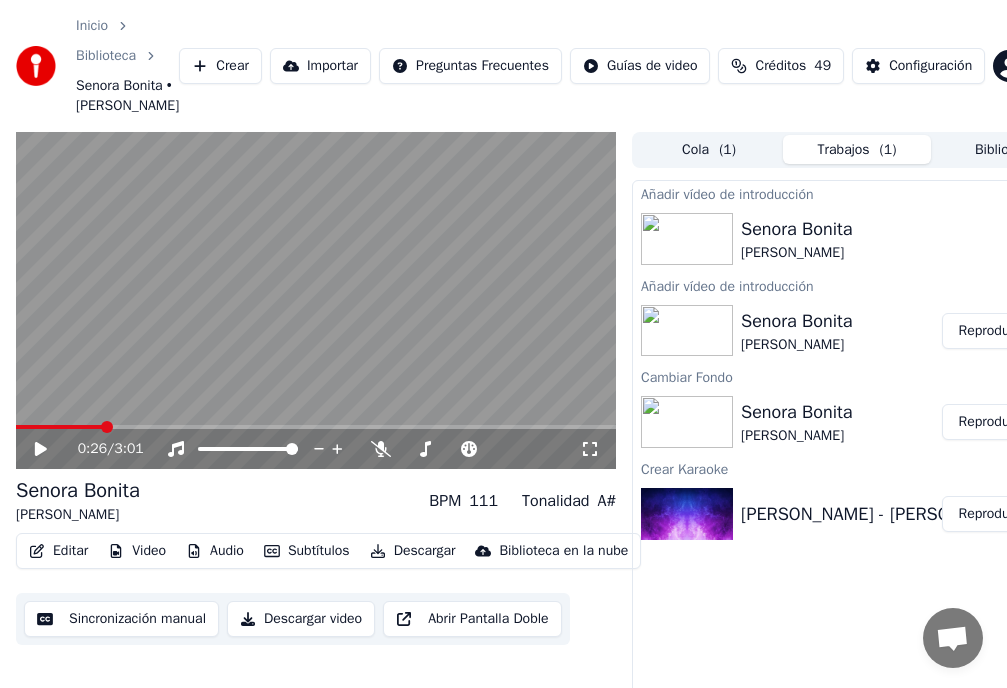 click on "Leo Marini - Senora Bonita" at bounding box center [882, 514] 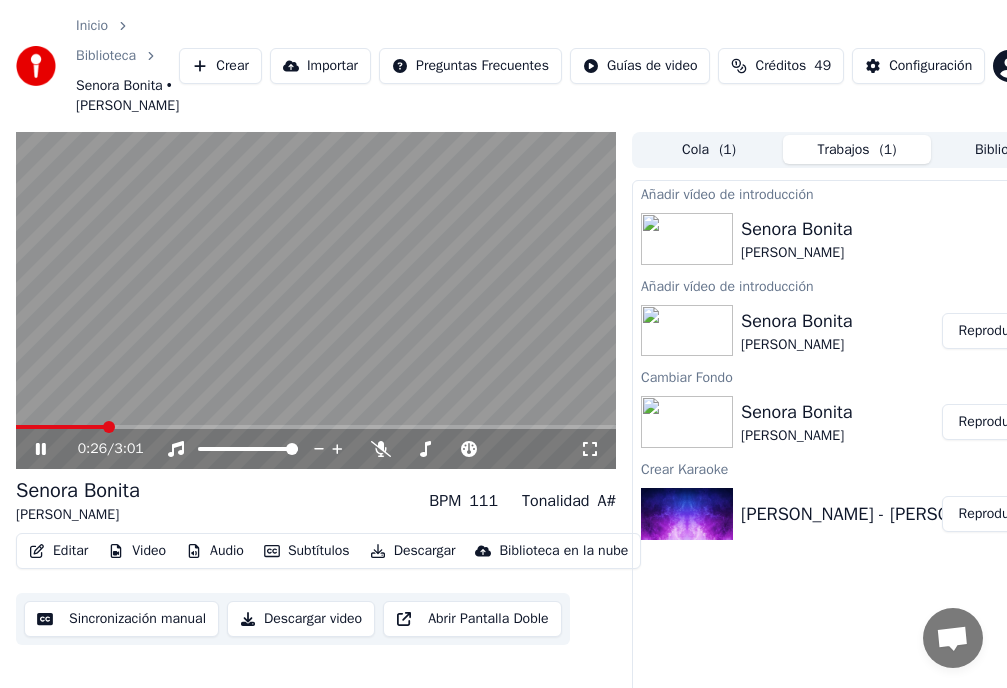 click 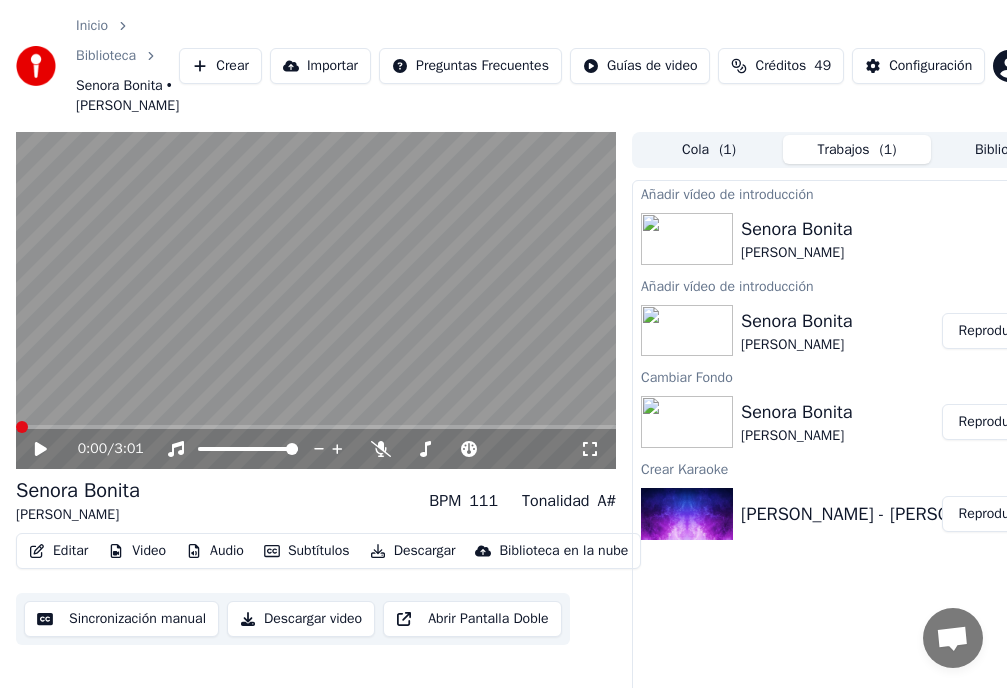 click at bounding box center [22, 427] 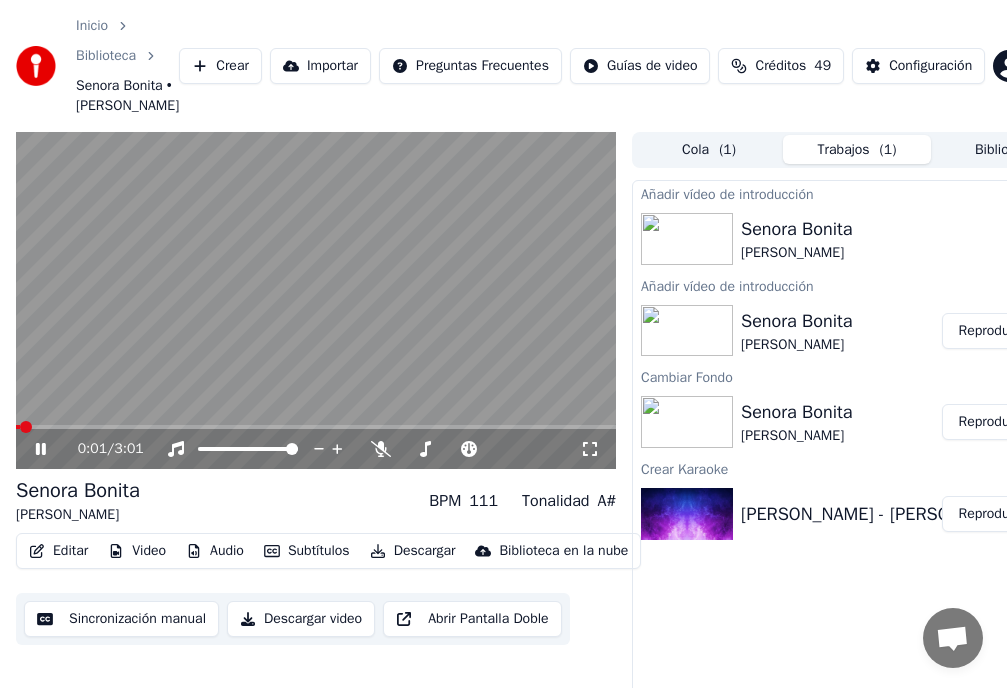 click on "Reproducir" at bounding box center (991, 422) 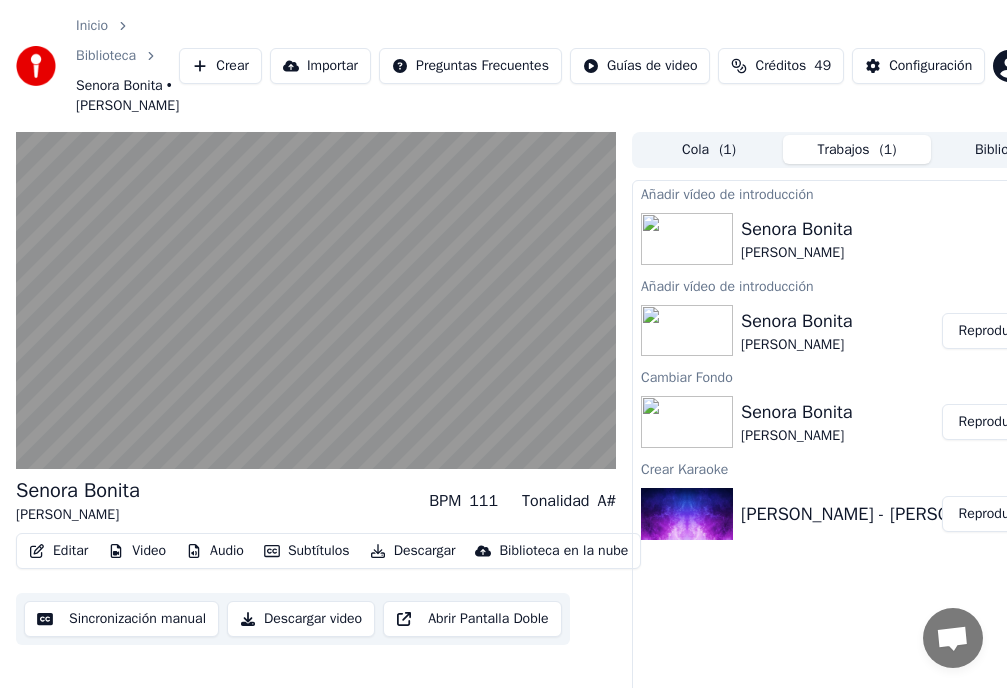 click on "Reproducir" at bounding box center [991, 331] 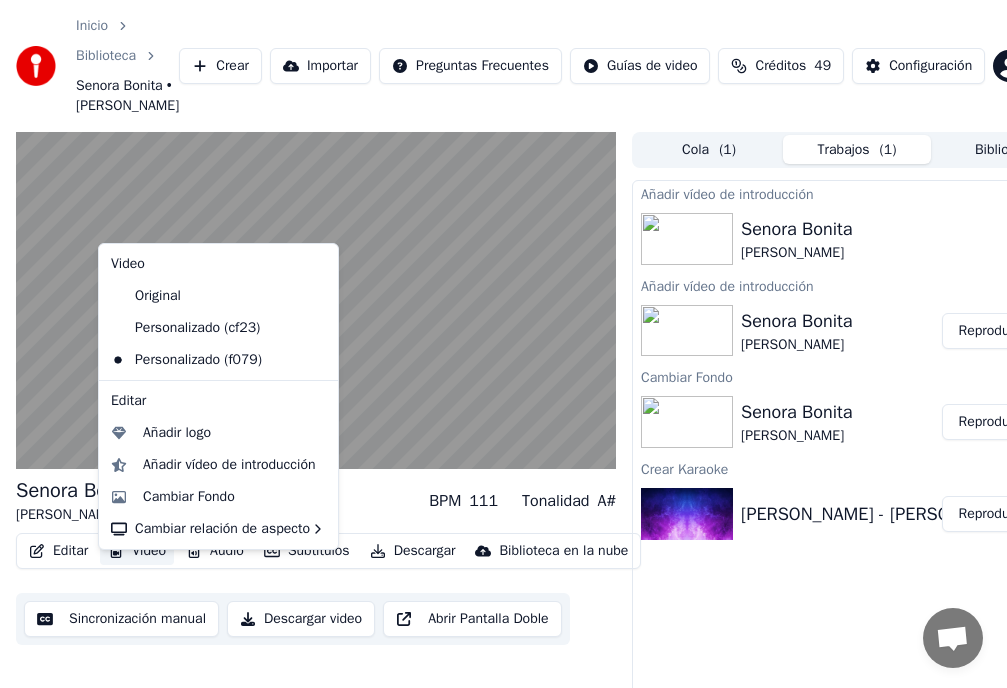 click on "Video" at bounding box center (137, 551) 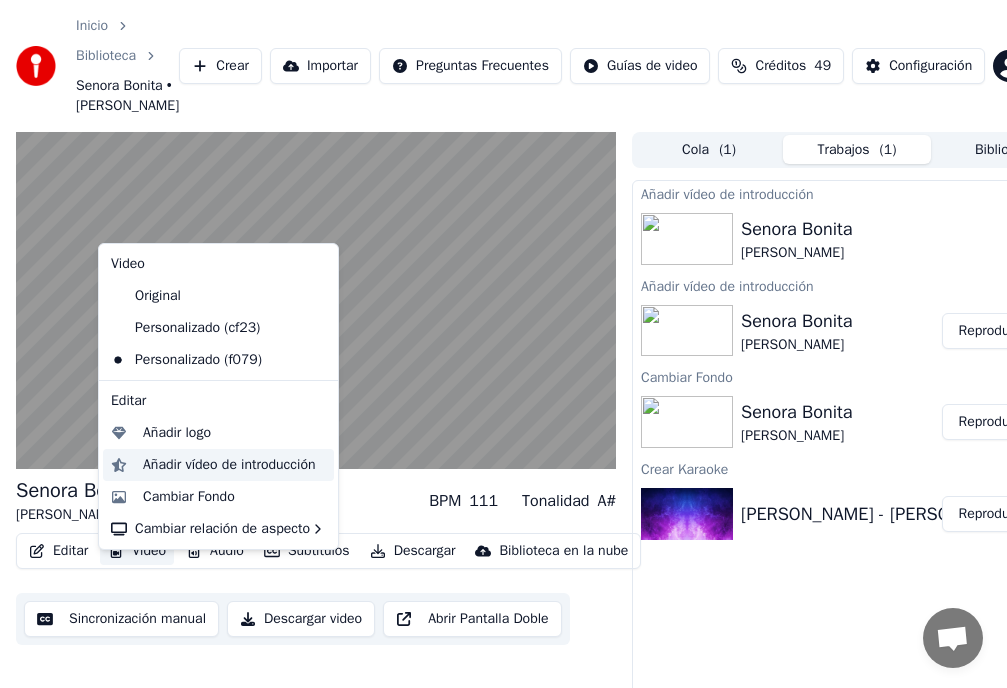 click on "Añadir vídeo de introducción" at bounding box center [229, 465] 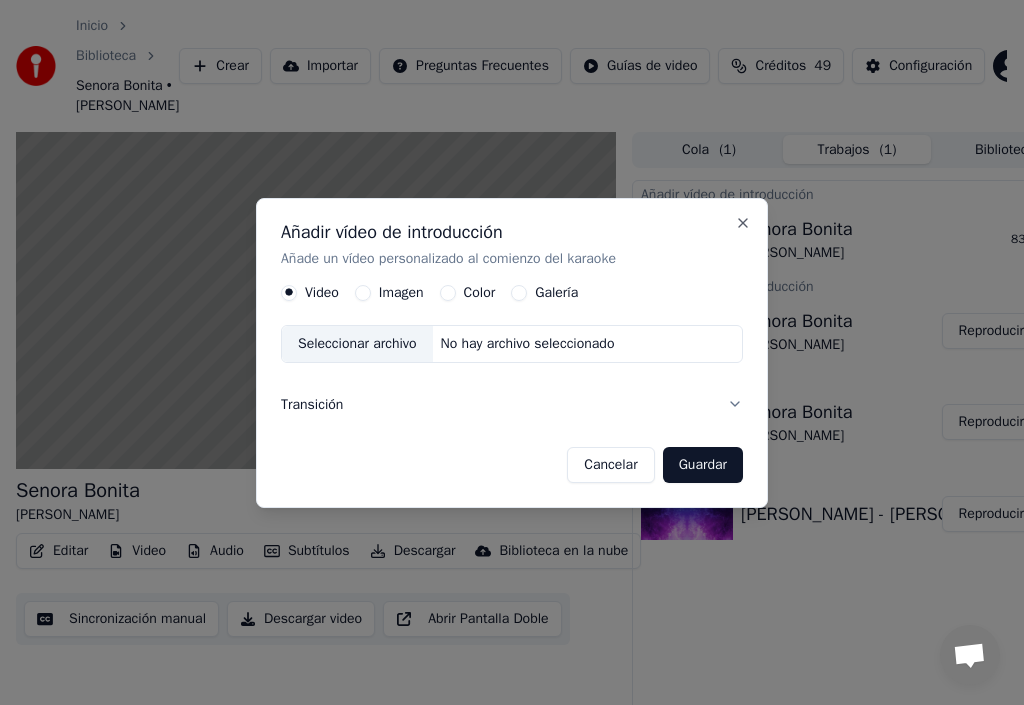 click on "Guardar" at bounding box center (703, 464) 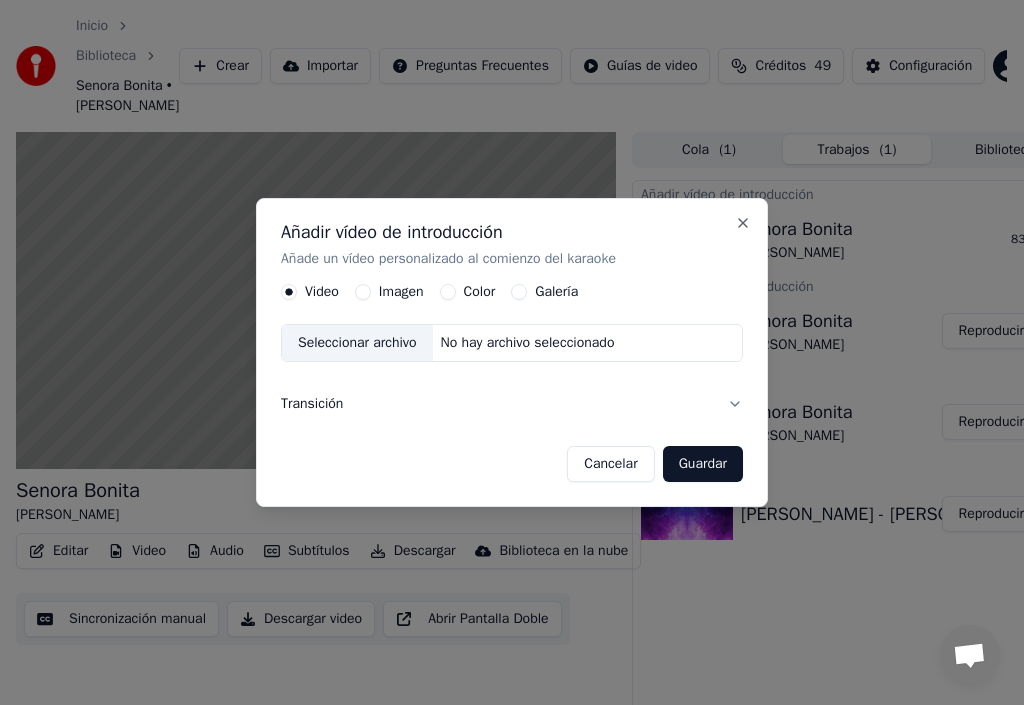 click on "Guardar" at bounding box center [703, 464] 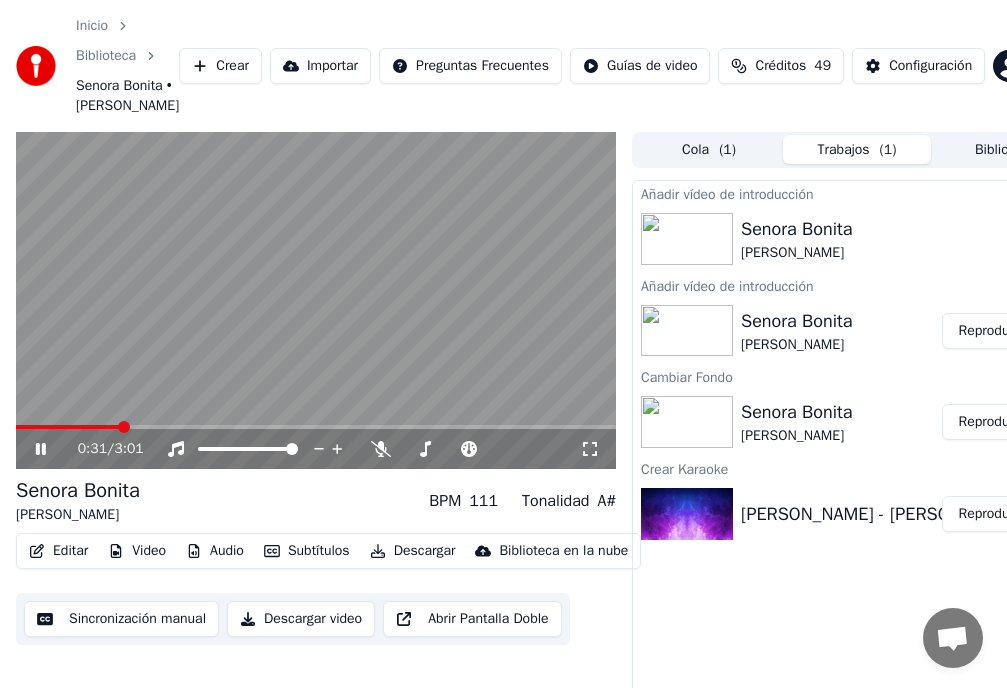 click 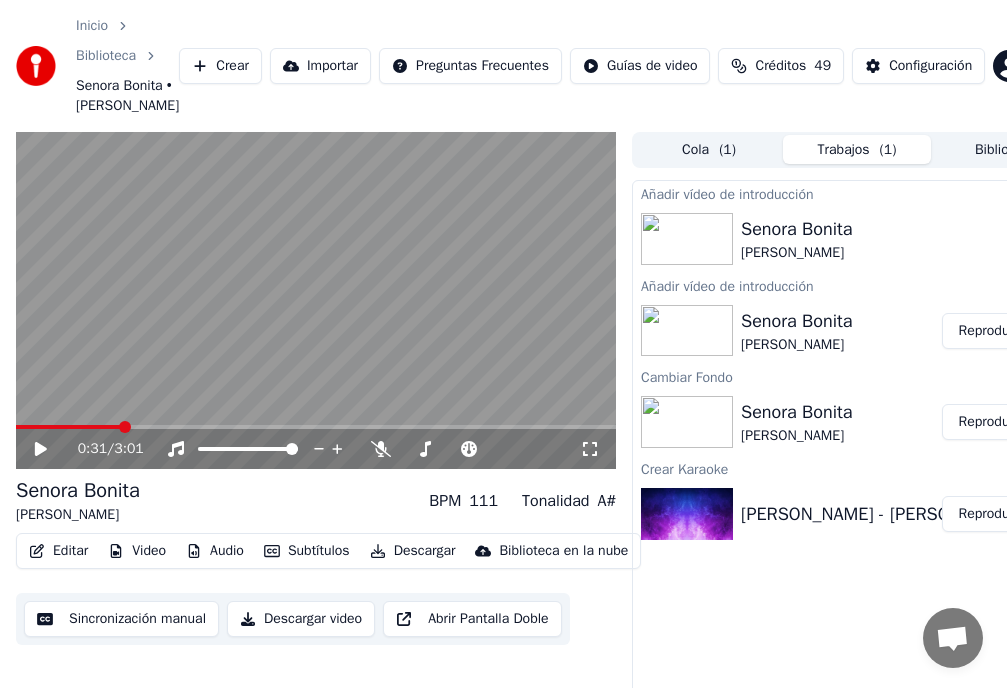 click on "Video" at bounding box center [137, 551] 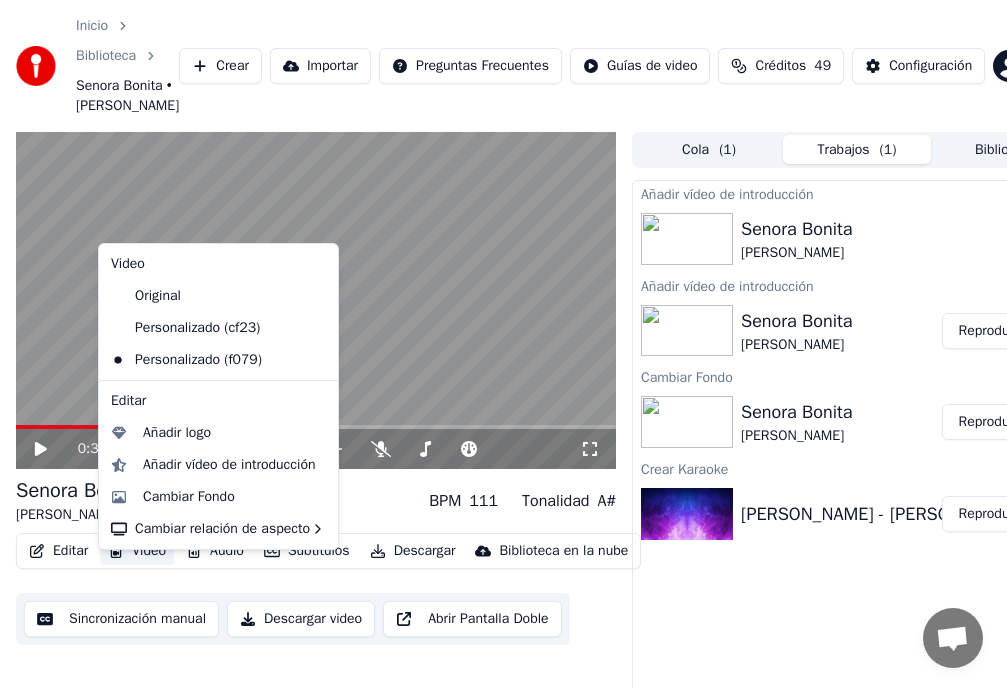 click on "Video" at bounding box center [137, 551] 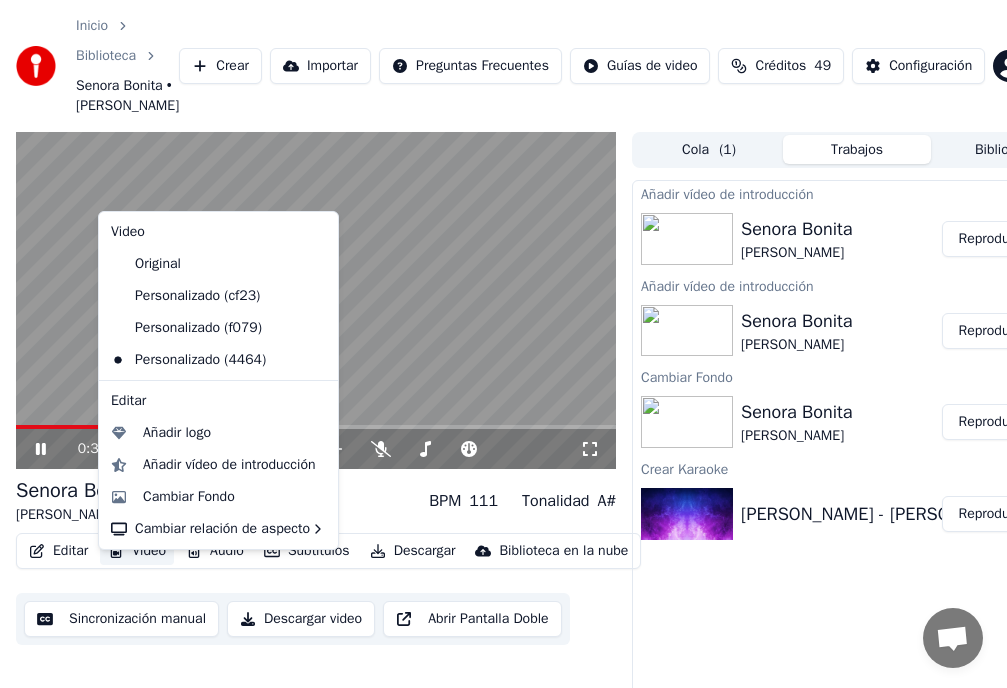 click 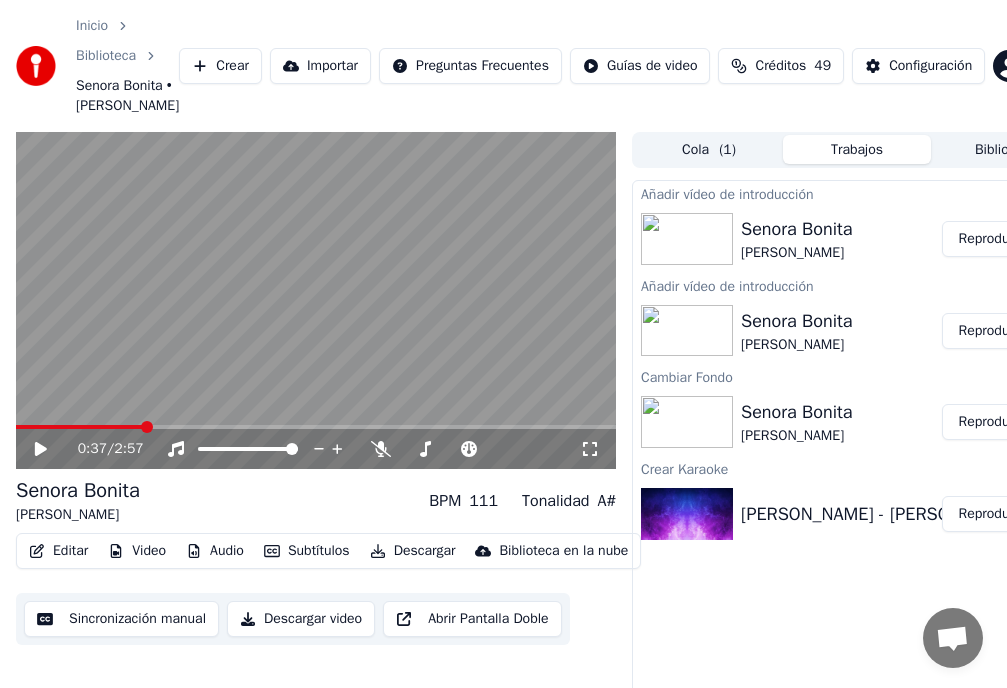 click on "Reproducir" at bounding box center [991, 239] 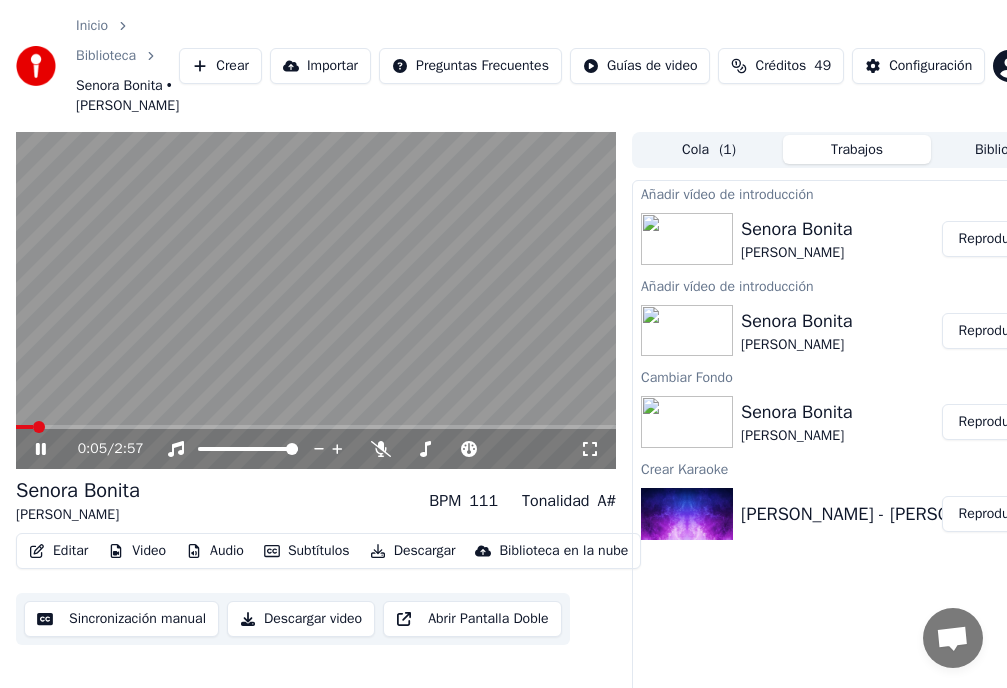 click 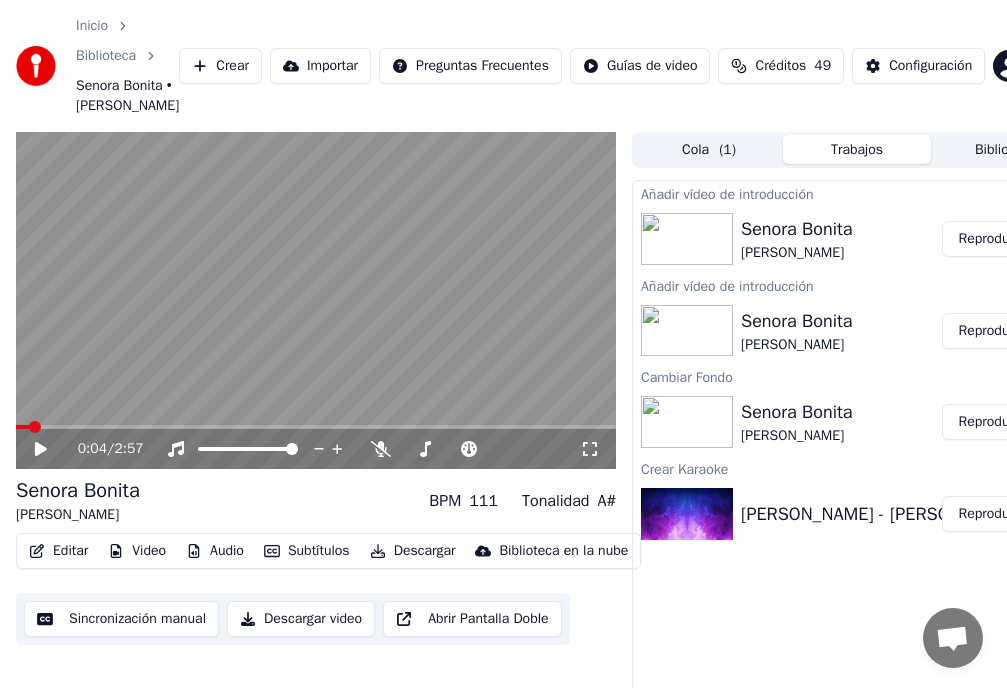 click at bounding box center (35, 427) 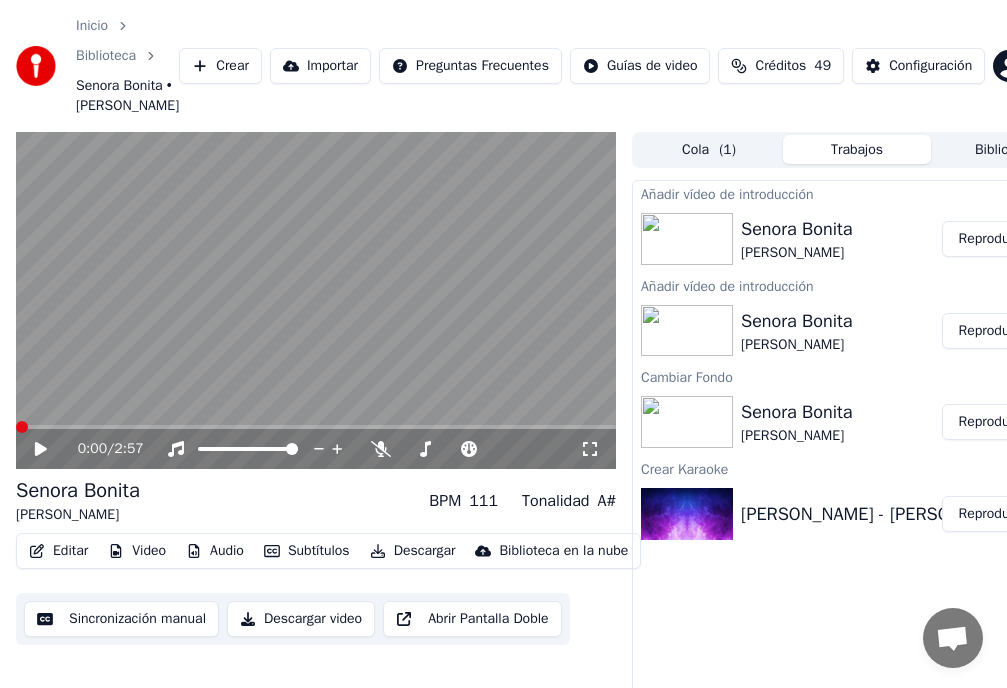 click 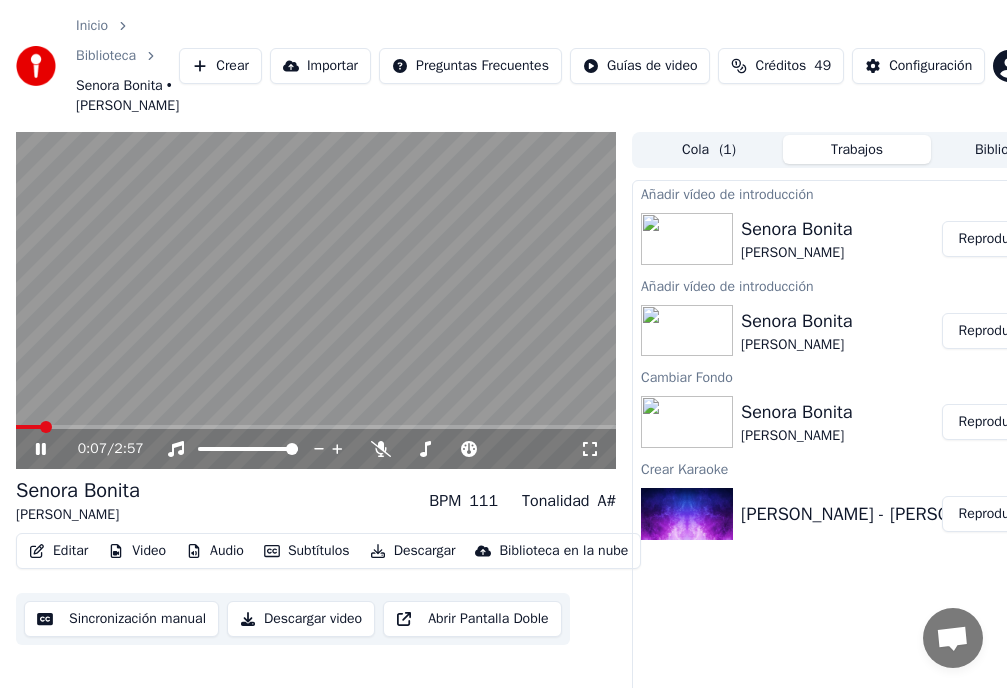 click 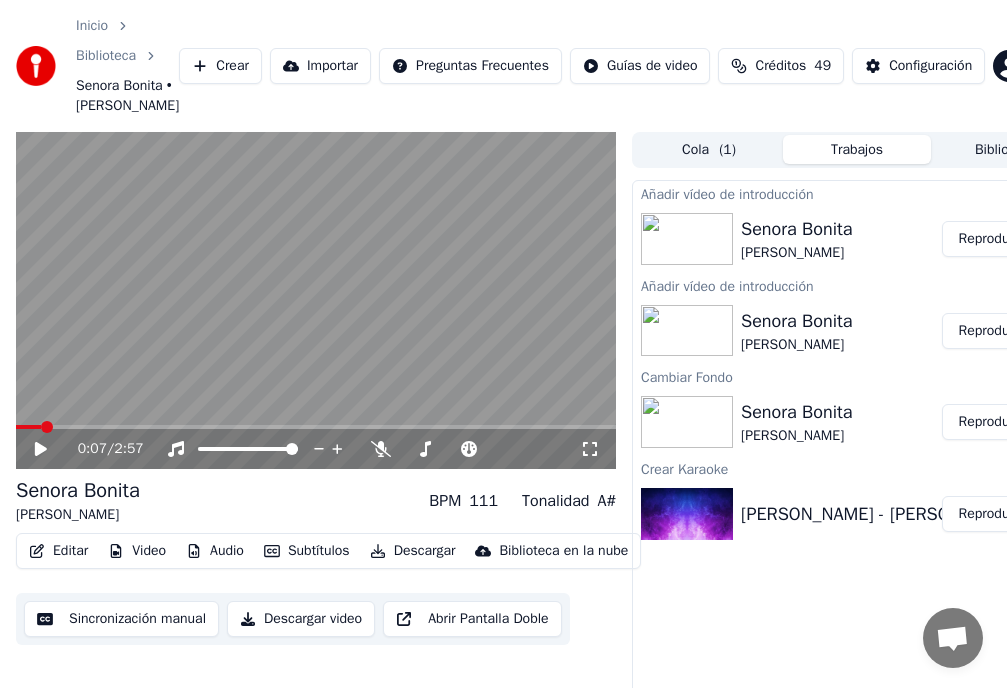 click at bounding box center (316, 301) 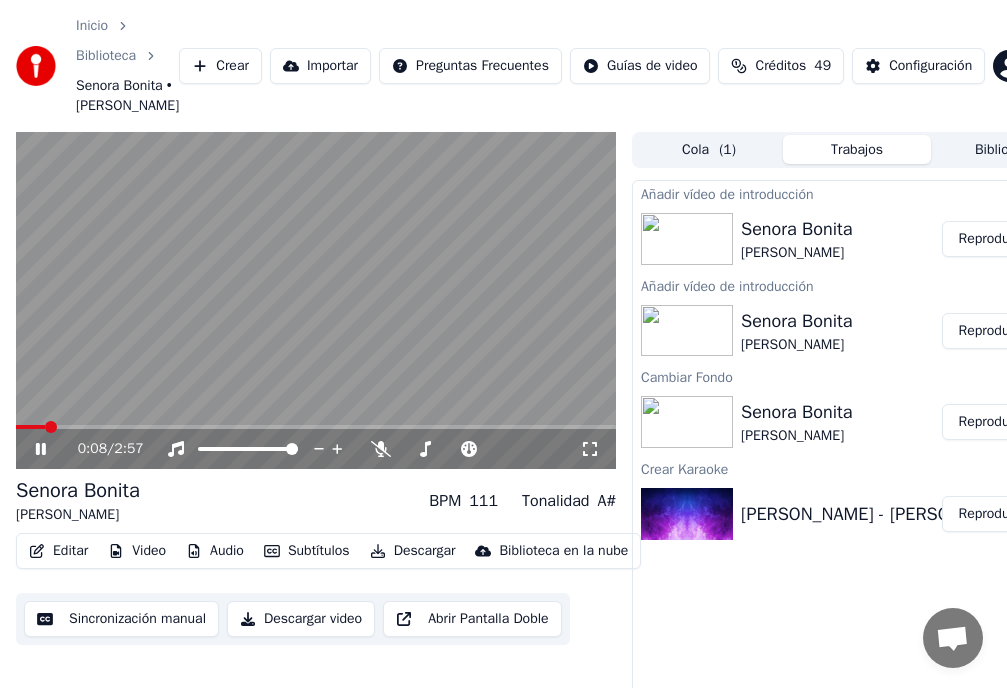 drag, startPoint x: 42, startPoint y: 470, endPoint x: 54, endPoint y: 467, distance: 12.369317 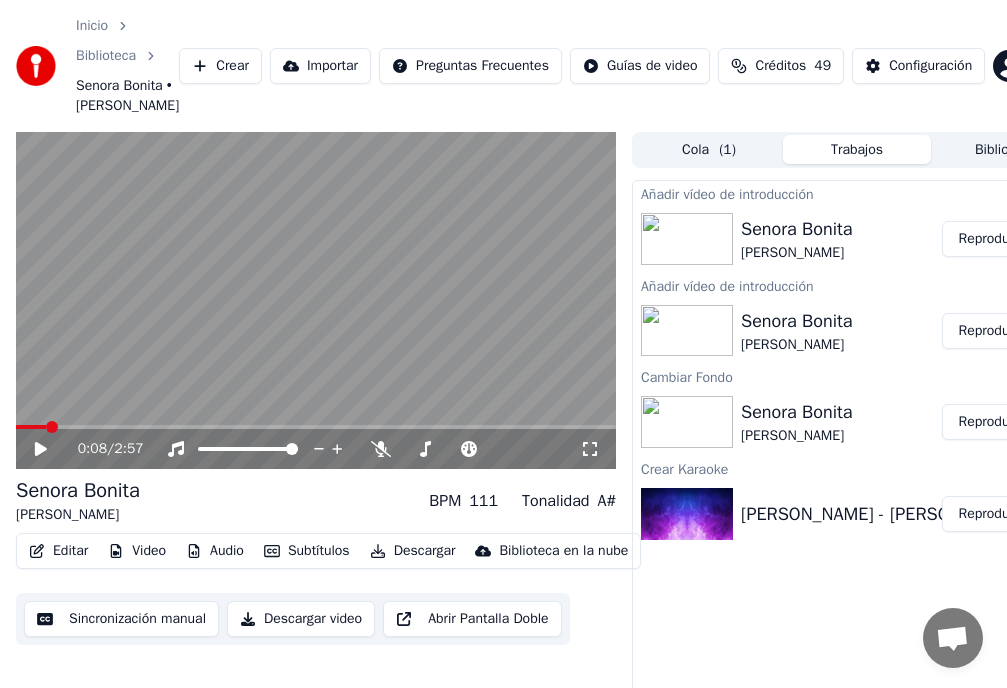 click at bounding box center [52, 427] 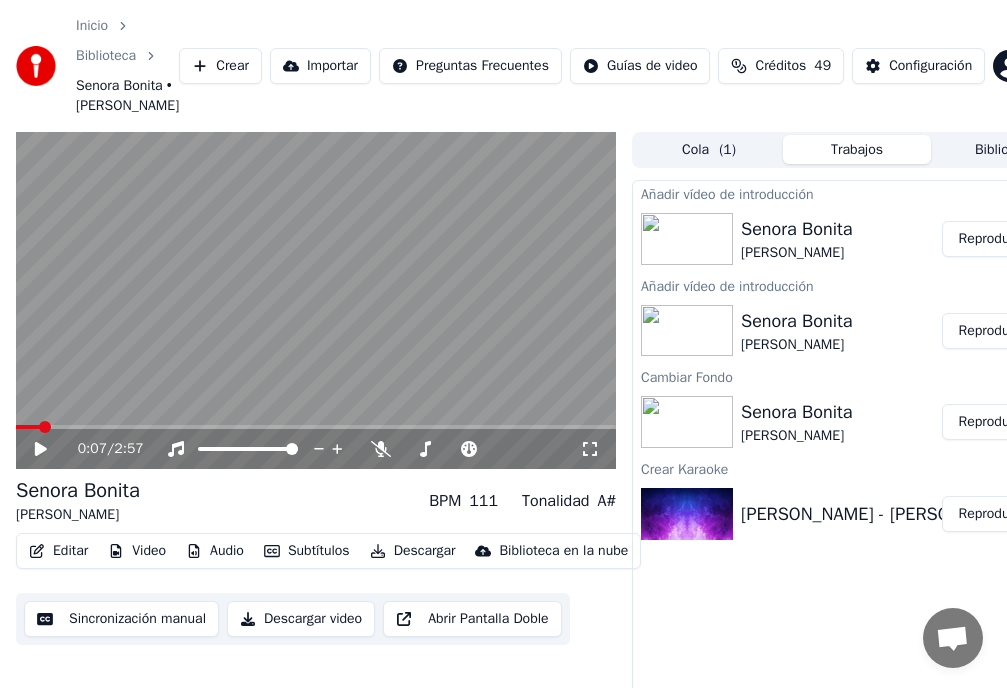 click at bounding box center (28, 427) 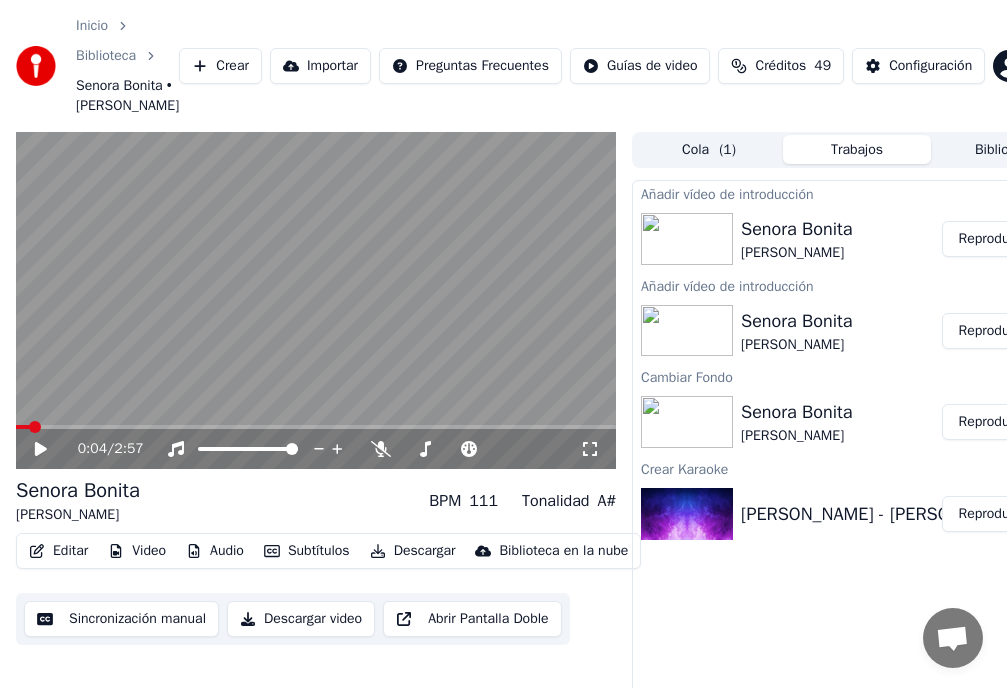 click at bounding box center [35, 427] 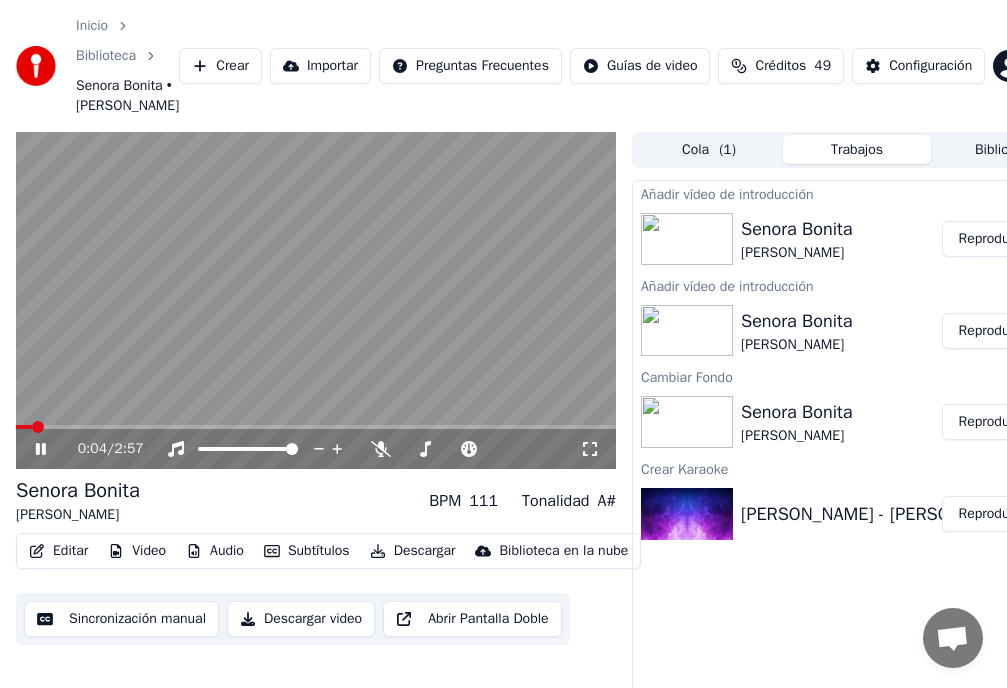 click 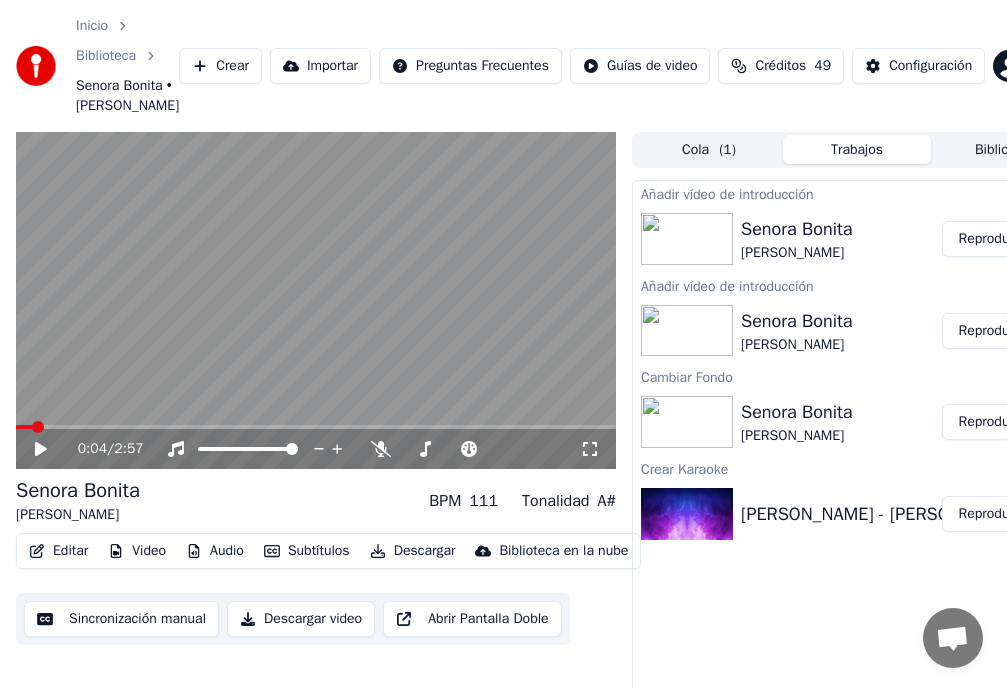click on "Senora Bonita" at bounding box center [796, 412] 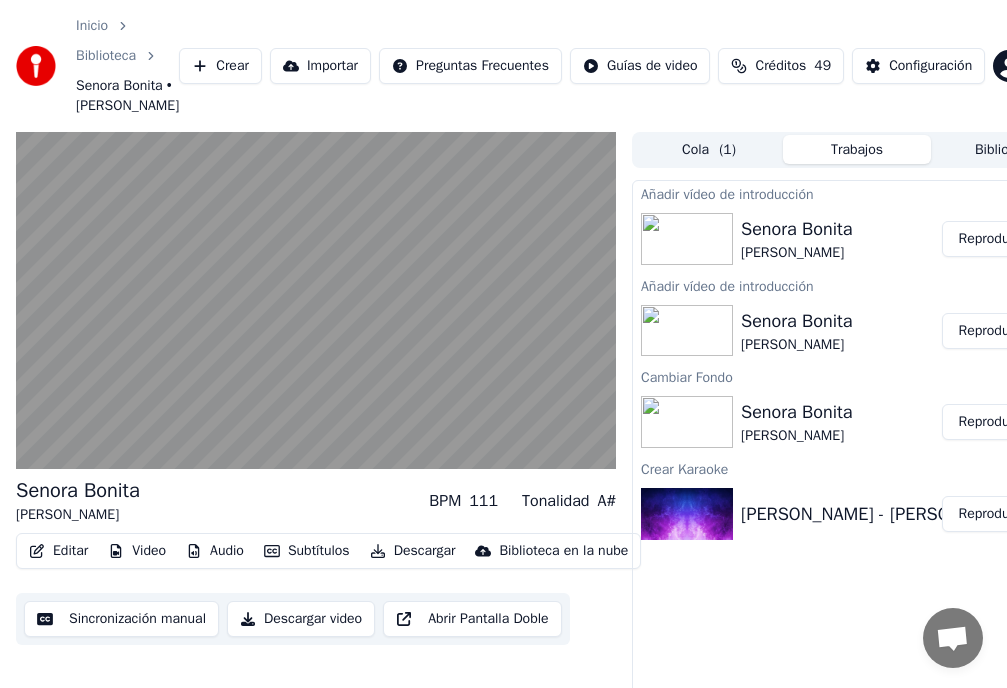 click on "Reproducir" at bounding box center [991, 422] 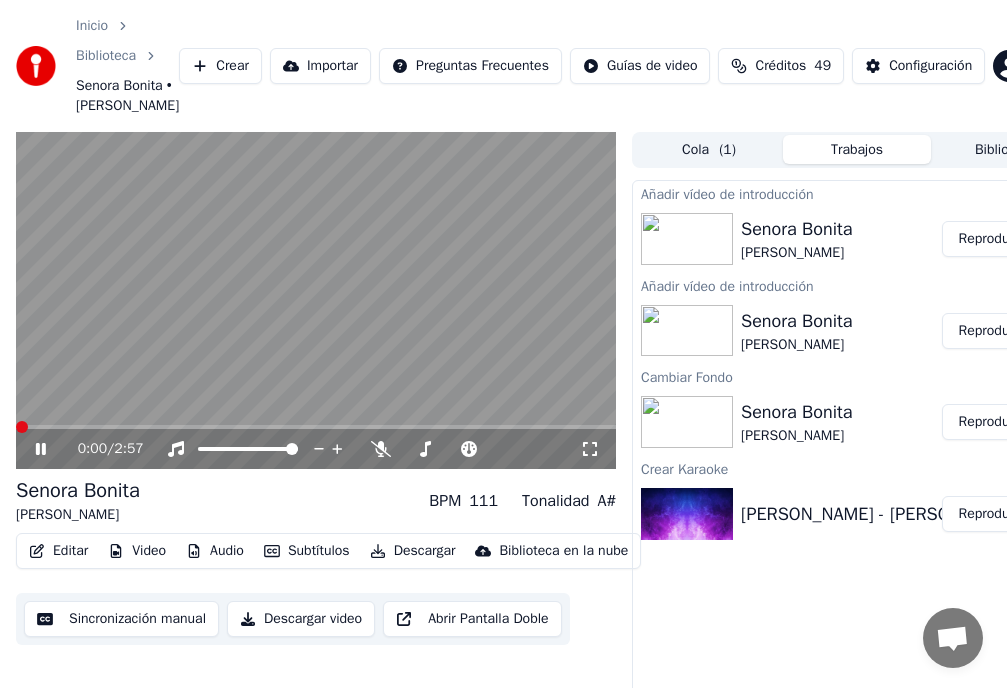 click at bounding box center (22, 427) 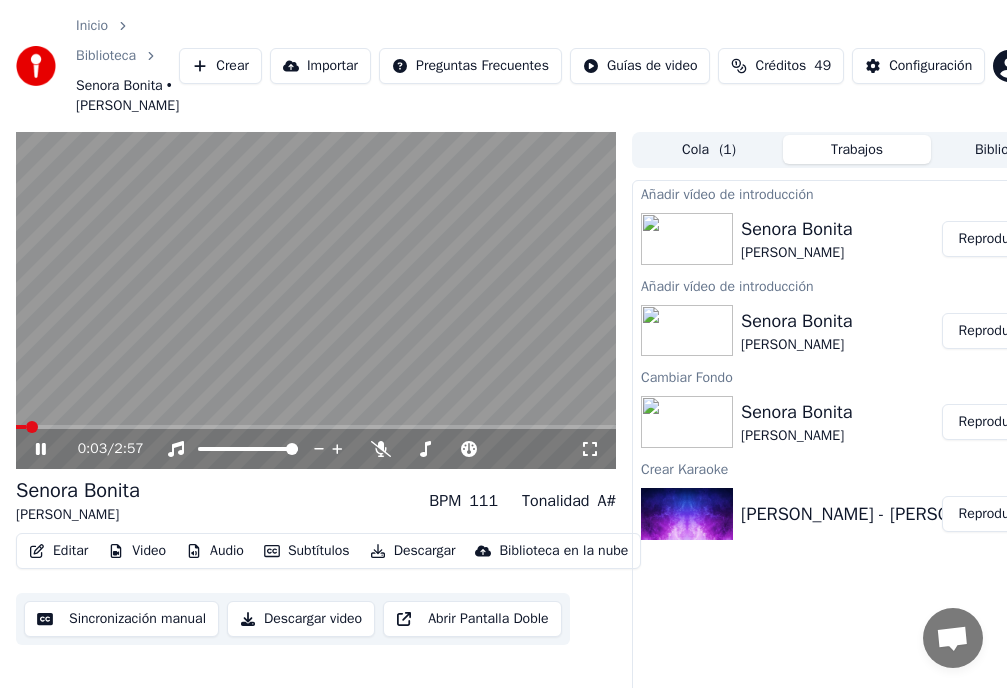 click on "Reproducir" at bounding box center (991, 331) 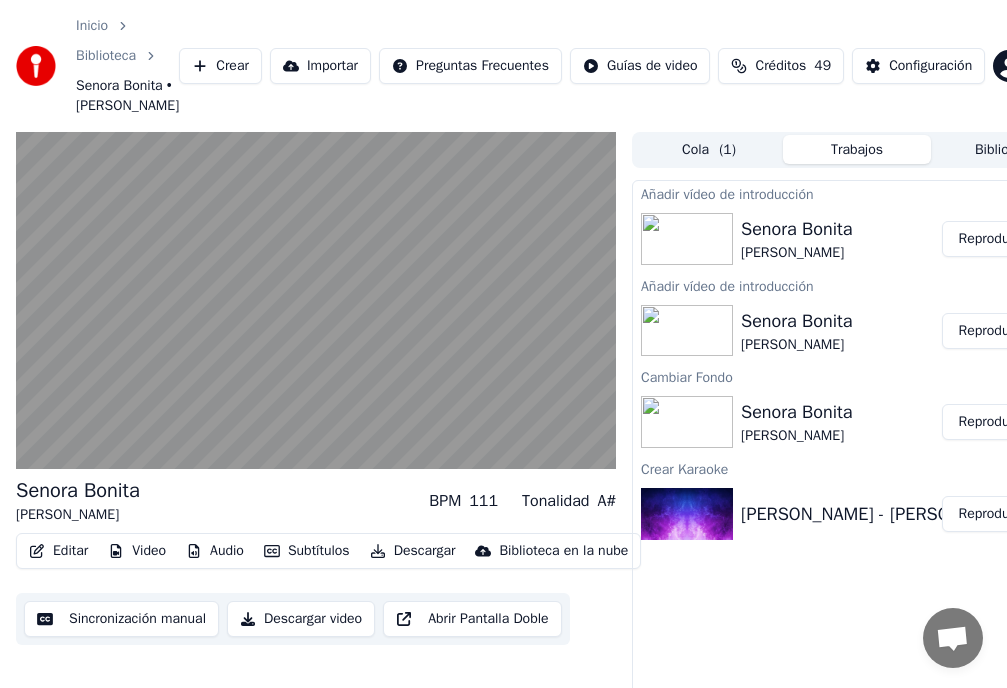 click on "Reproducir" at bounding box center (991, 239) 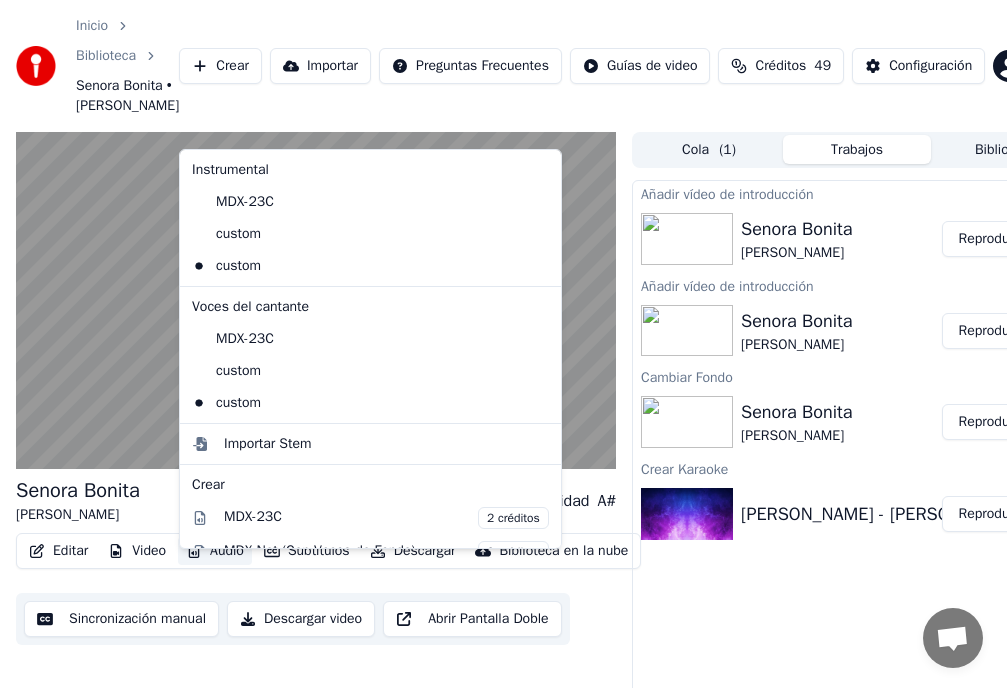 click on "Inicio Biblioteca Senora Bonita • Leo Marini Crear Importar Preguntas Frecuentes Guías de video Créditos 49 Configuración" at bounding box center [503, 66] 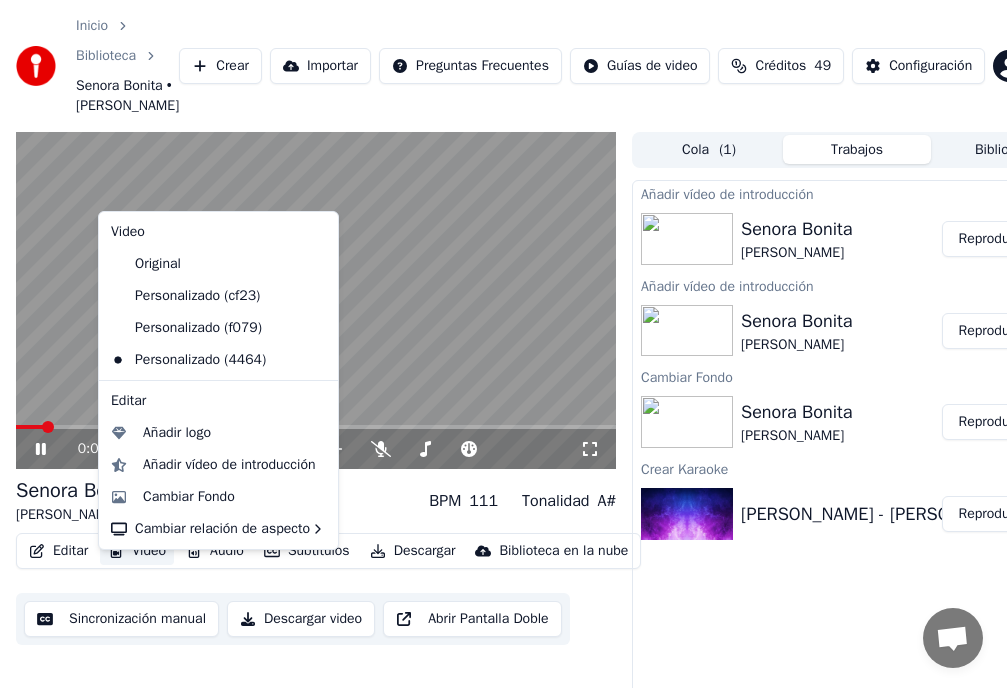 click on "Video" at bounding box center (137, 551) 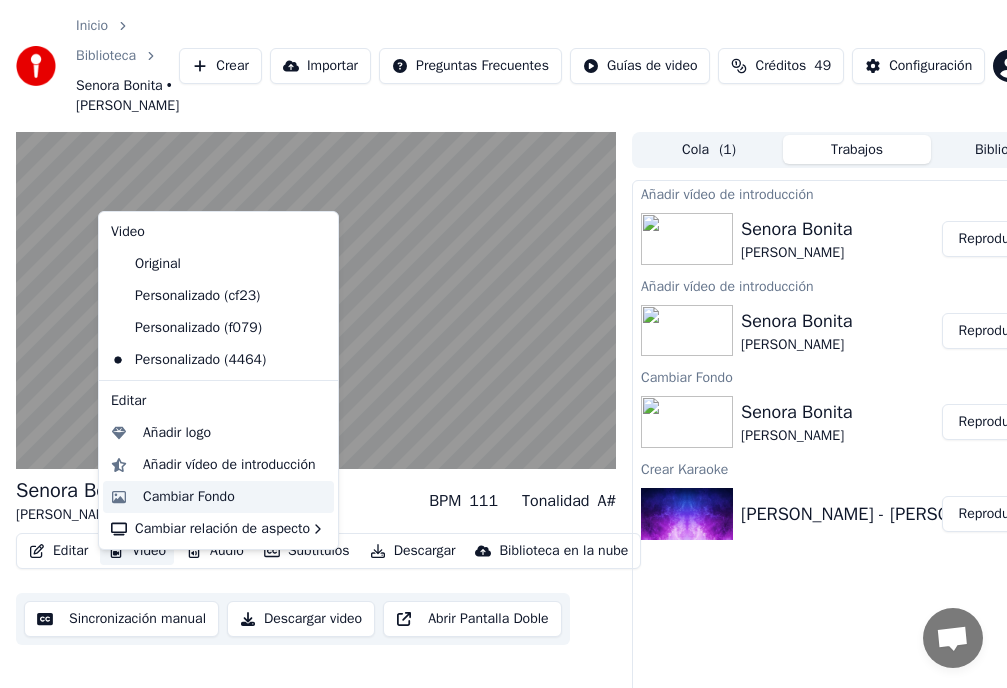 click on "Cambiar Fondo" at bounding box center [189, 497] 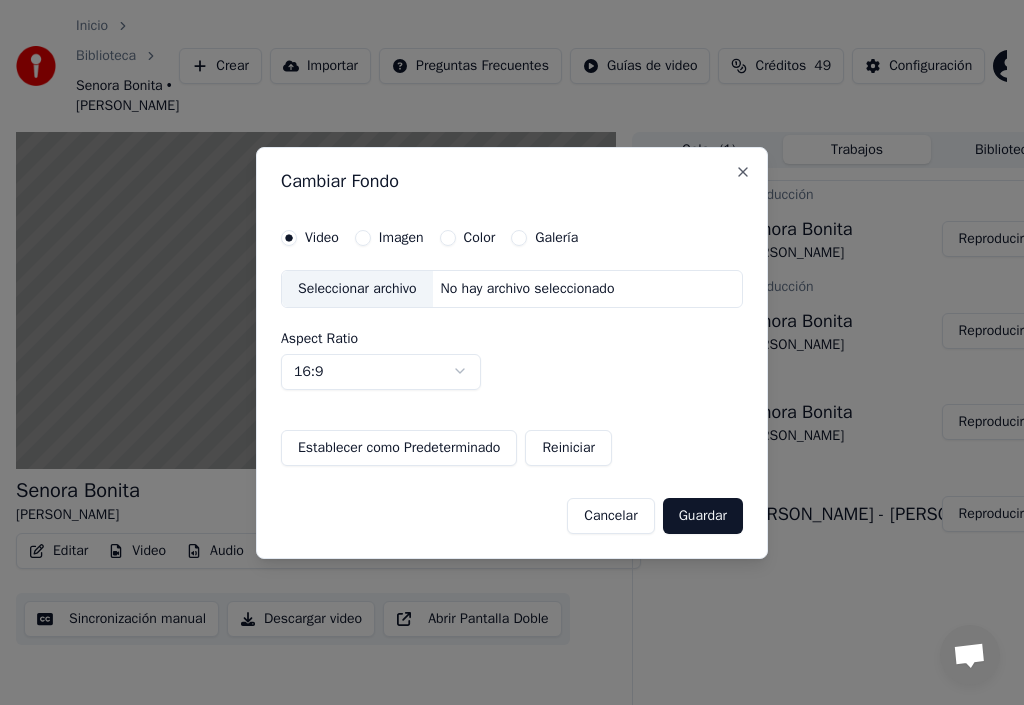 click on "Guardar" at bounding box center (703, 515) 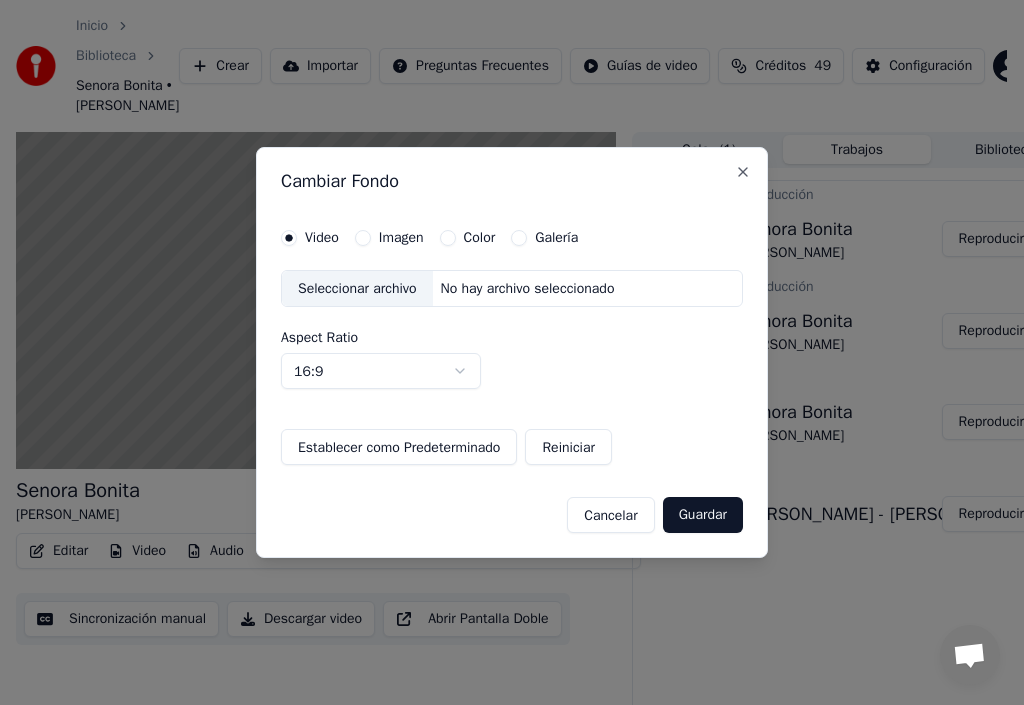 click on "Imagen" at bounding box center (363, 238) 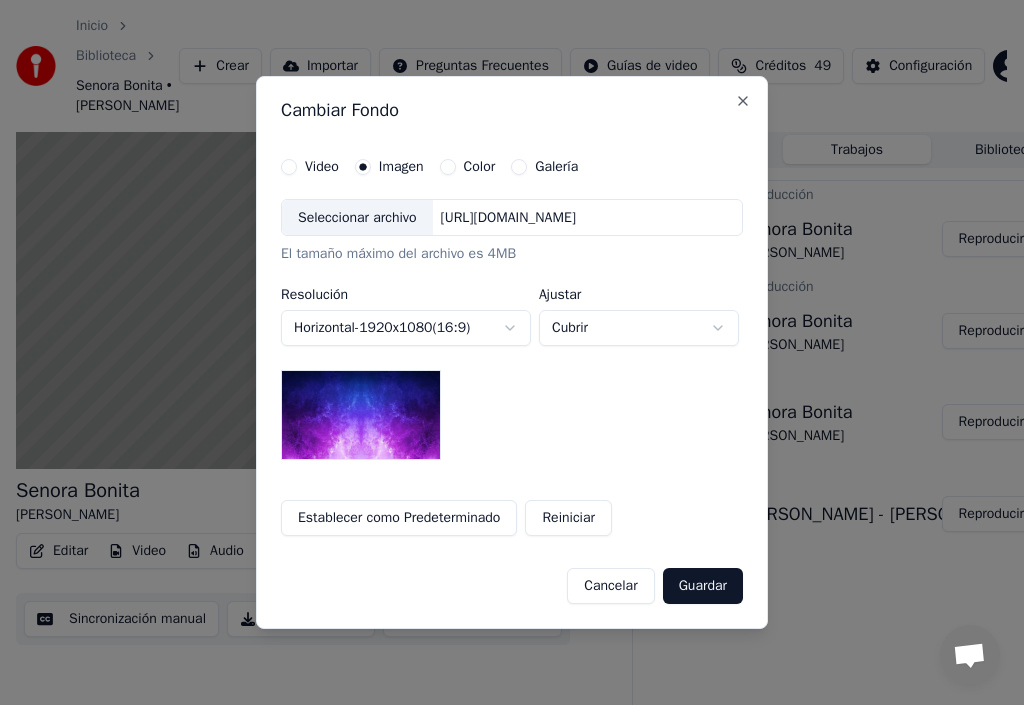 click on "Guardar" at bounding box center [703, 586] 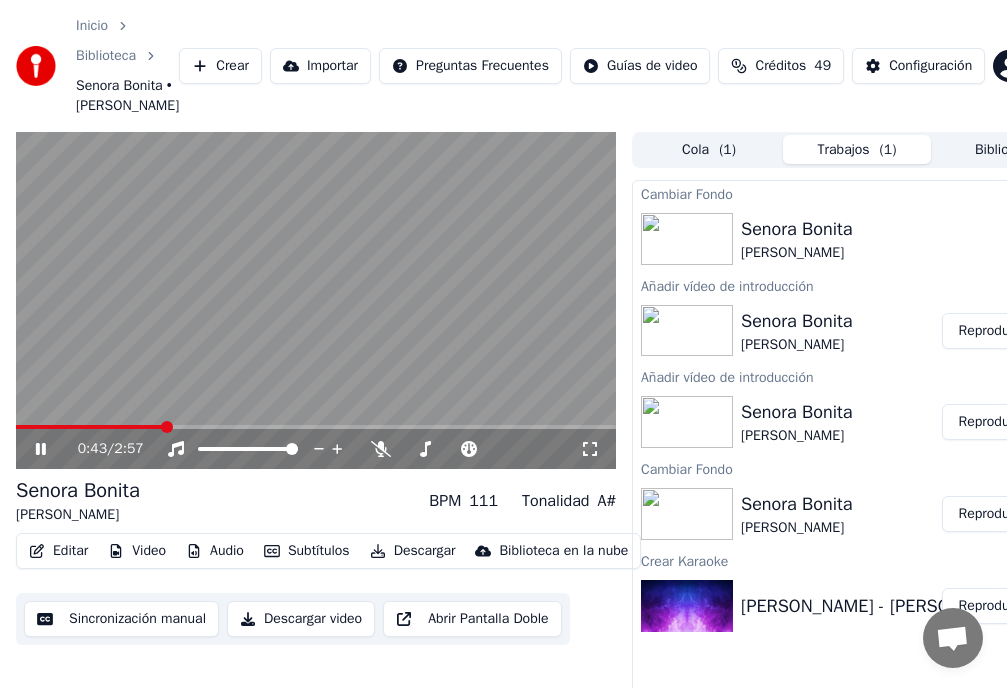 click on "Video" at bounding box center [137, 551] 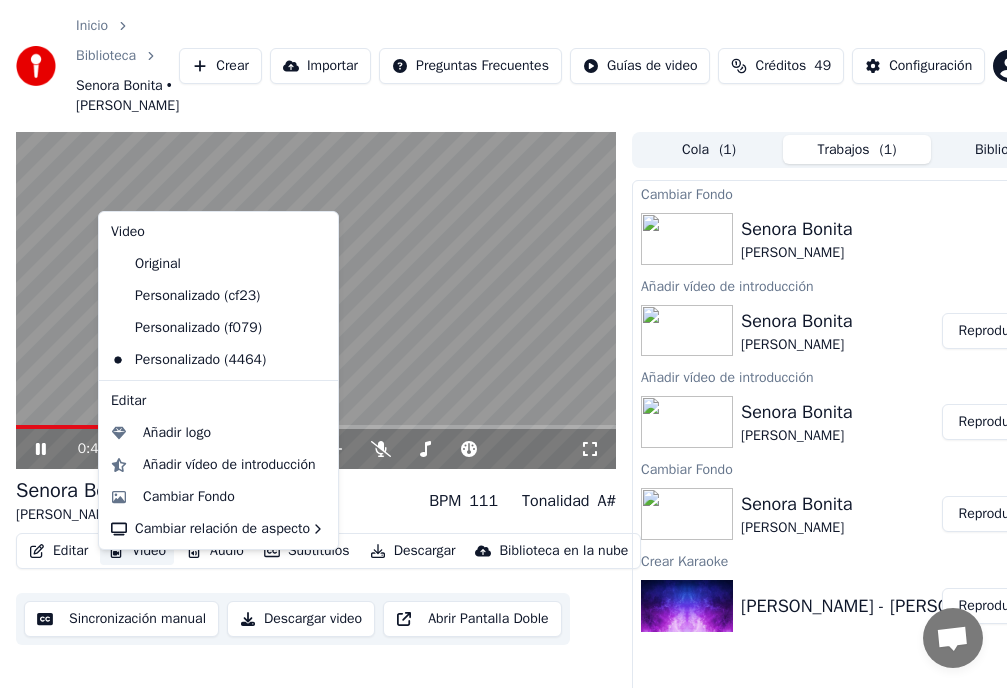 click at bounding box center [316, 301] 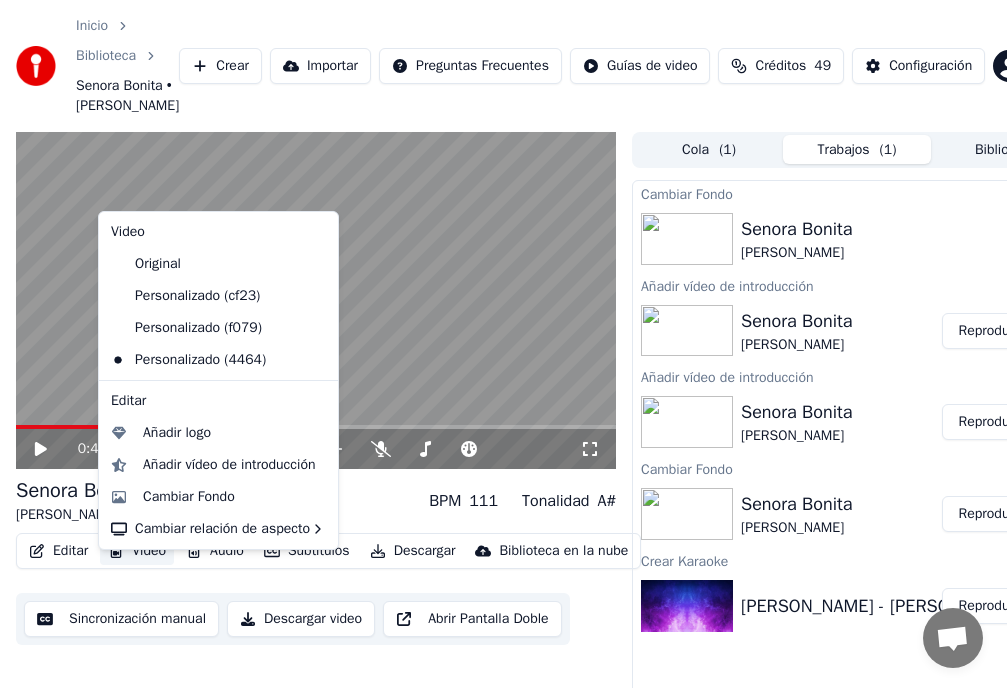 click on "Video" at bounding box center (137, 551) 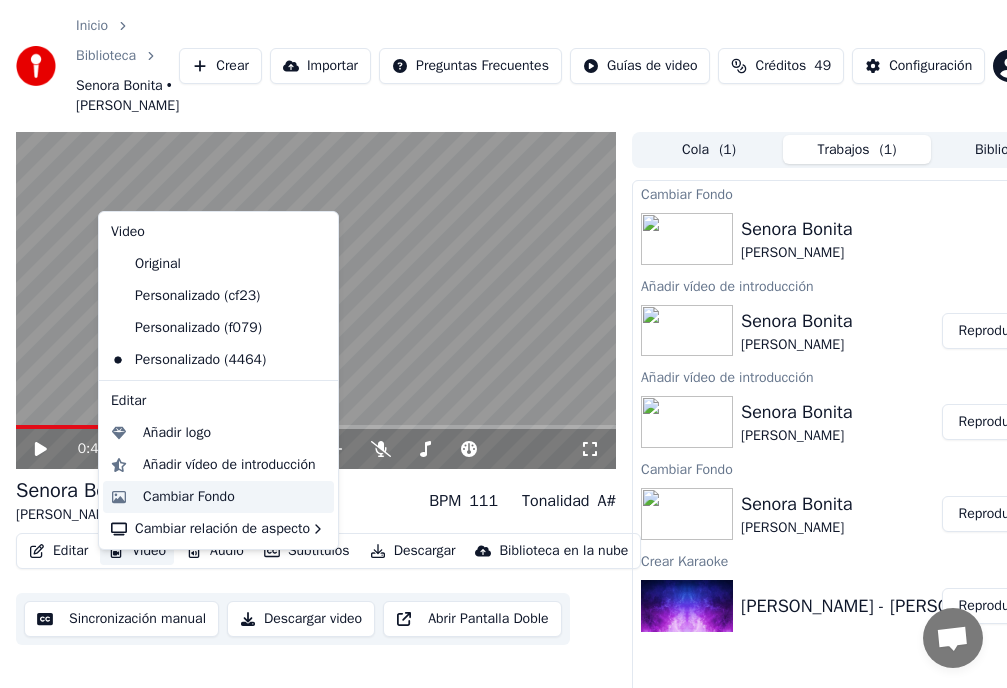 click on "Cambiar Fondo" at bounding box center [189, 497] 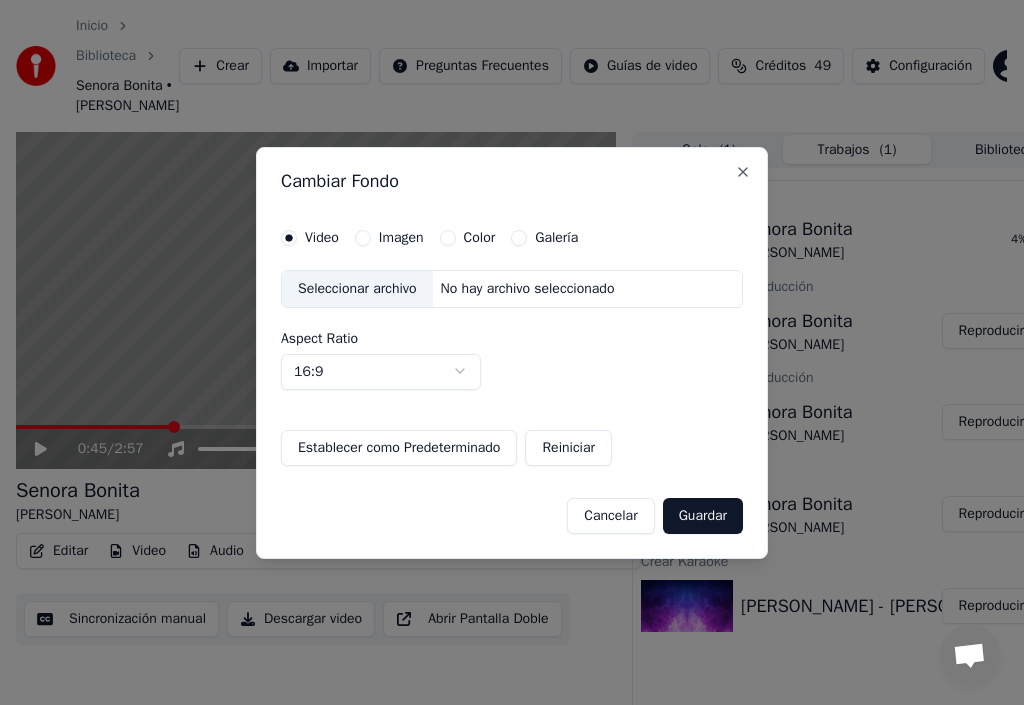 click on "Establecer como Predeterminado" at bounding box center (399, 447) 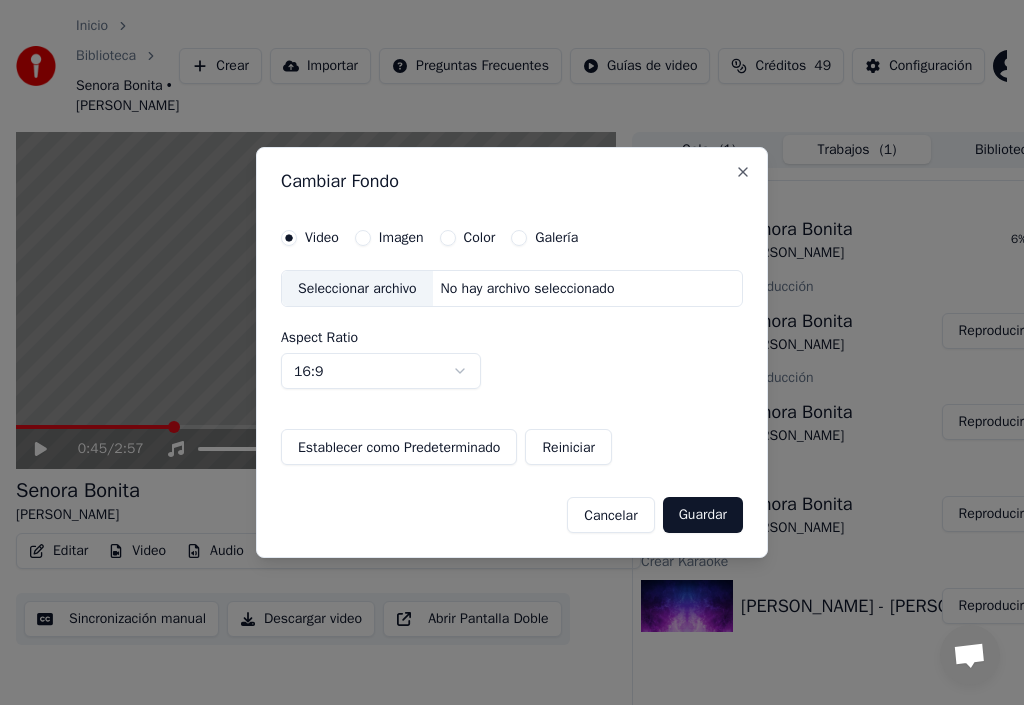 click on "Imagen" at bounding box center [363, 238] 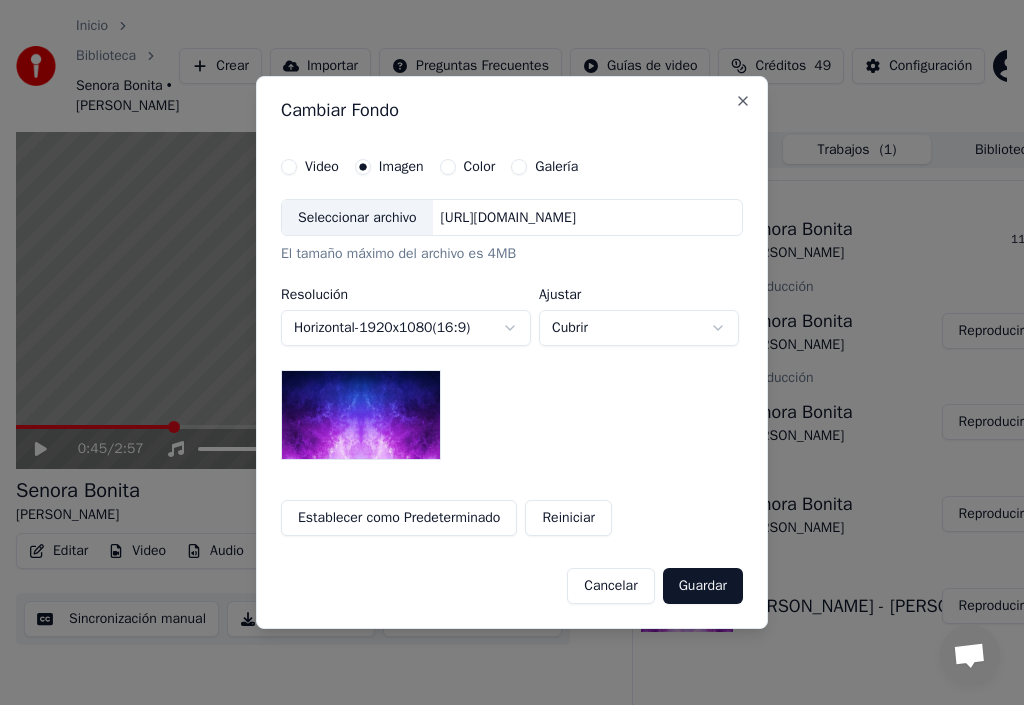click on "Reiniciar" at bounding box center (568, 518) 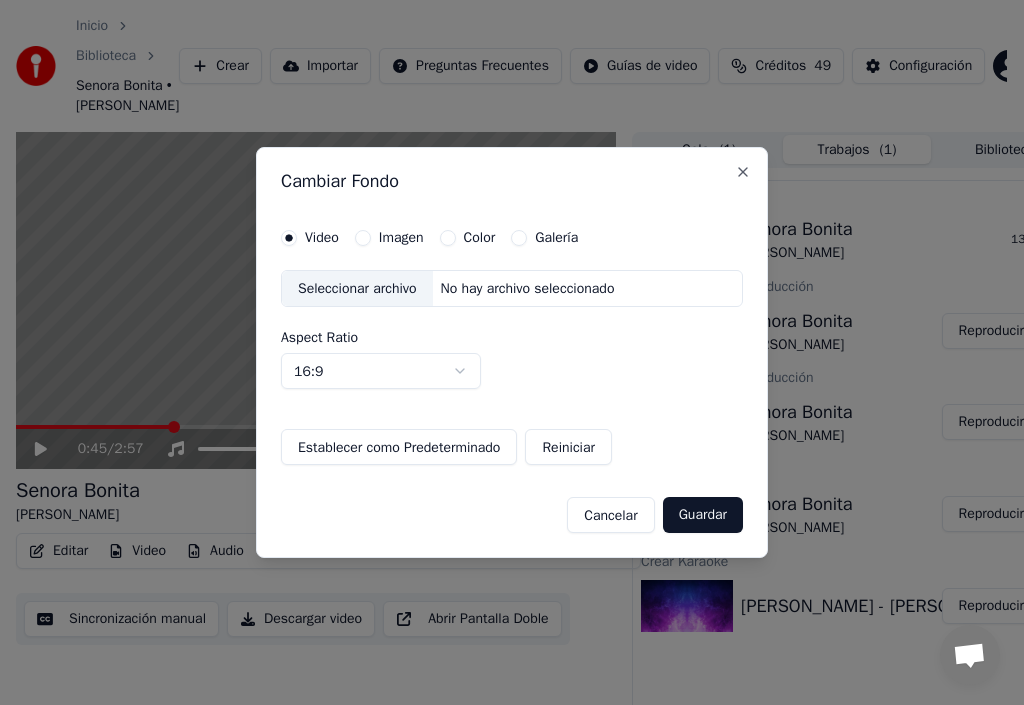 click on "Imagen" at bounding box center [363, 238] 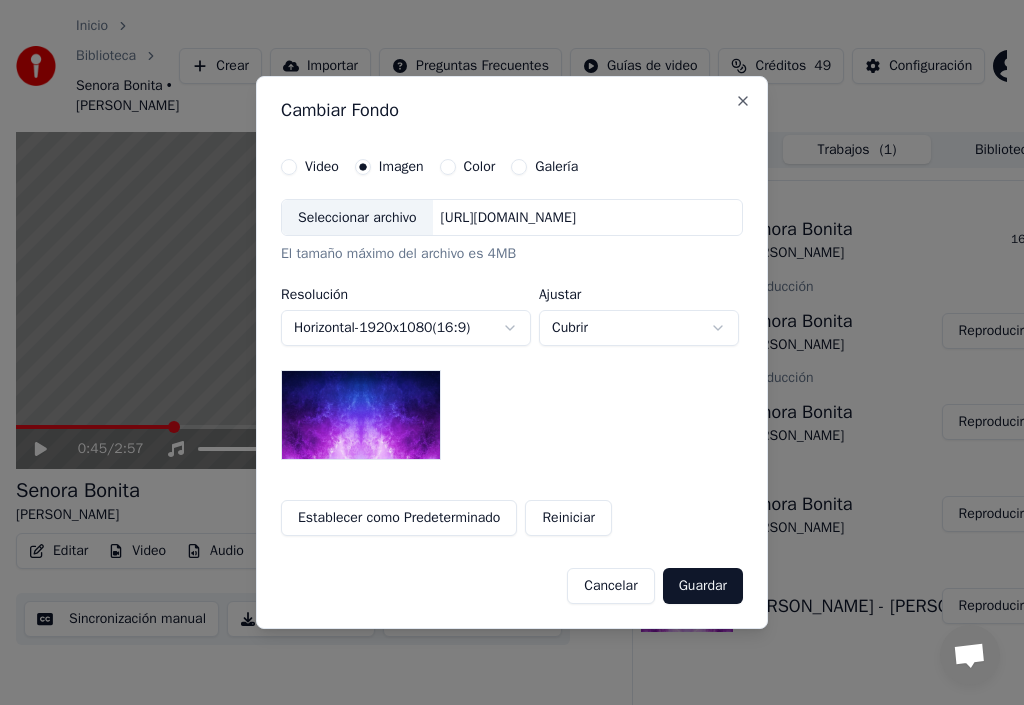 click on "Guardar" at bounding box center (703, 586) 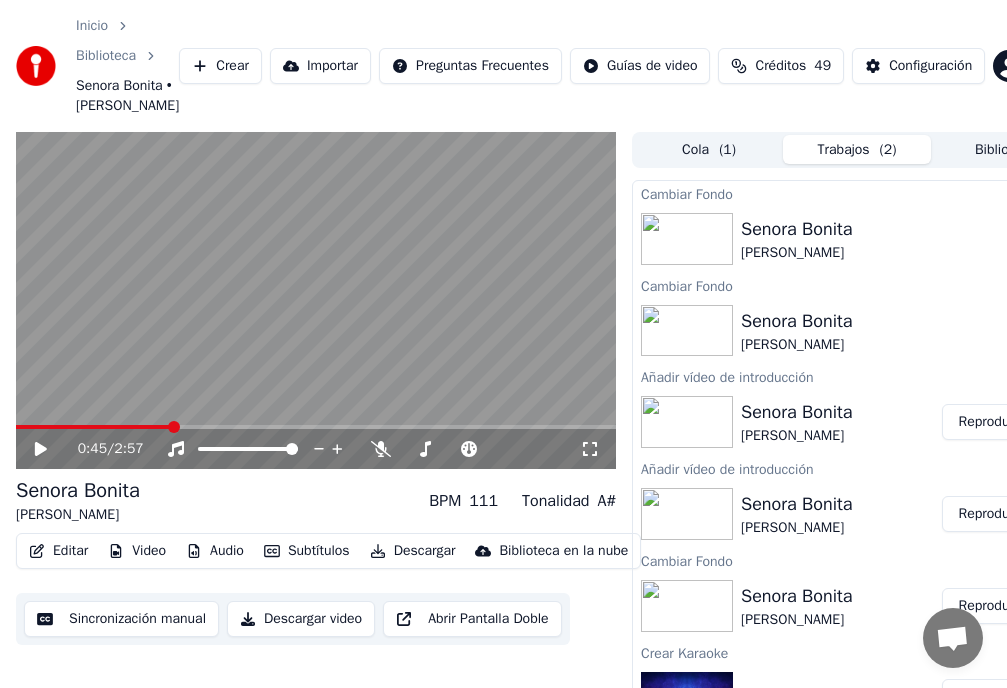 click on "Biblioteca" at bounding box center (1005, 149) 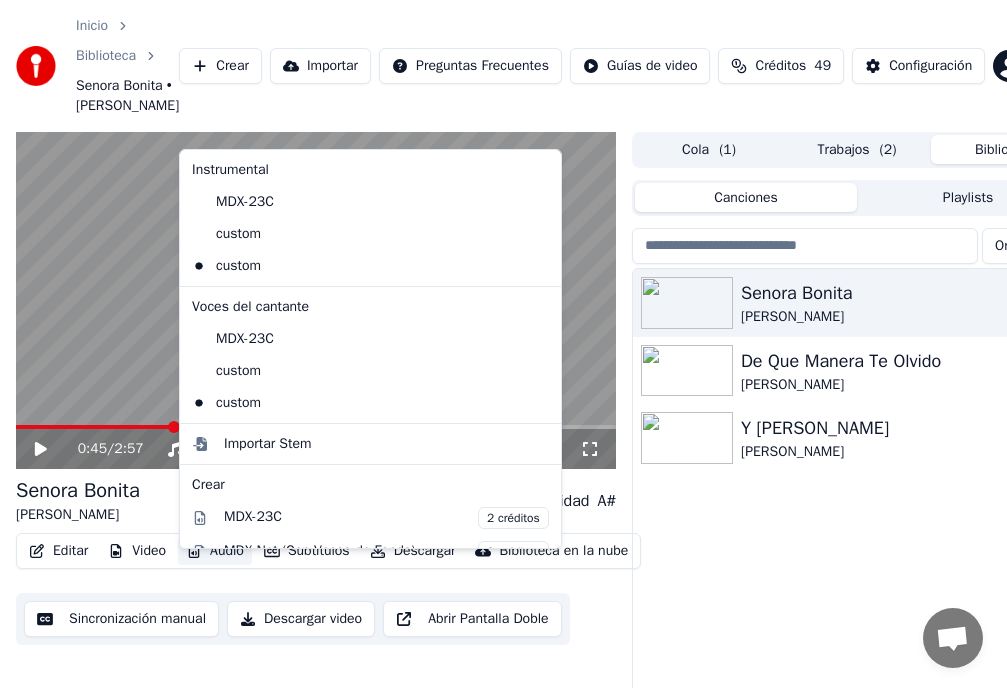 click on "Audio" at bounding box center [215, 551] 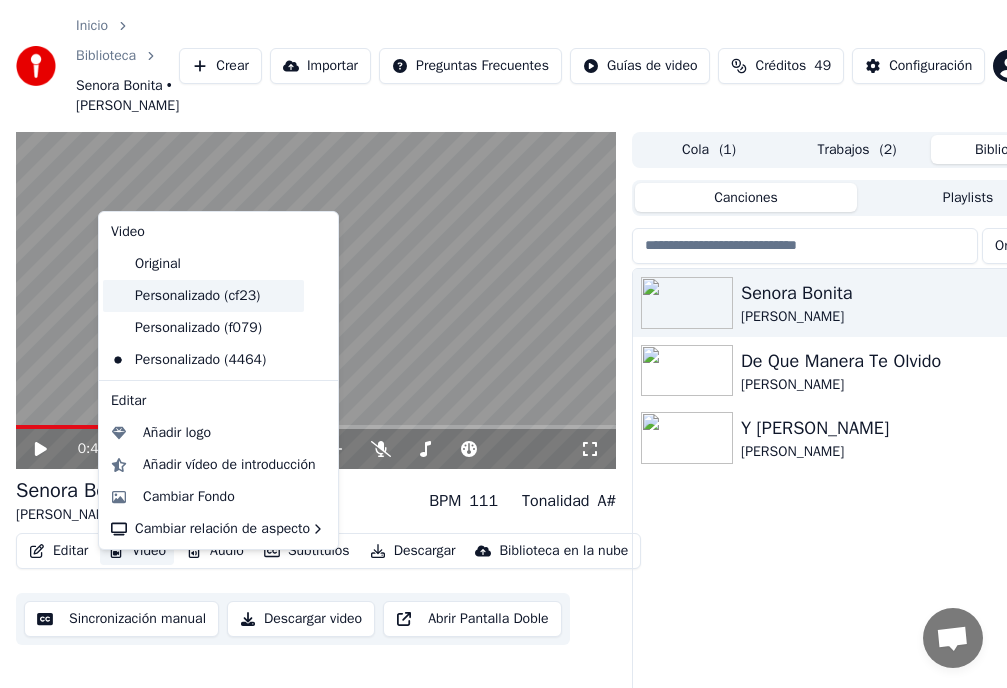 click on "Personalizado (cf23)" at bounding box center (203, 296) 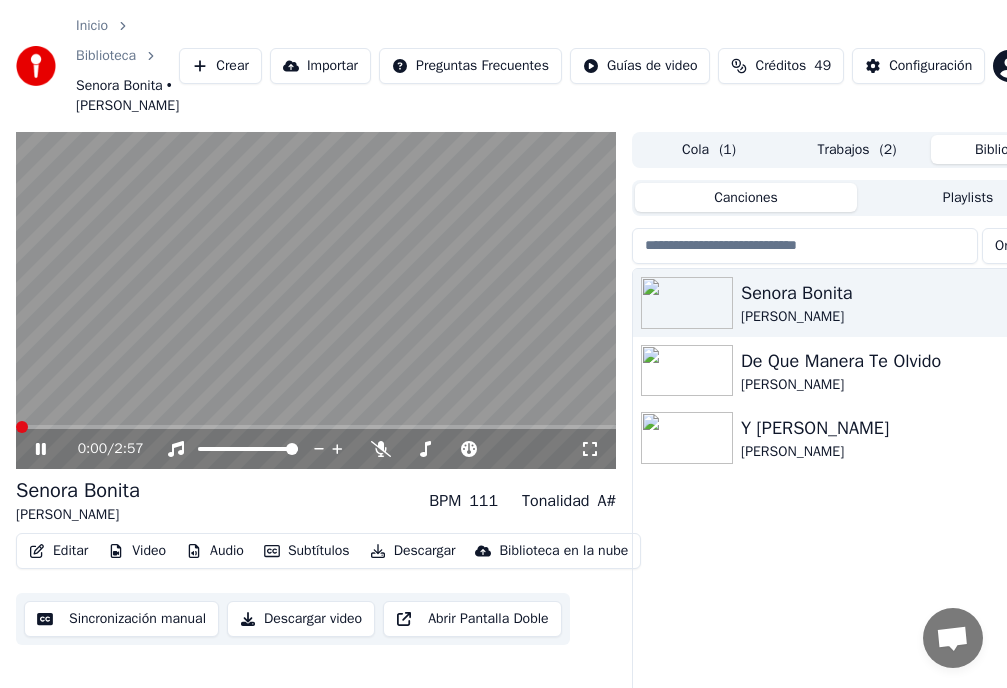 click at bounding box center [22, 427] 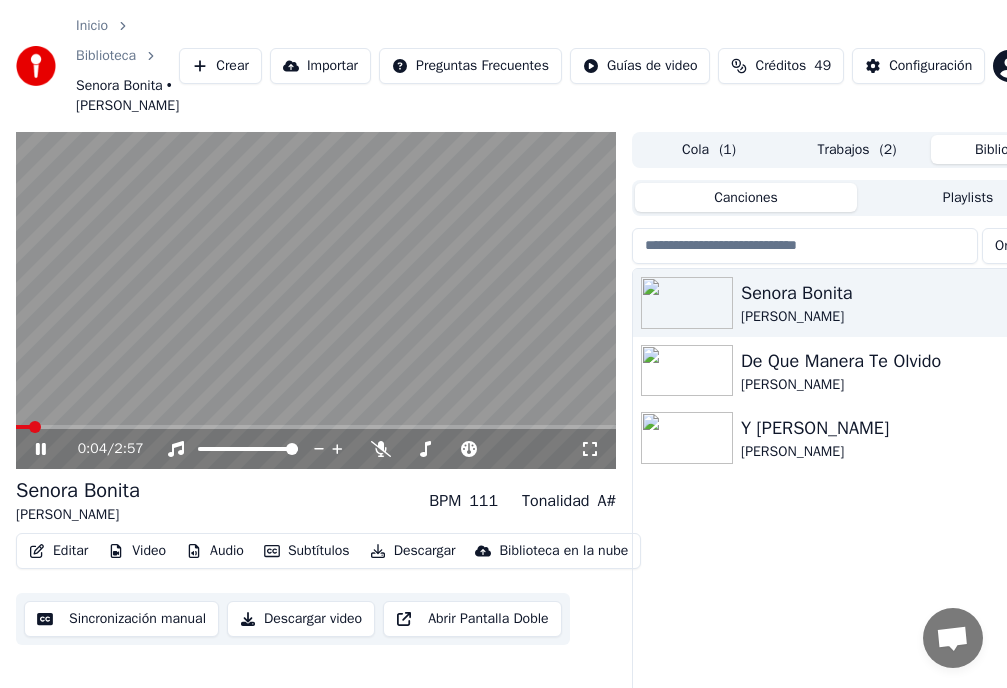 click at bounding box center [35, 427] 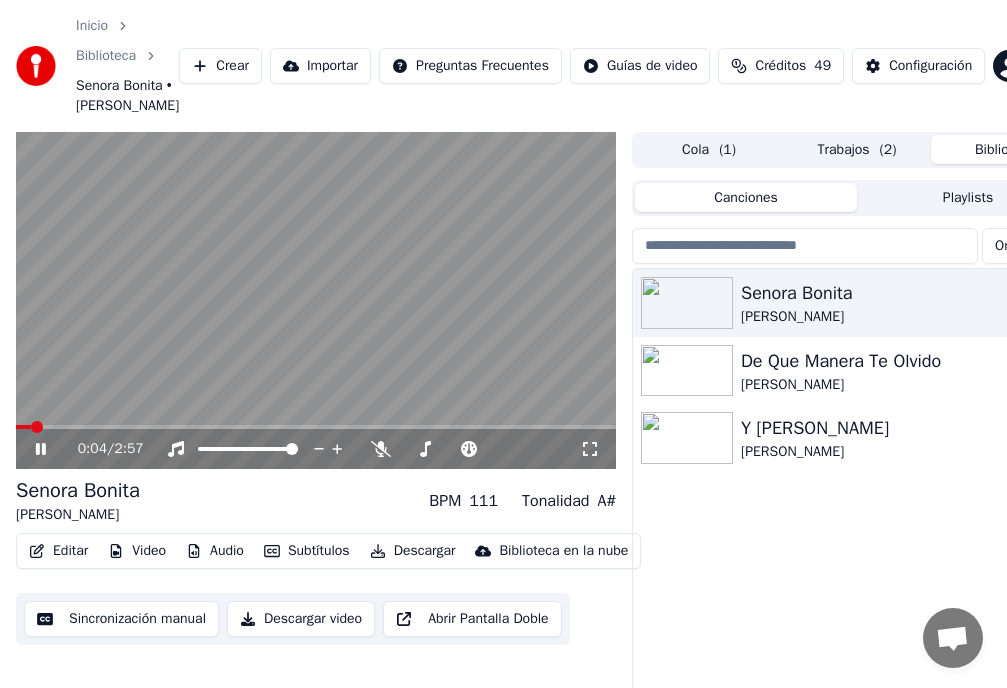 click 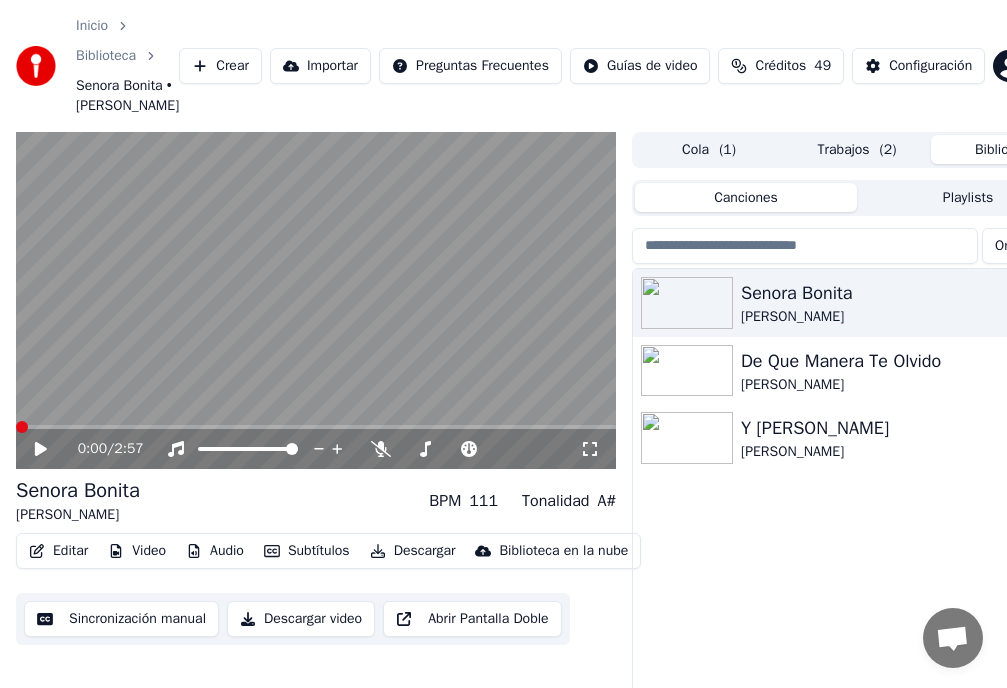 click at bounding box center [22, 427] 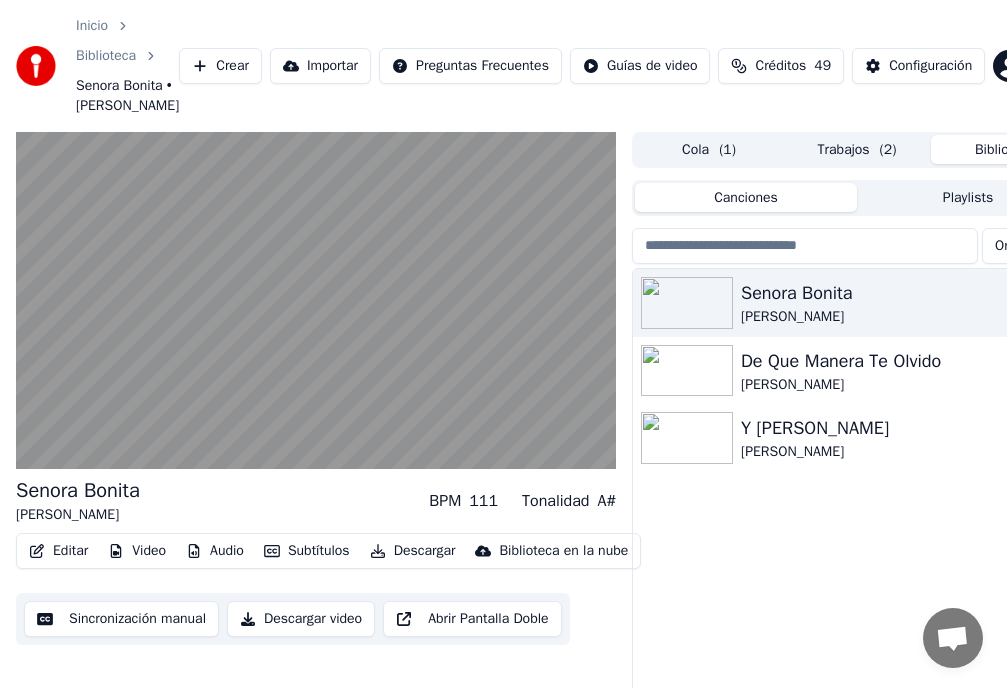 click on "Descargar video" at bounding box center [301, 619] 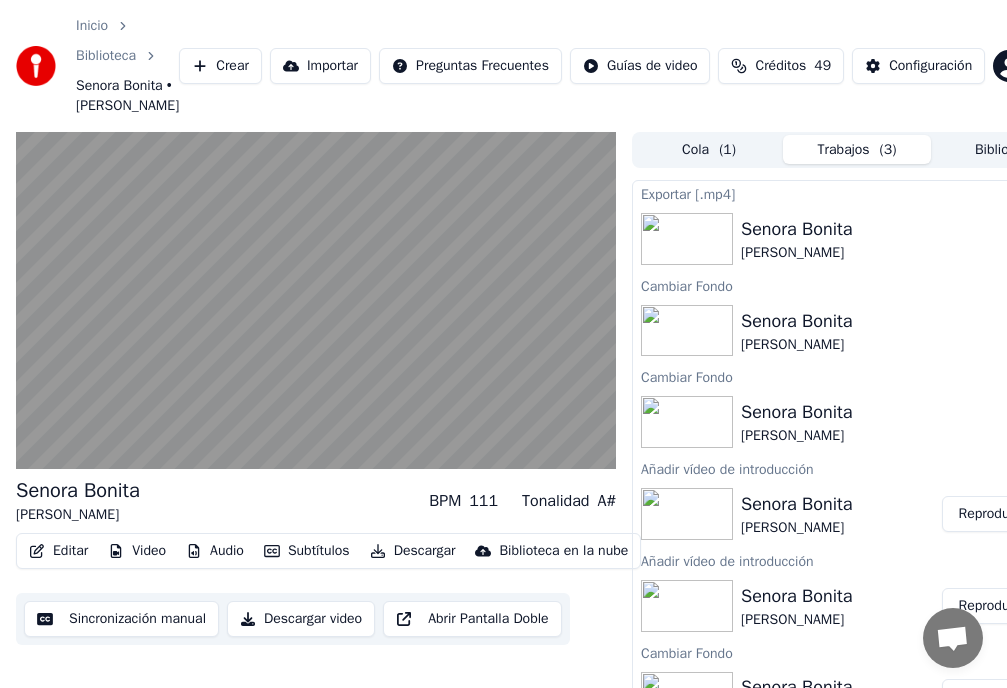 click on "Descargar" at bounding box center (413, 551) 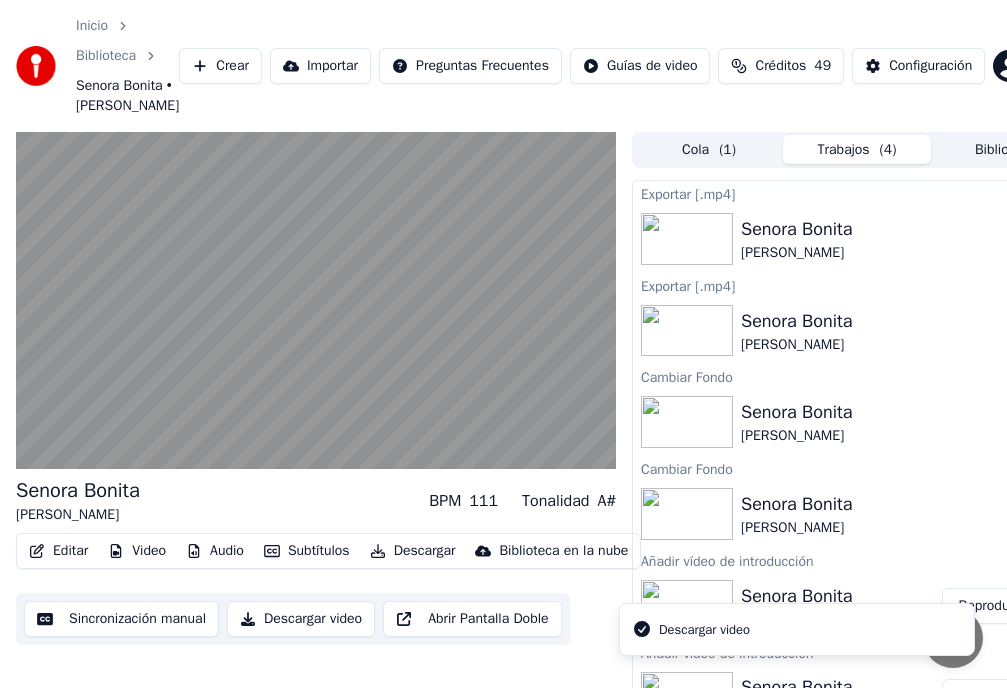 click on "Descargar video" at bounding box center (301, 619) 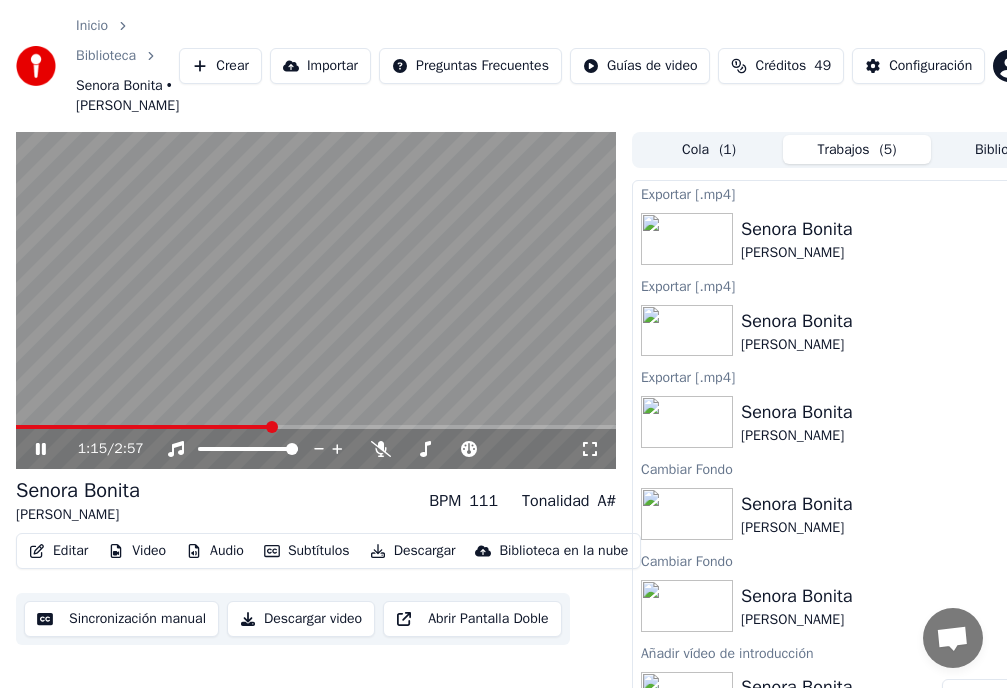 click at bounding box center [316, 301] 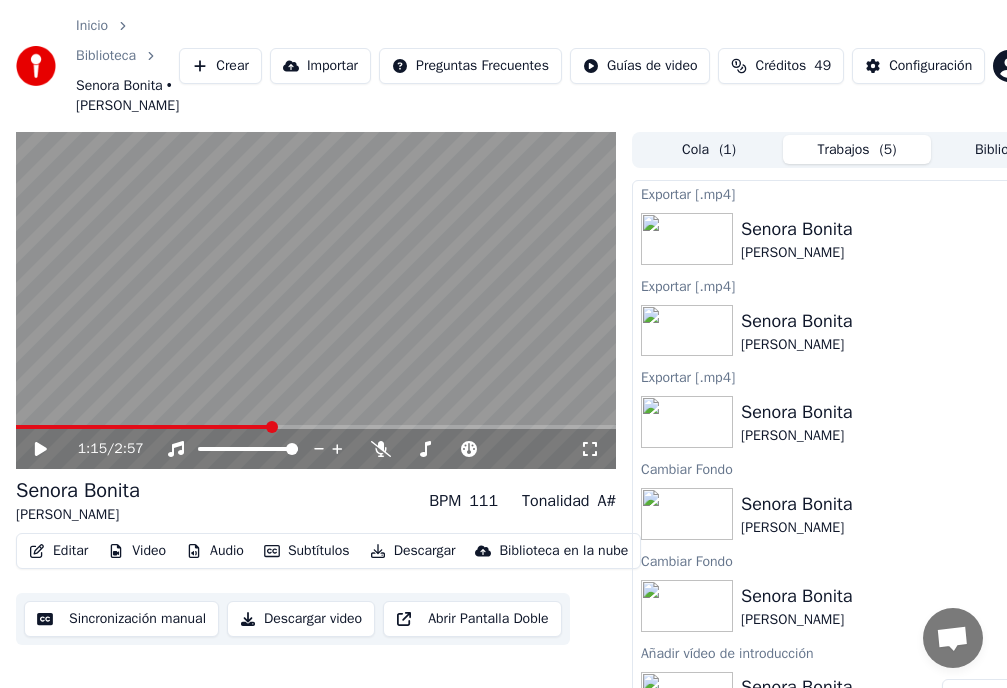 click 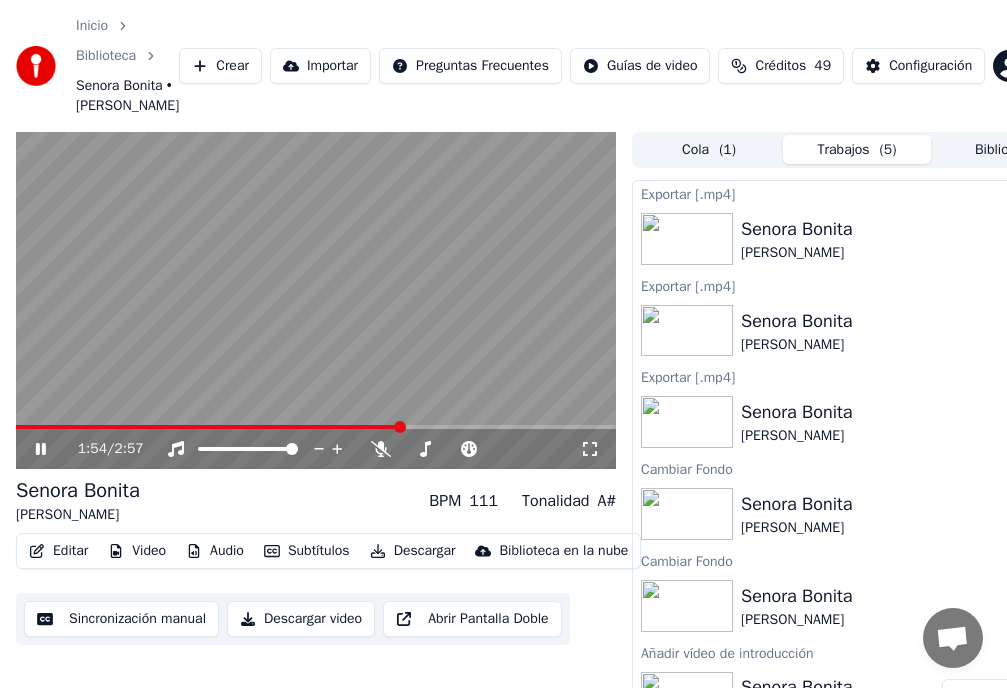 click 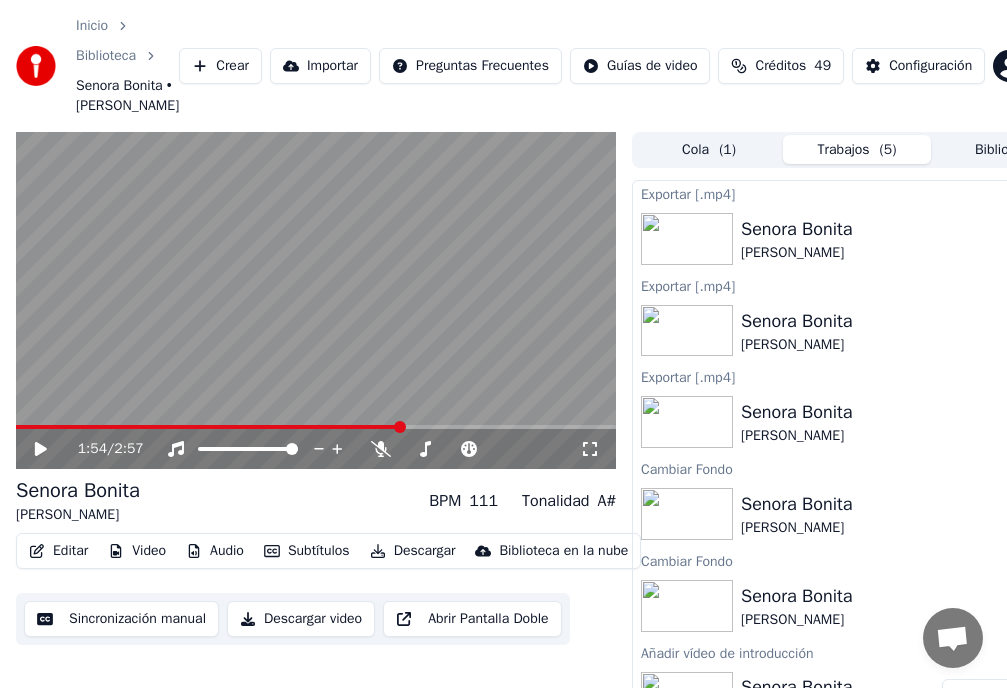 click 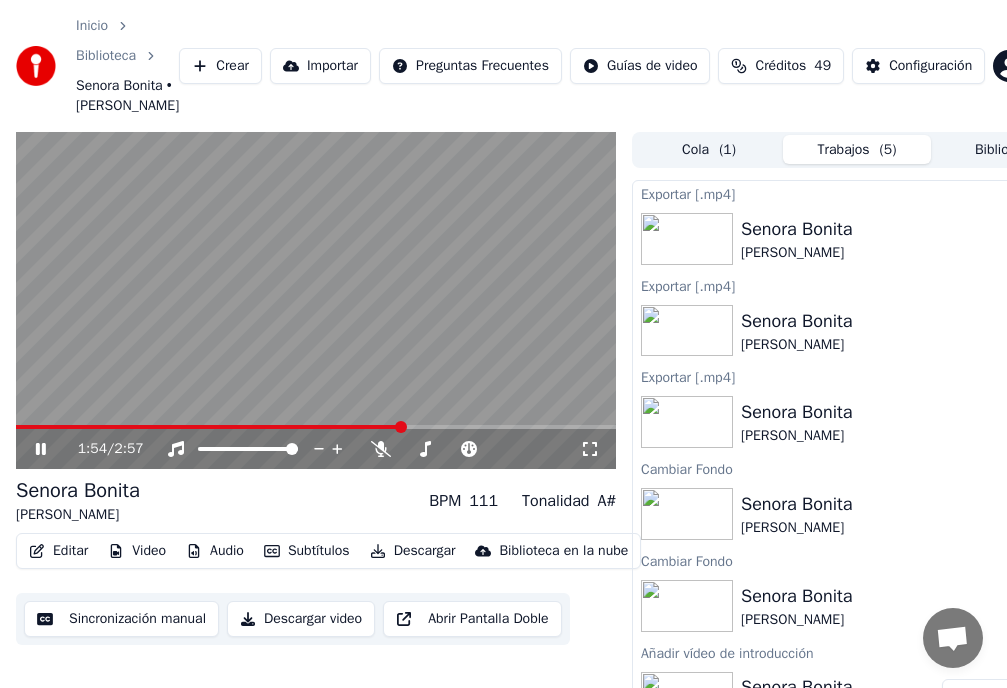 click 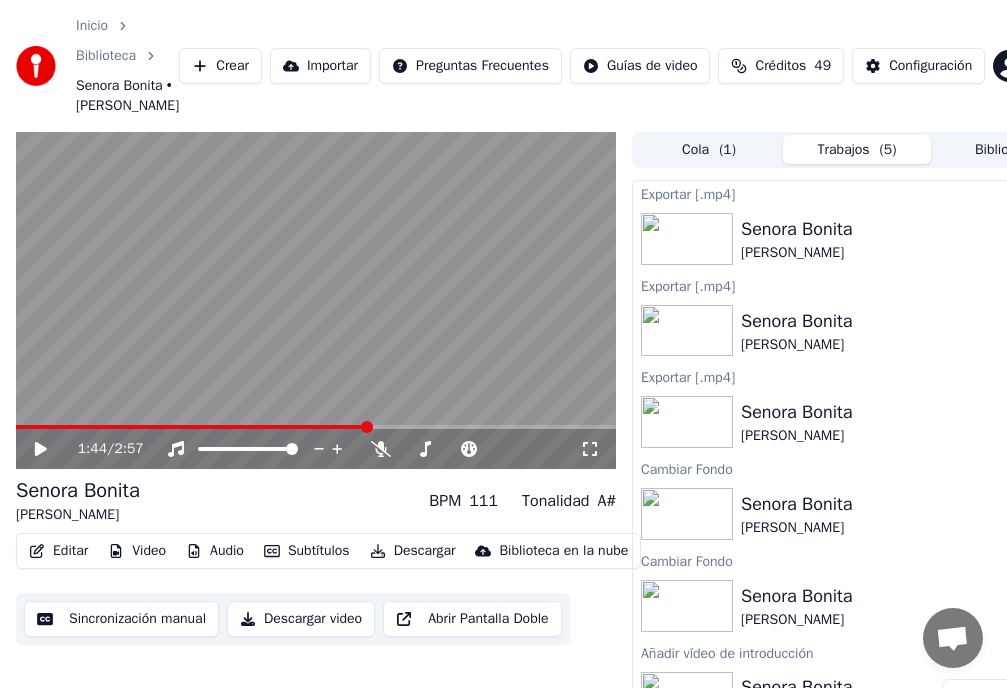 click at bounding box center (367, 427) 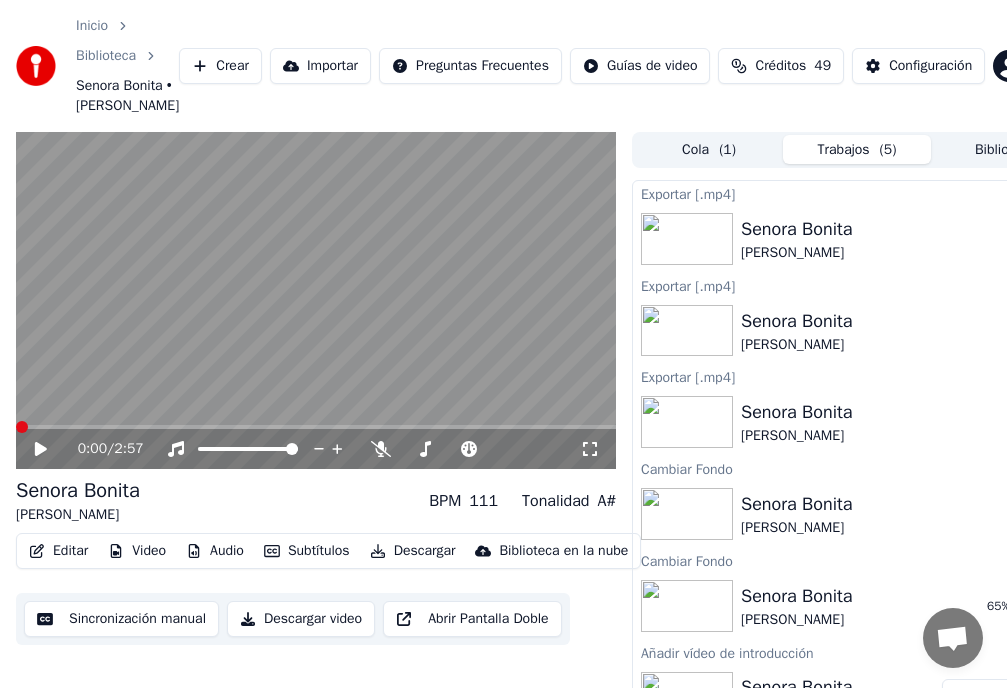 scroll, scrollTop: 229, scrollLeft: 0, axis: vertical 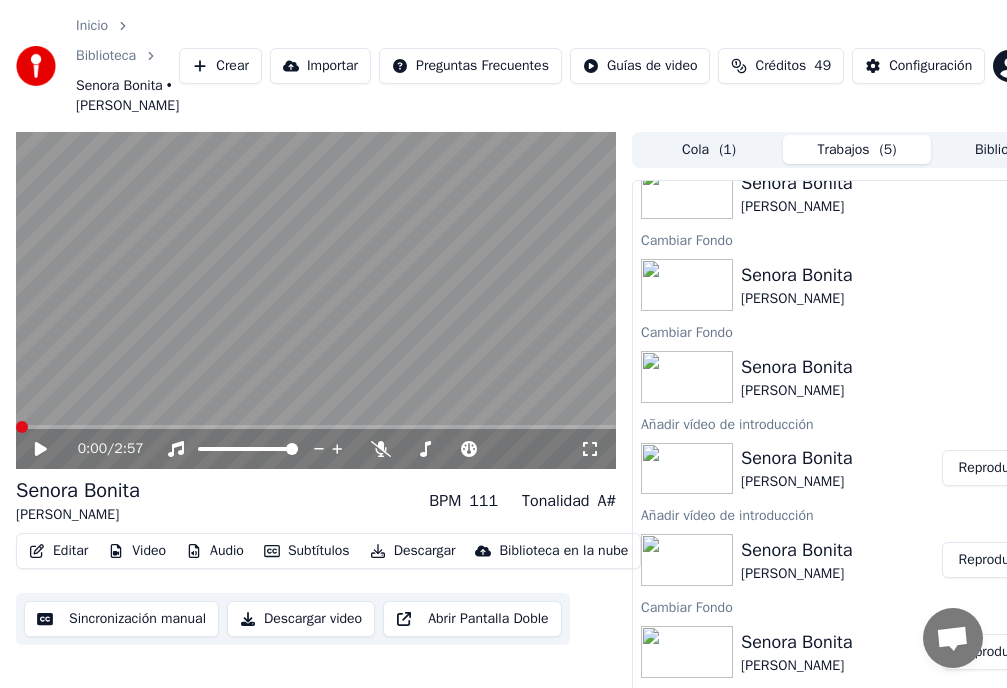 click 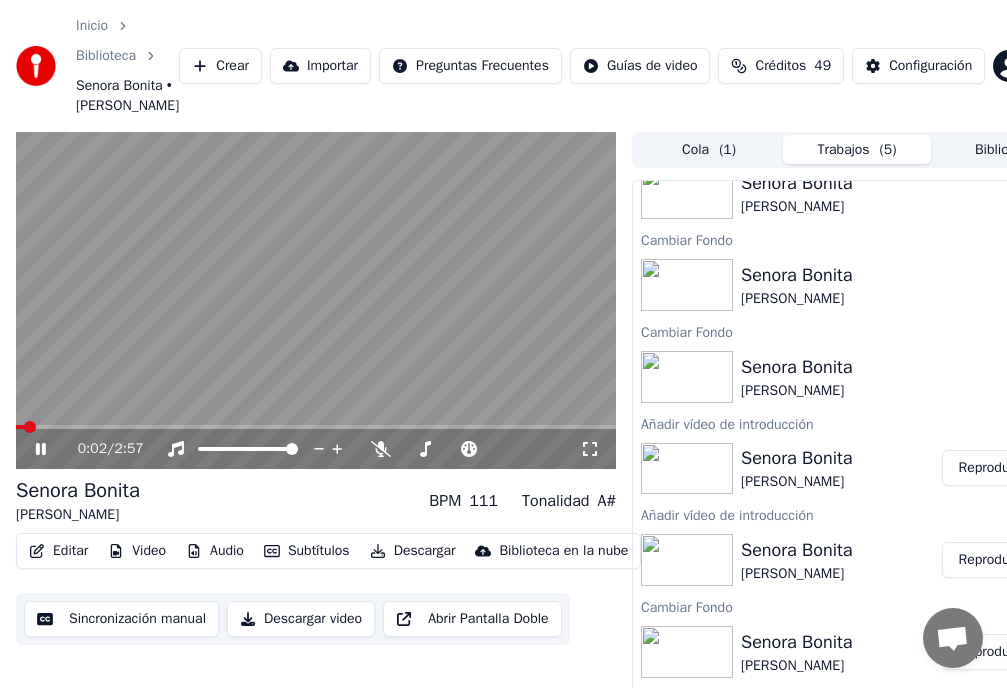 click 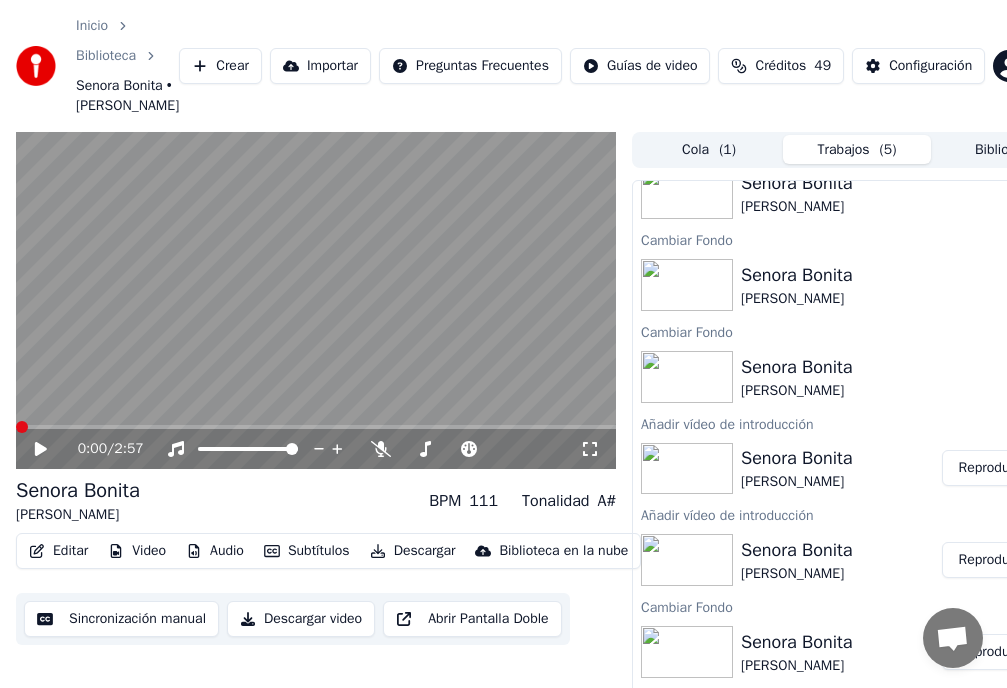 click at bounding box center (22, 427) 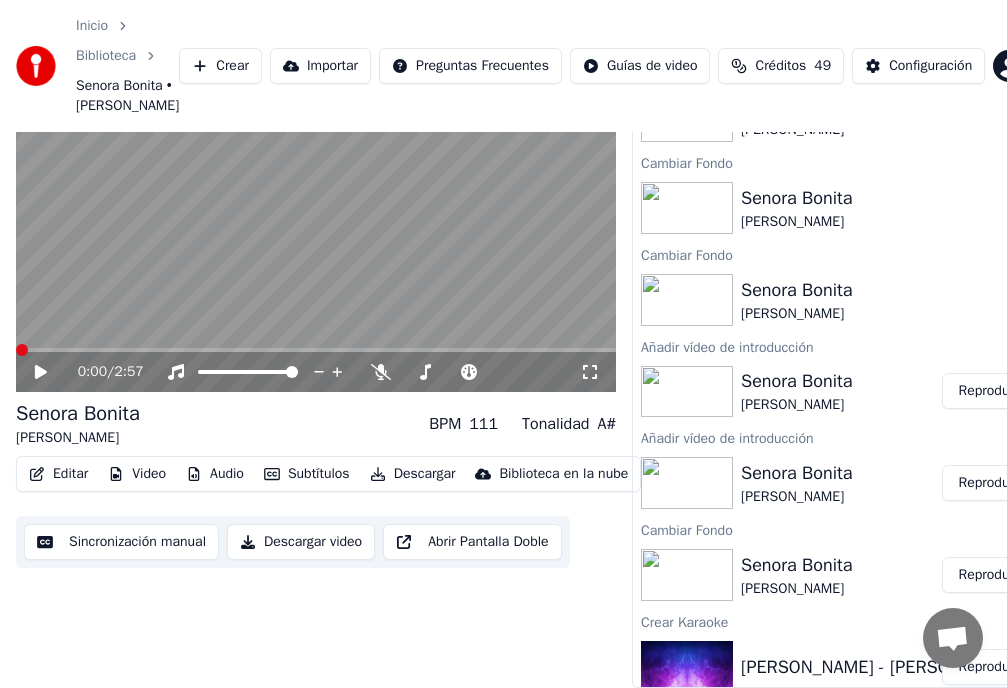 scroll, scrollTop: 111, scrollLeft: 0, axis: vertical 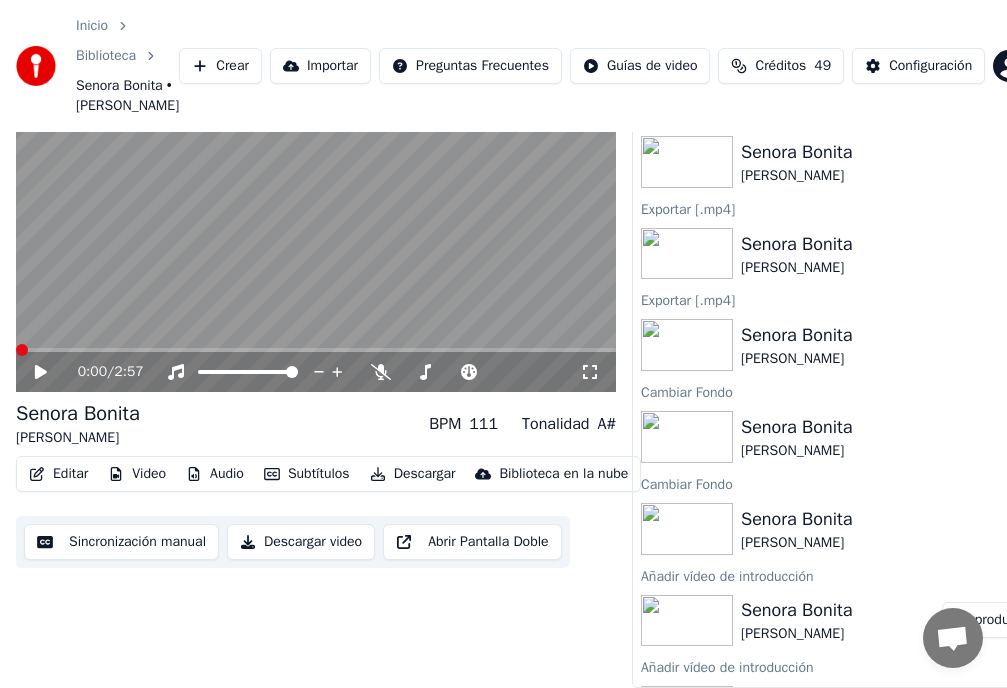 click 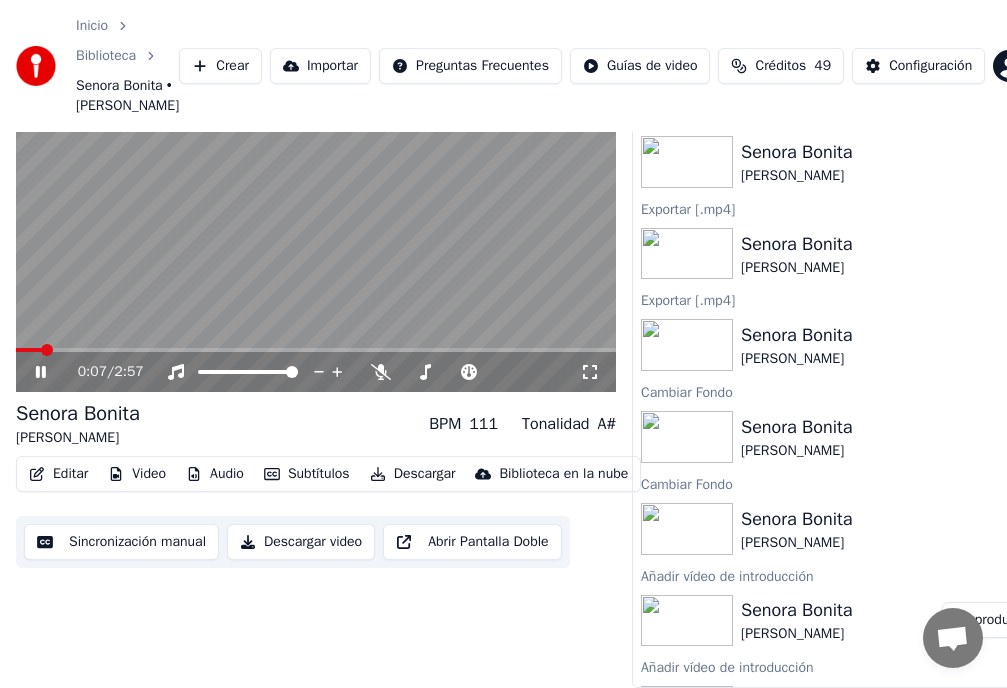 click 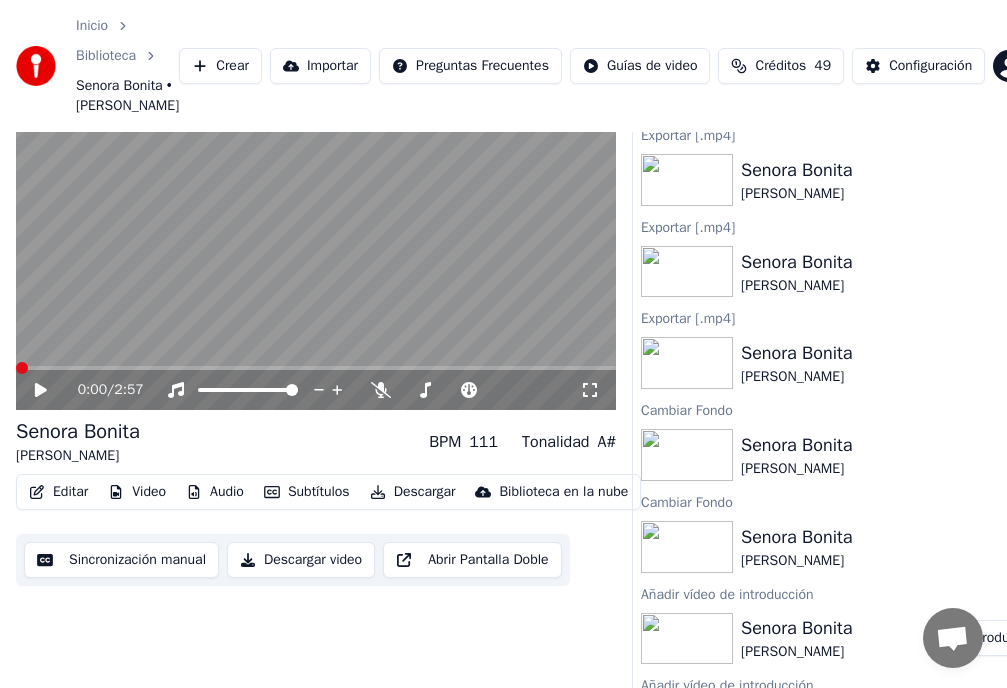 scroll, scrollTop: 111, scrollLeft: 0, axis: vertical 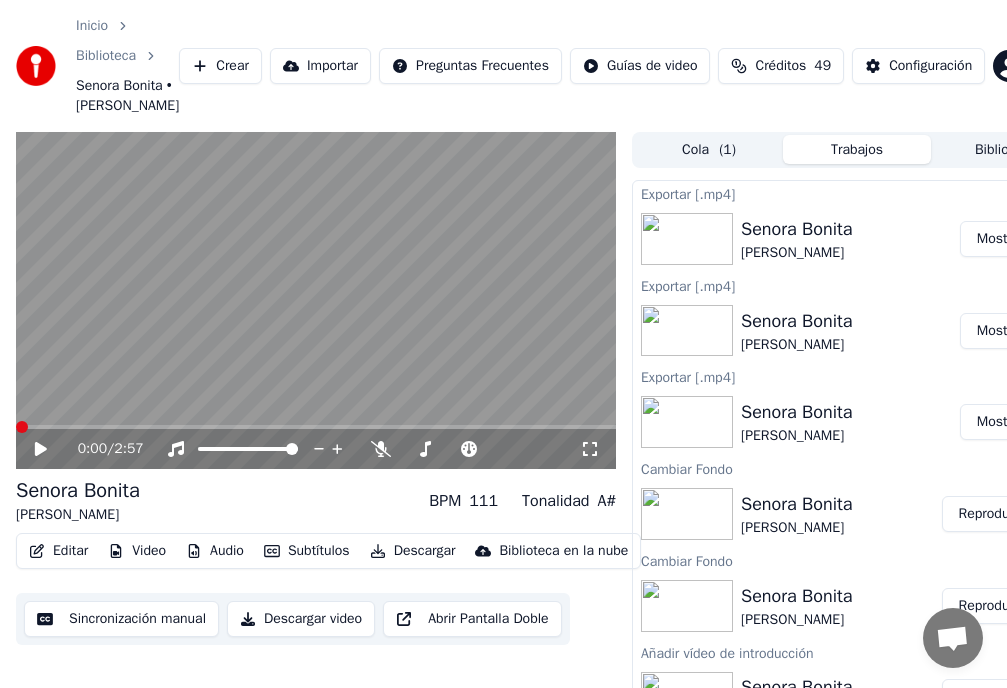 click on "Mostrar" at bounding box center [1000, 239] 